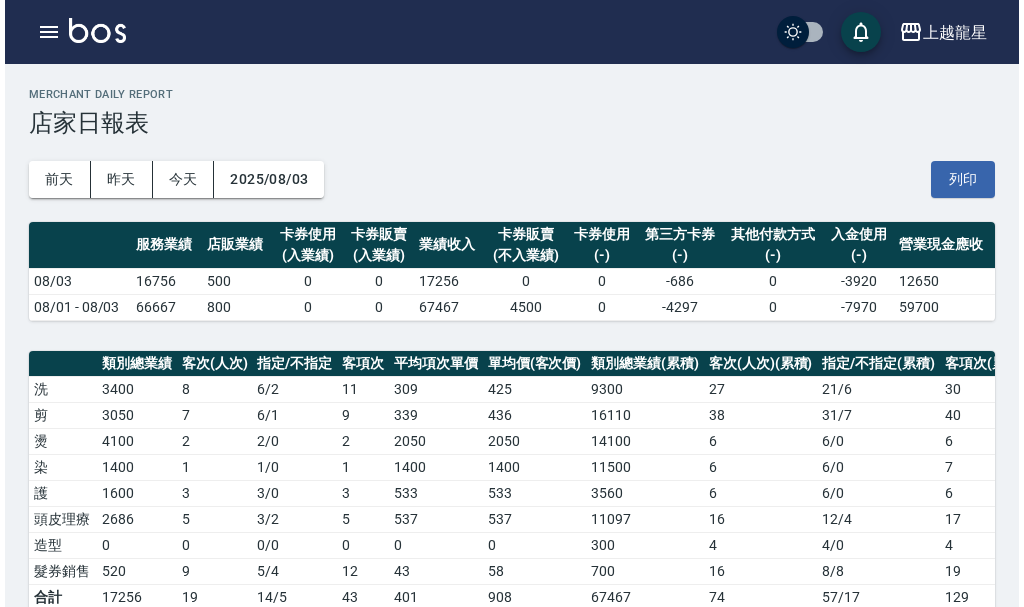 scroll, scrollTop: 400, scrollLeft: 0, axis: vertical 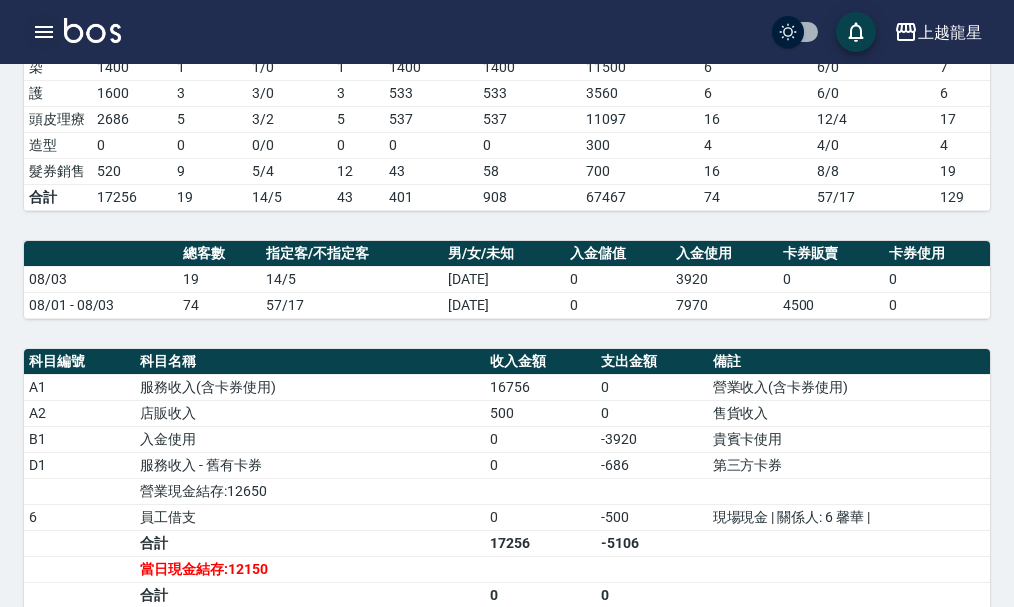 click 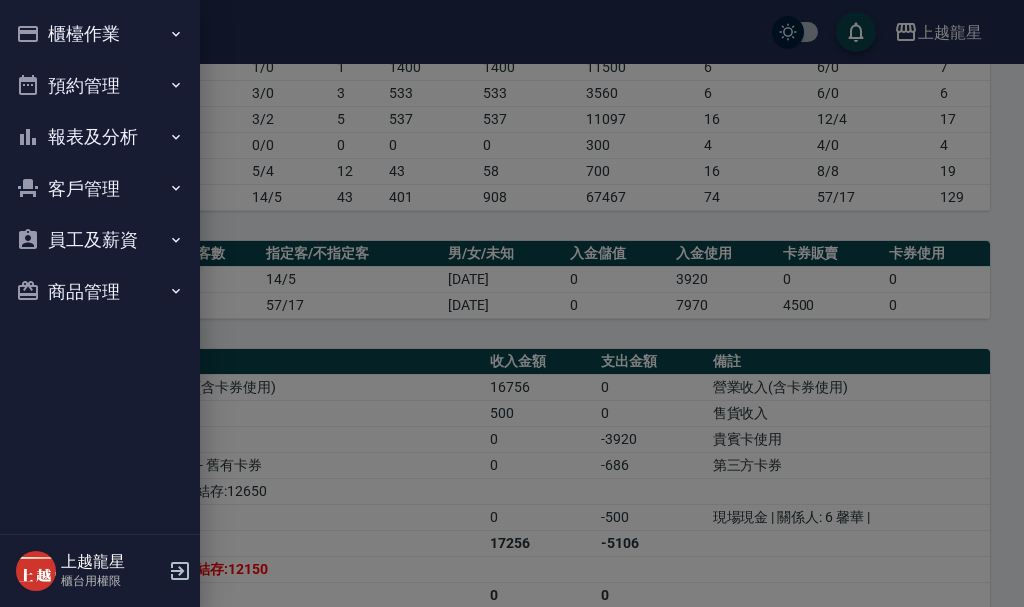click on "櫃檯作業" at bounding box center [100, 34] 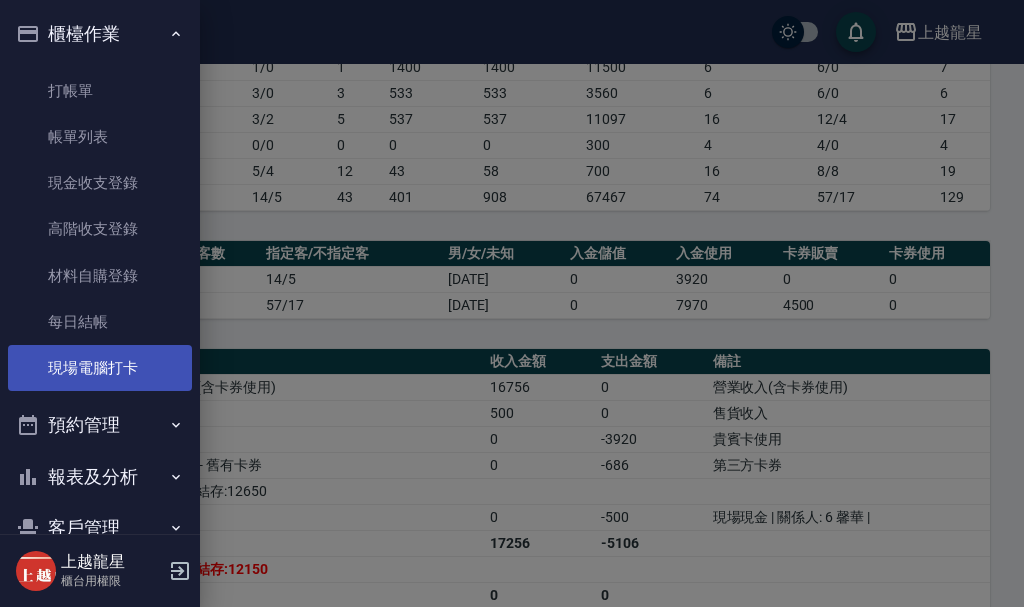 click on "現場電腦打卡" at bounding box center [100, 368] 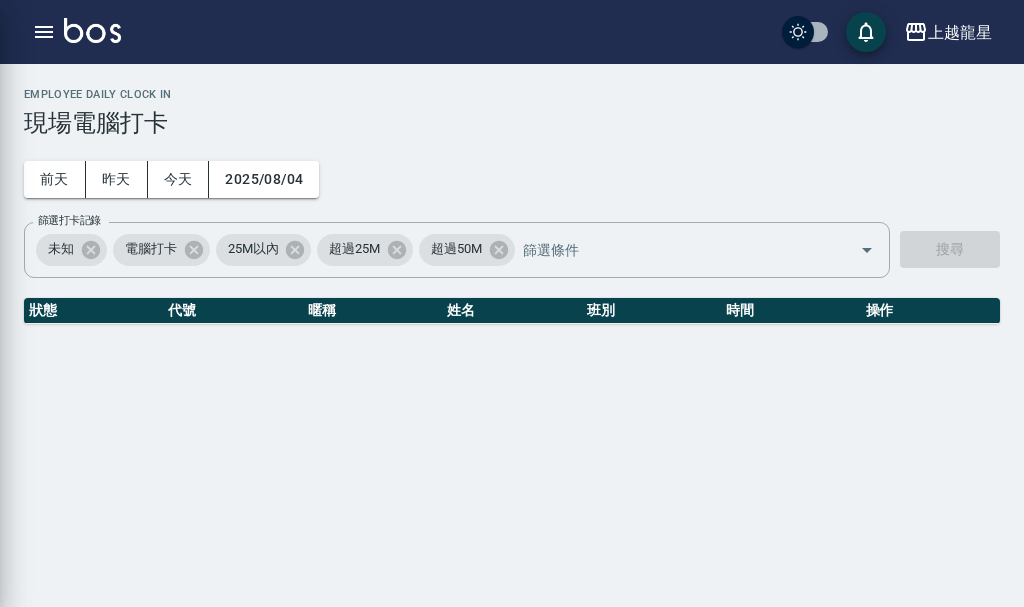 scroll, scrollTop: 0, scrollLeft: 0, axis: both 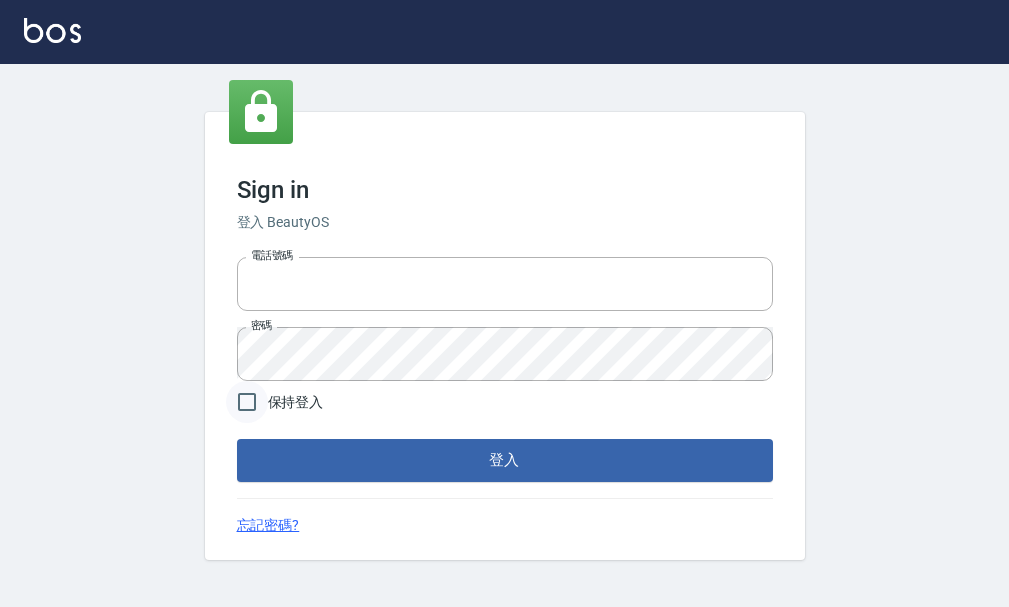 type on "25033354" 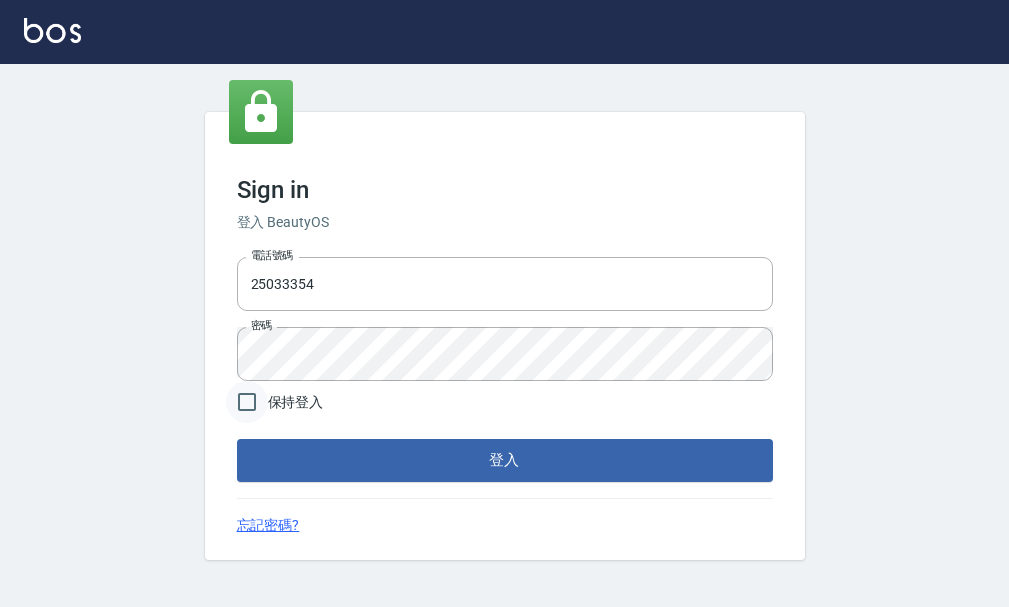 click on "保持登入" at bounding box center [247, 402] 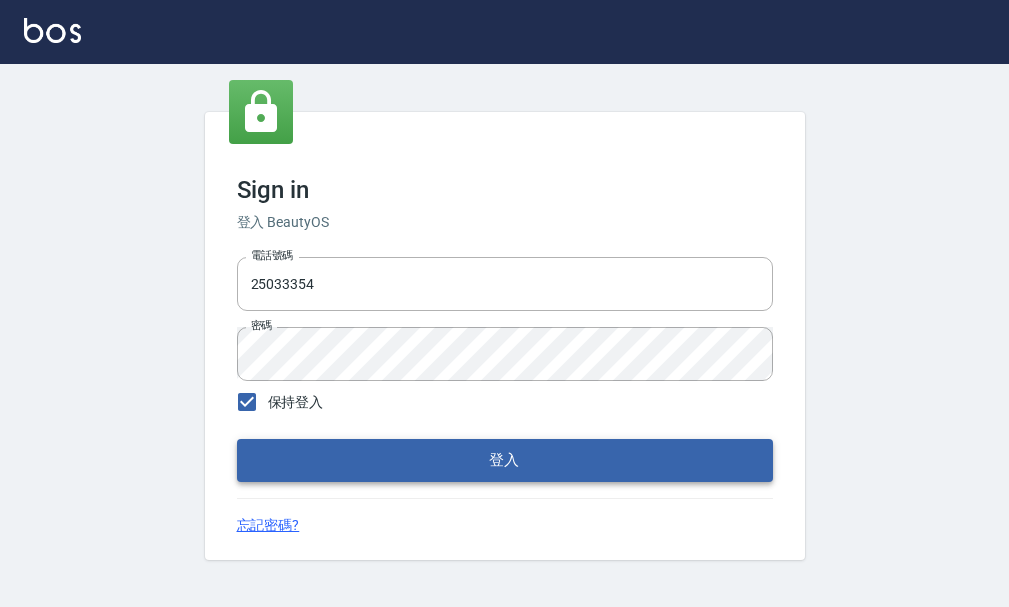click on "登入" at bounding box center (505, 460) 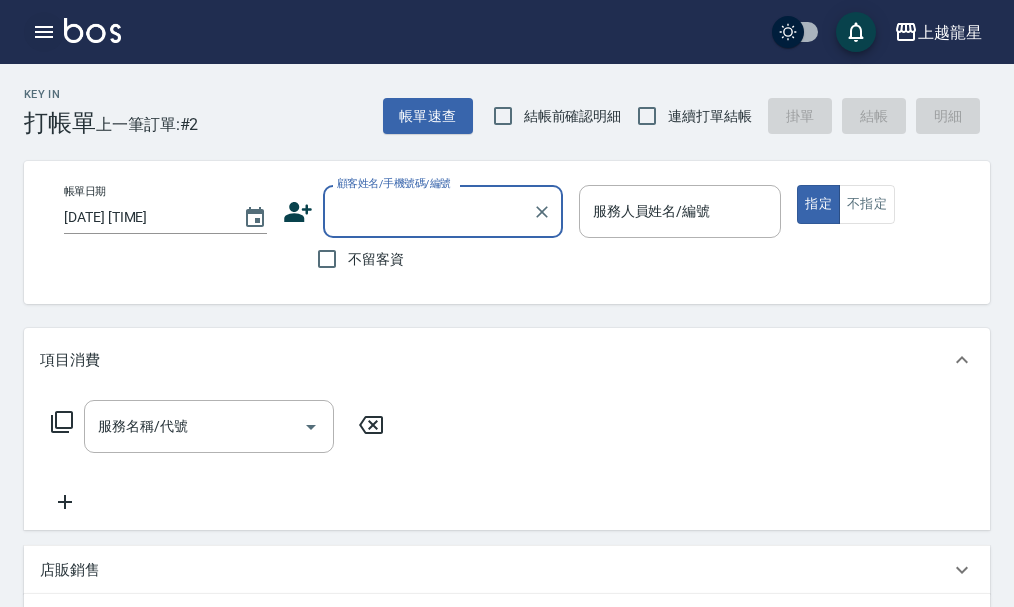 click 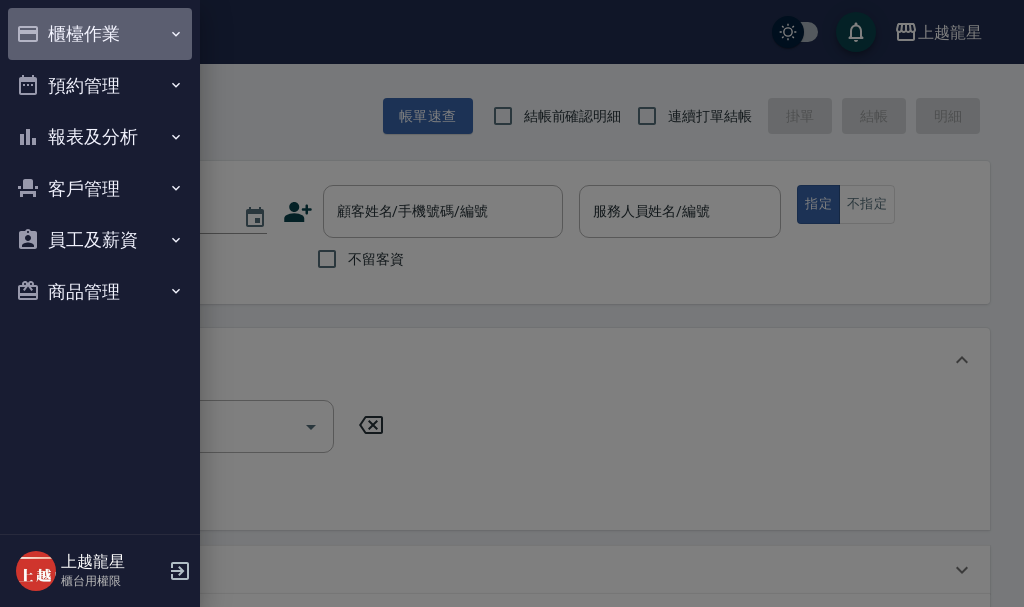 click on "櫃檯作業" at bounding box center [100, 34] 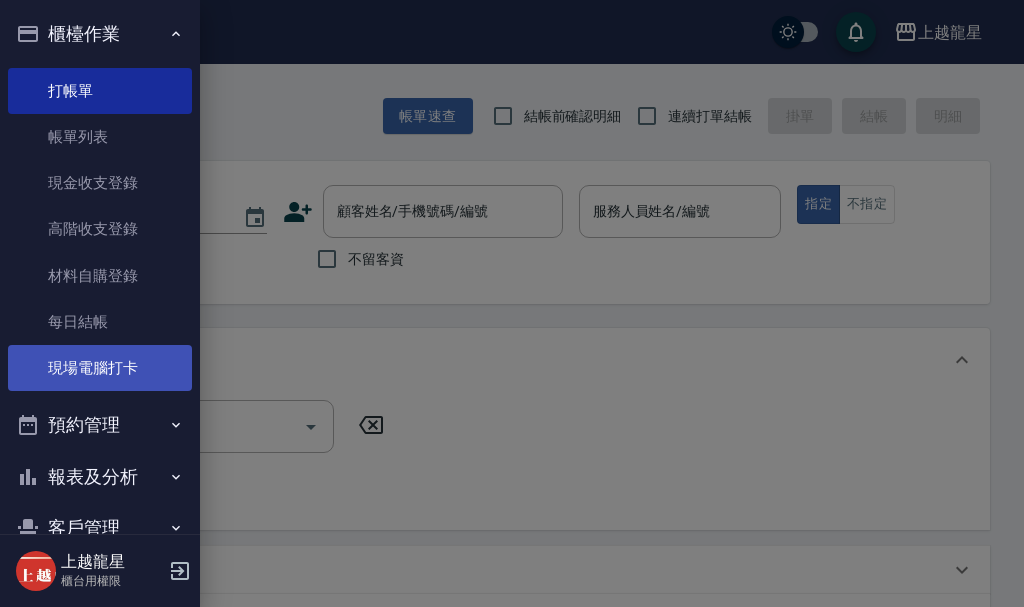 click on "現場電腦打卡" at bounding box center (100, 368) 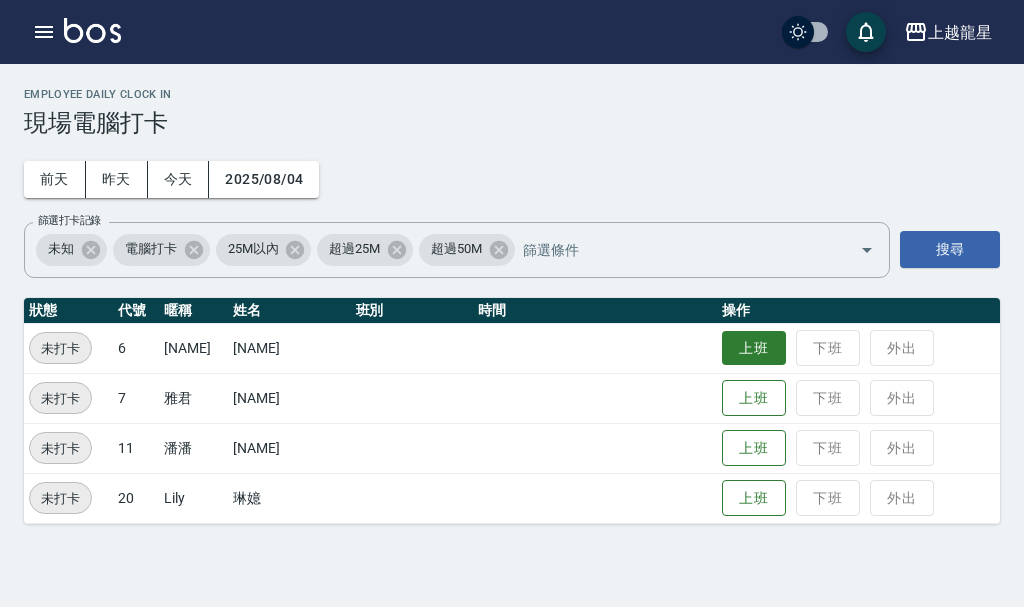 click on "上班" at bounding box center (754, 348) 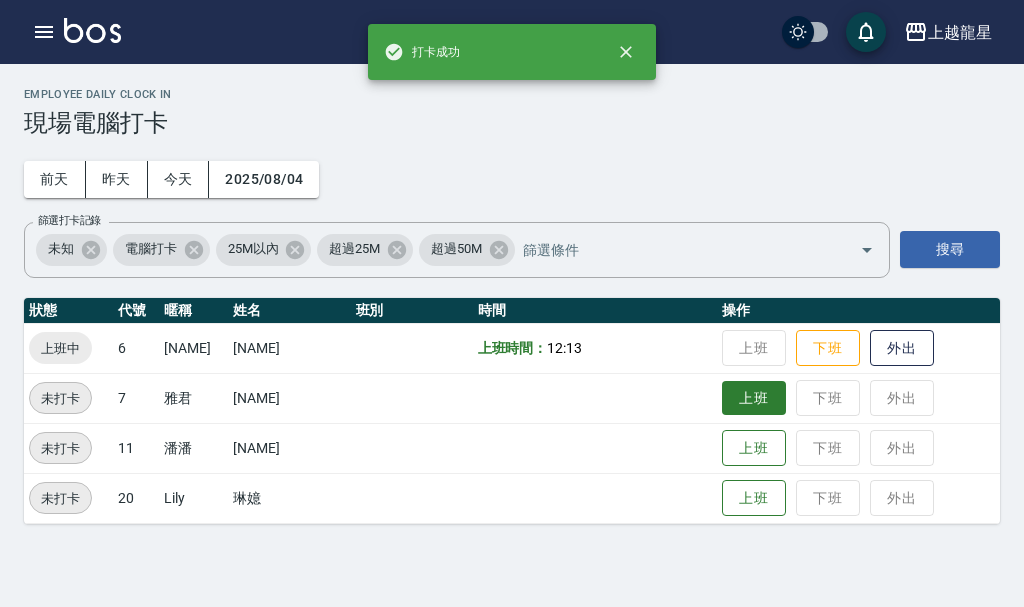 click on "上班" at bounding box center (754, 398) 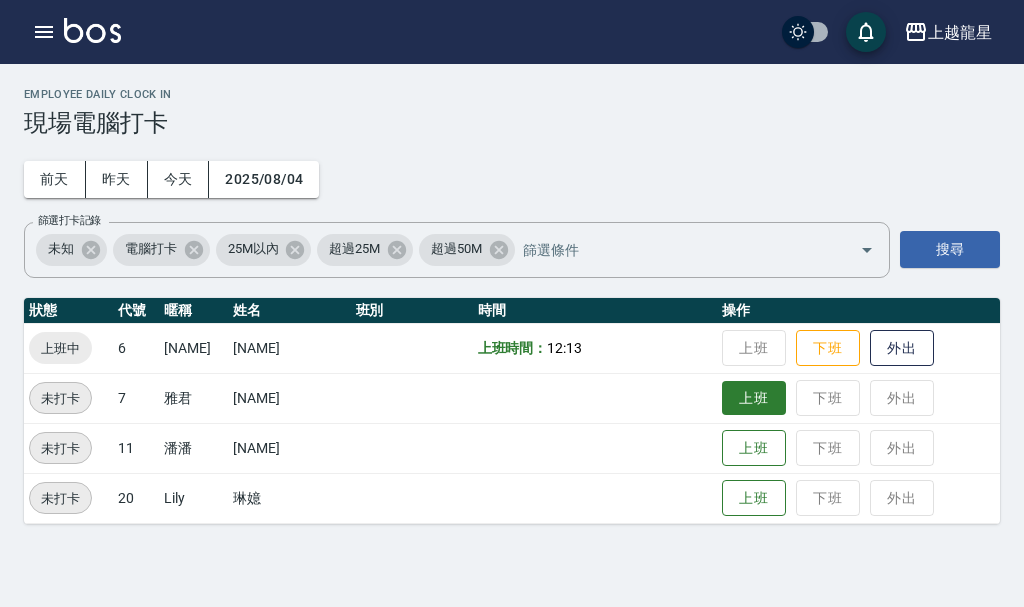 click on "上班" at bounding box center (754, 398) 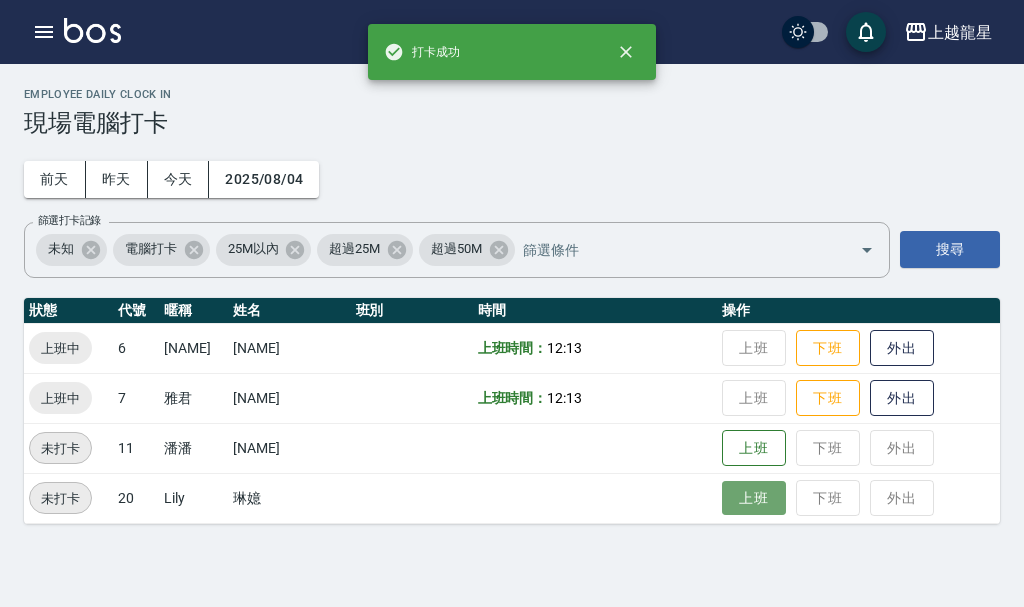 click on "上班" at bounding box center [754, 498] 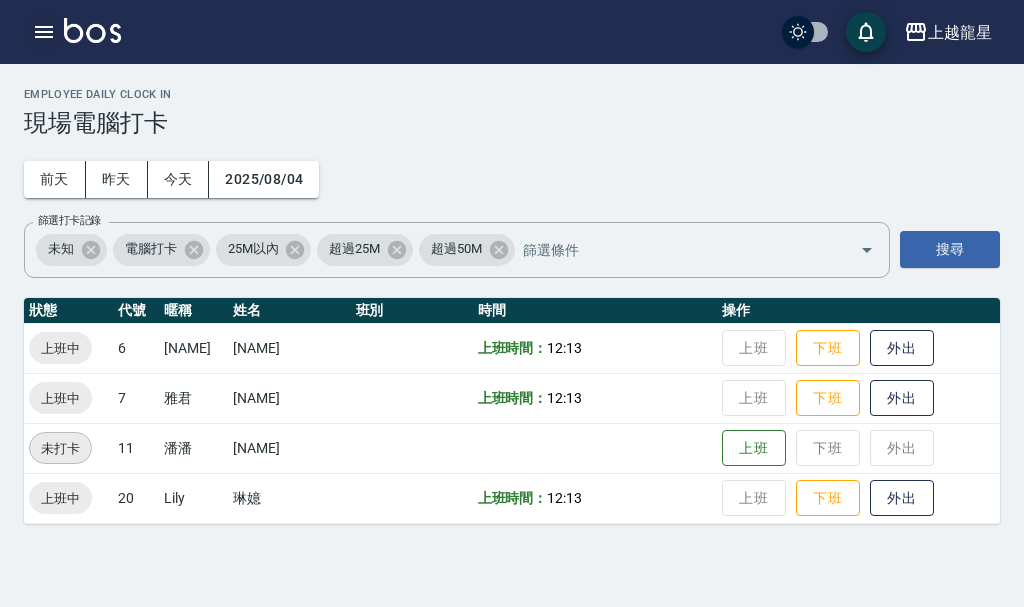 click 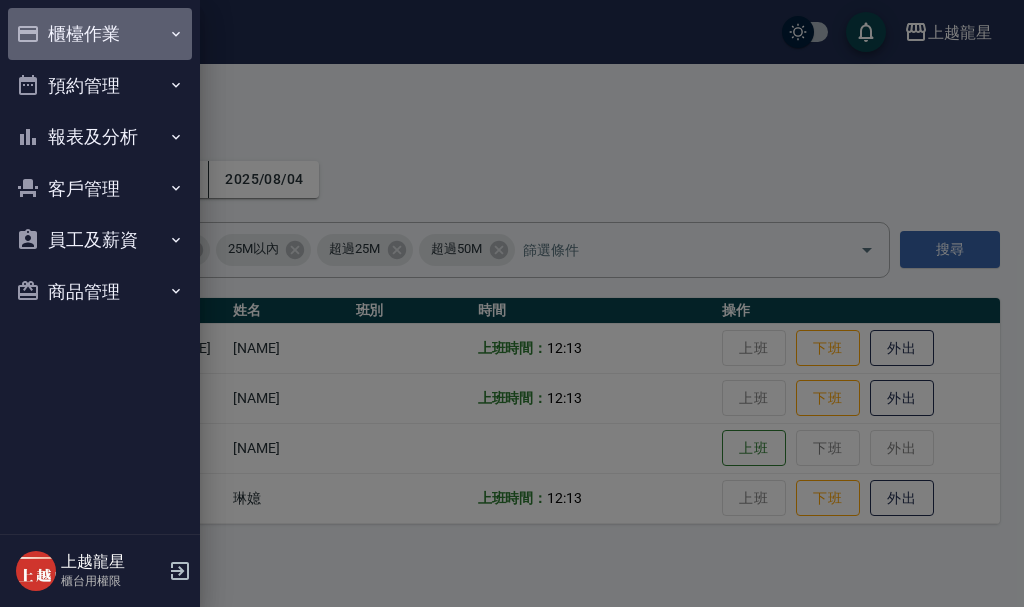 click on "櫃檯作業" at bounding box center (100, 34) 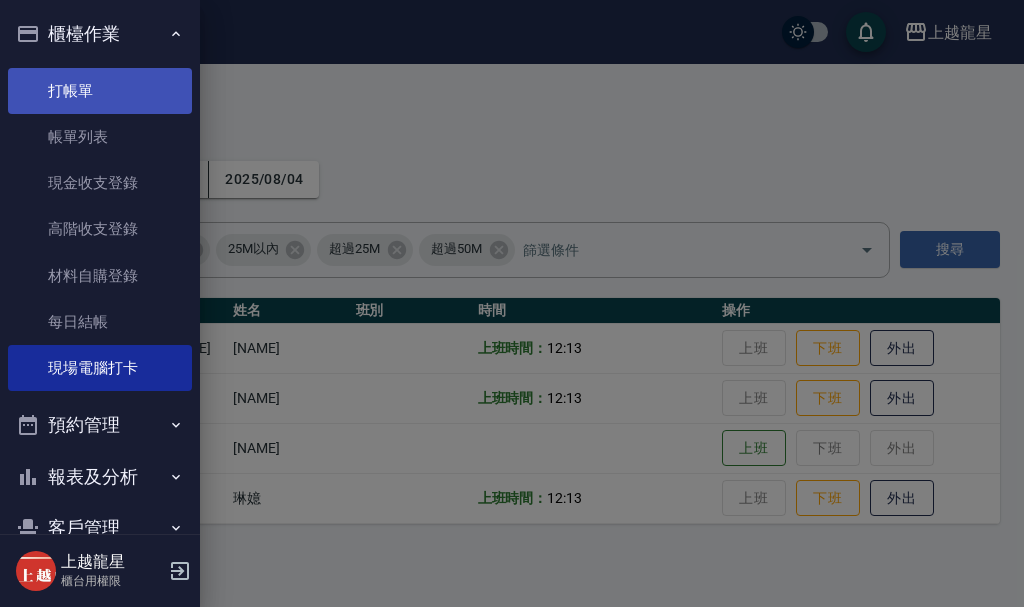click on "打帳單" at bounding box center (100, 91) 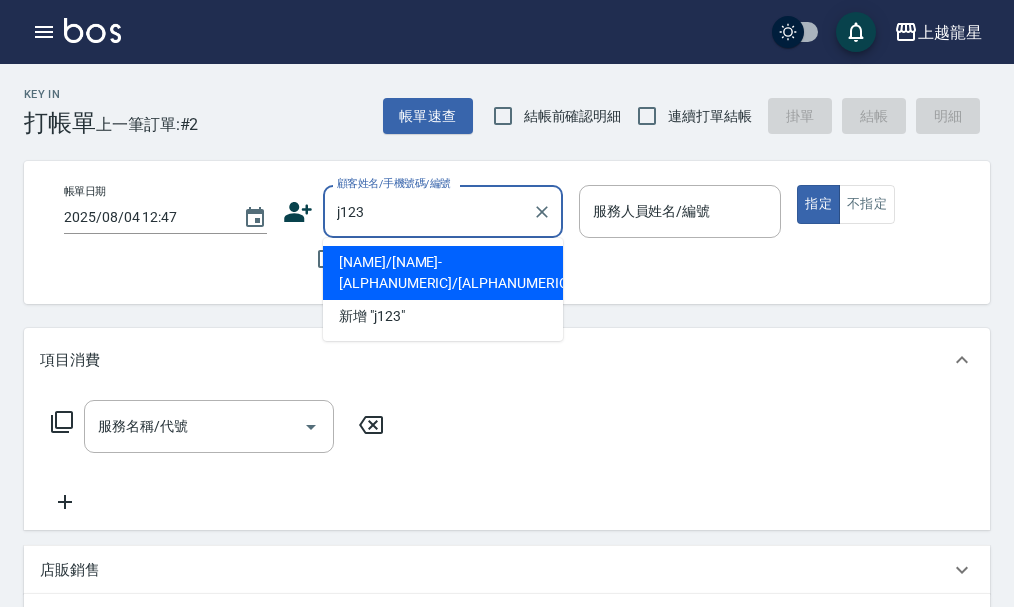 click on "許書榮/許書榮J123/J123" at bounding box center (443, 273) 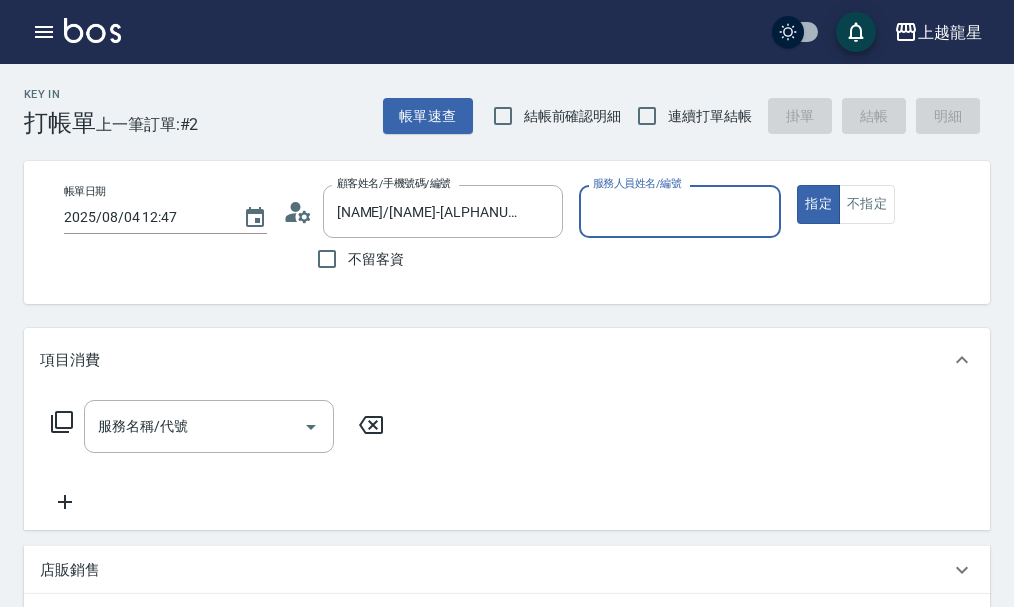 type on "雅君-7" 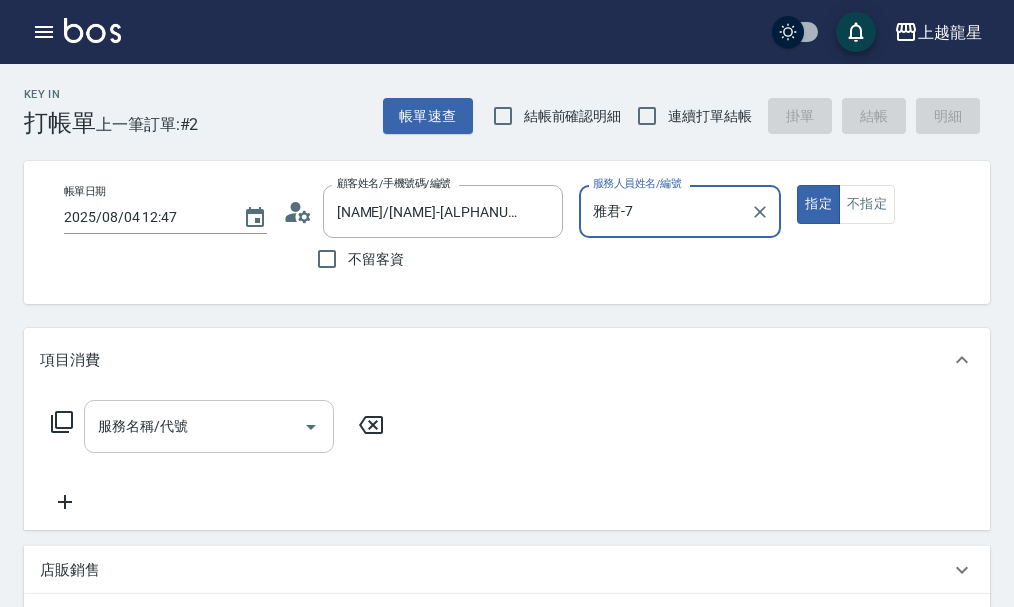 click on "服務名稱/代號" at bounding box center [194, 426] 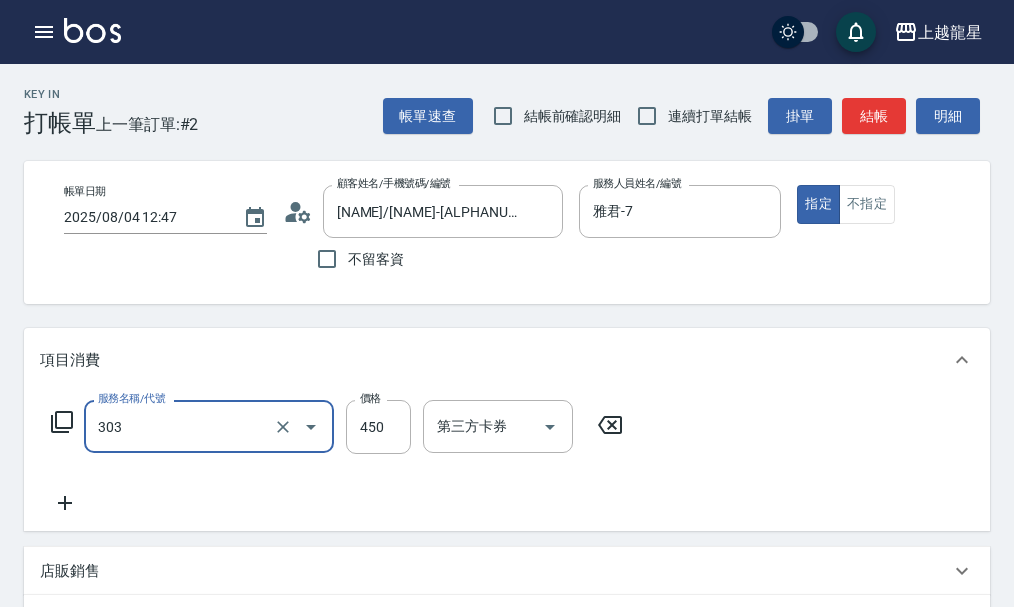 type on "剪髮(303)" 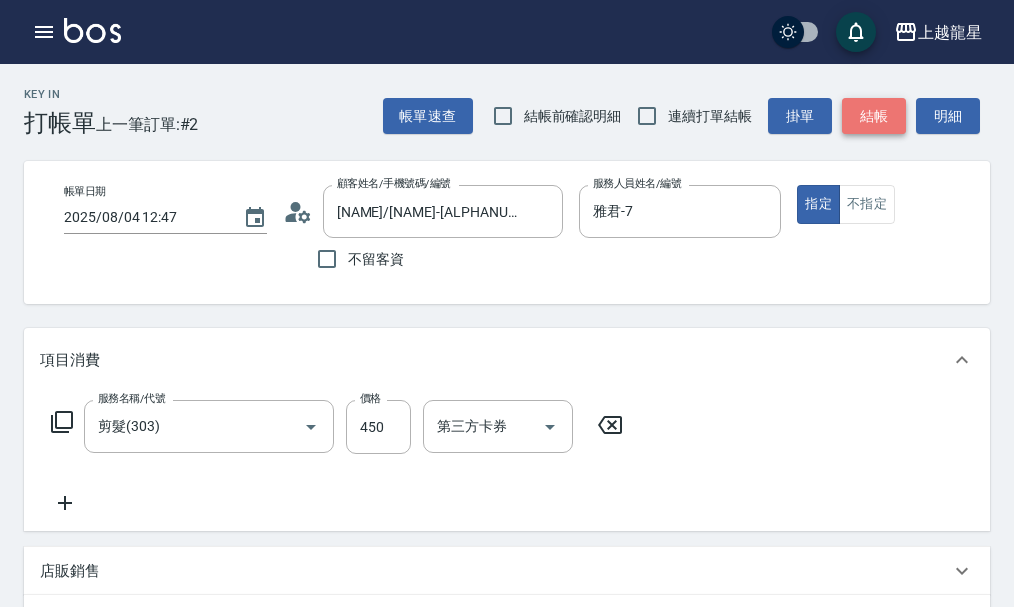 click on "結帳" at bounding box center [874, 116] 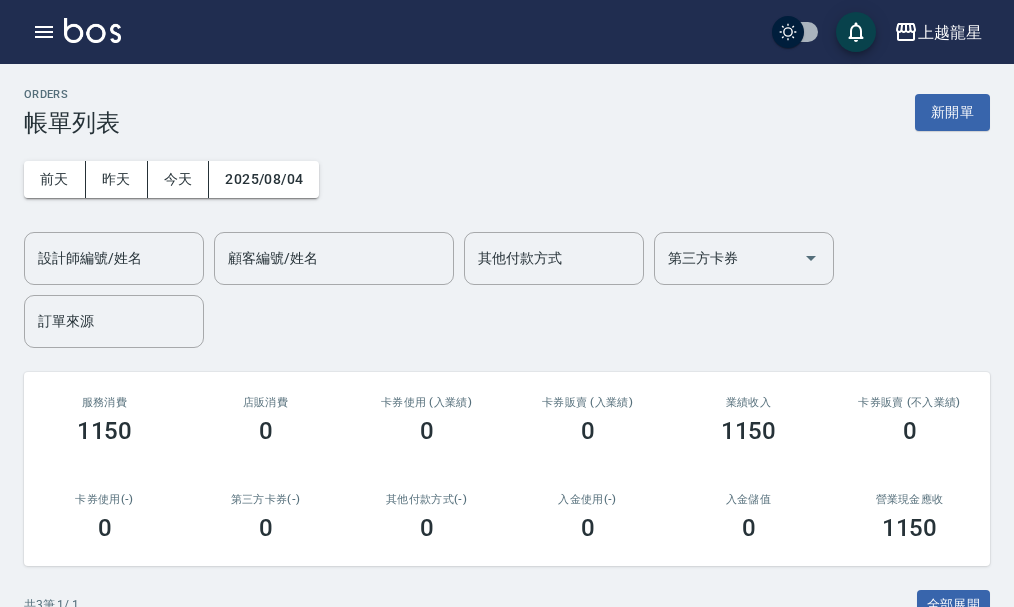 click on "ORDERS 帳單列表 新開單" at bounding box center (507, 112) 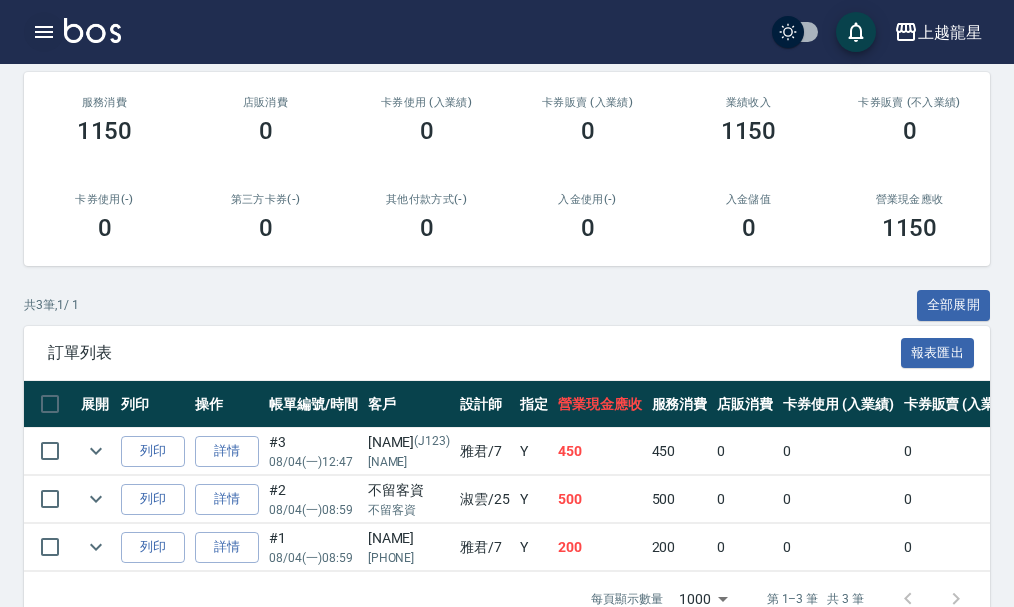 click at bounding box center (44, 32) 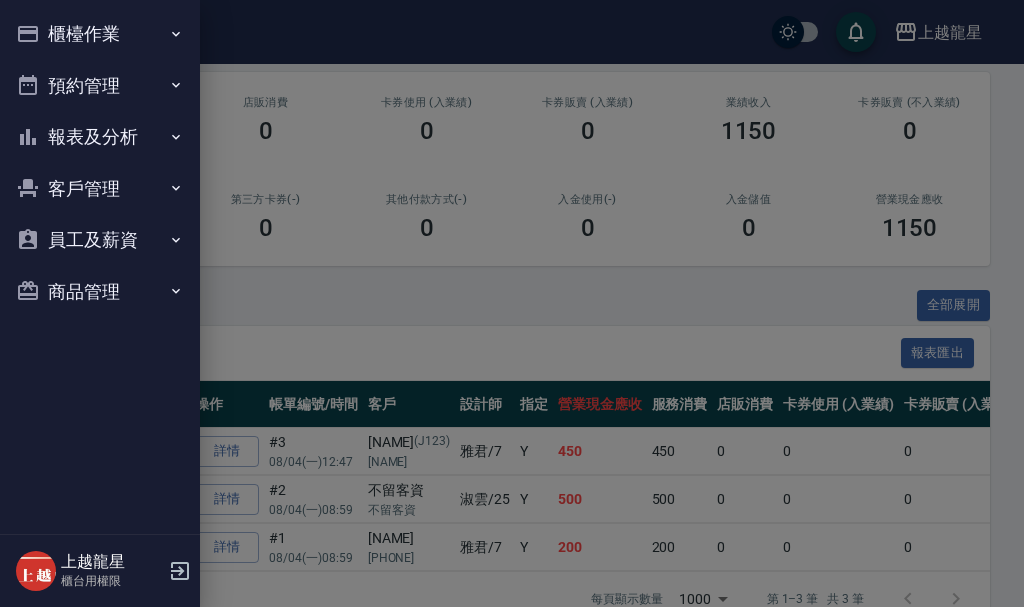 click at bounding box center [512, 303] 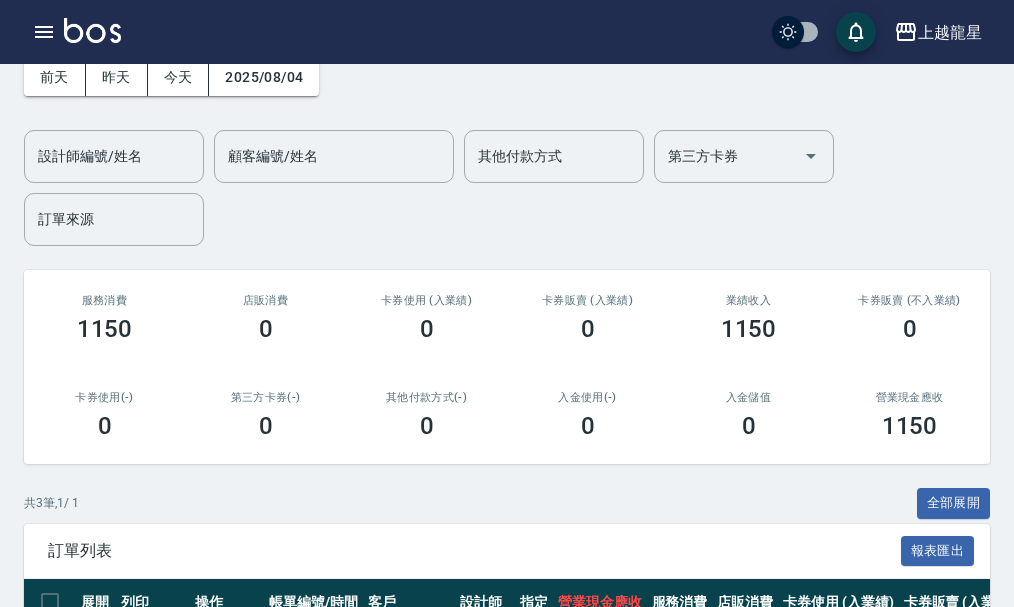 scroll, scrollTop: 0, scrollLeft: 0, axis: both 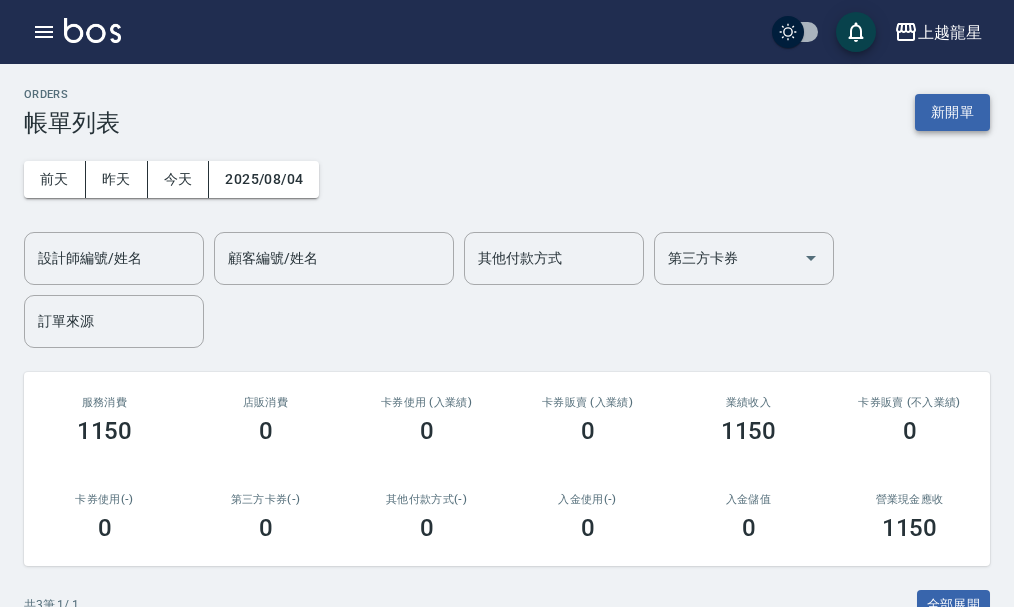 click on "新開單" at bounding box center (952, 112) 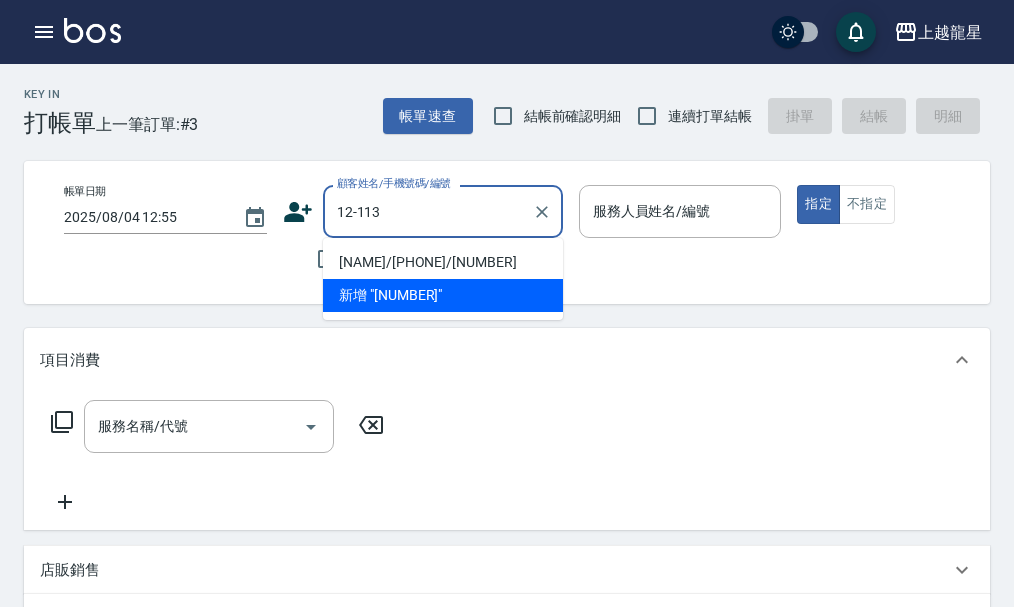 click on "張梓獻/0937877824/12-113" at bounding box center [443, 262] 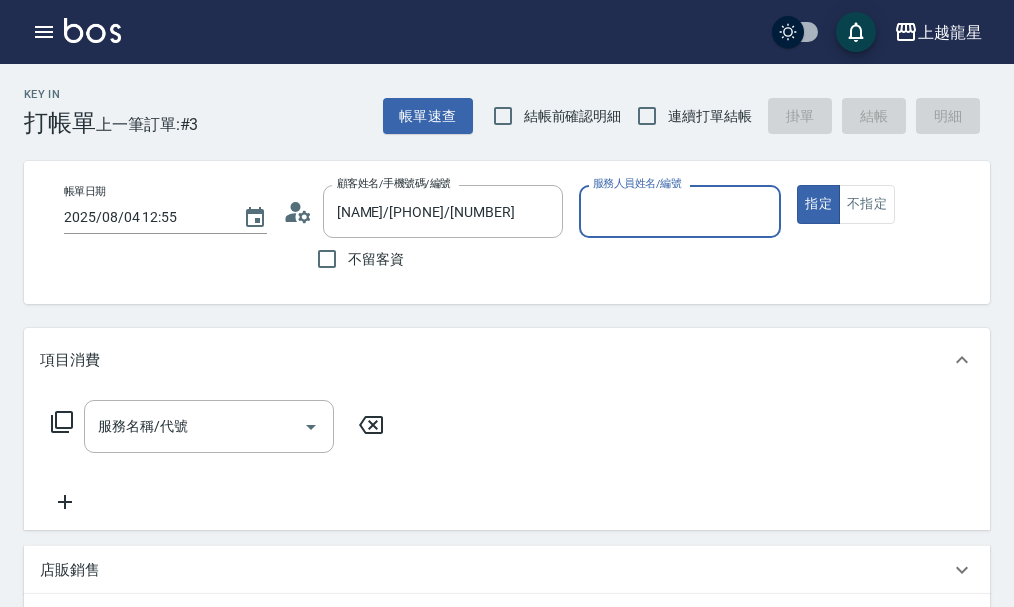 type on "馨華-6" 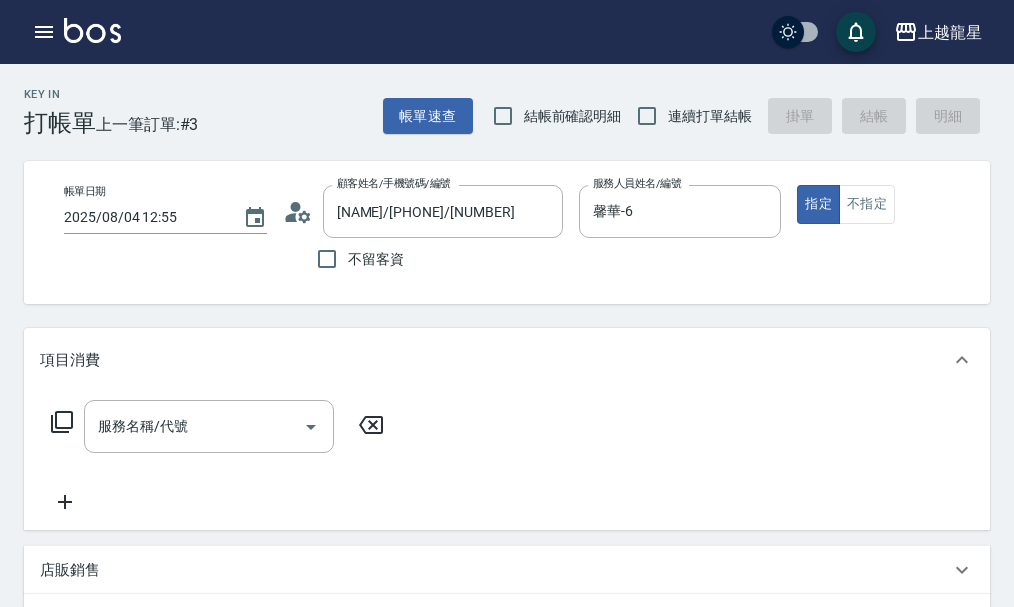 click 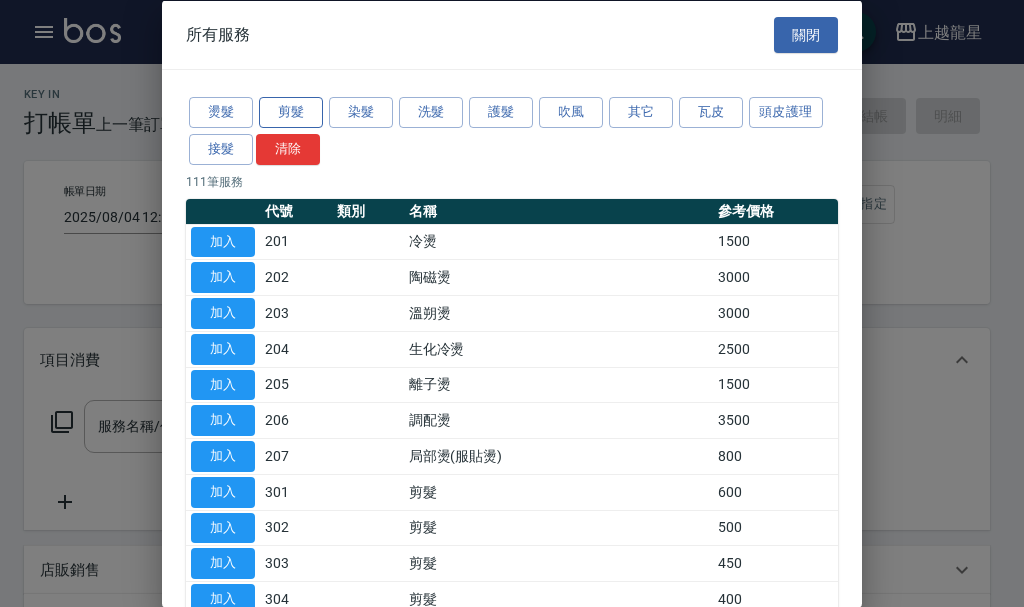 click on "剪髮" at bounding box center (291, 112) 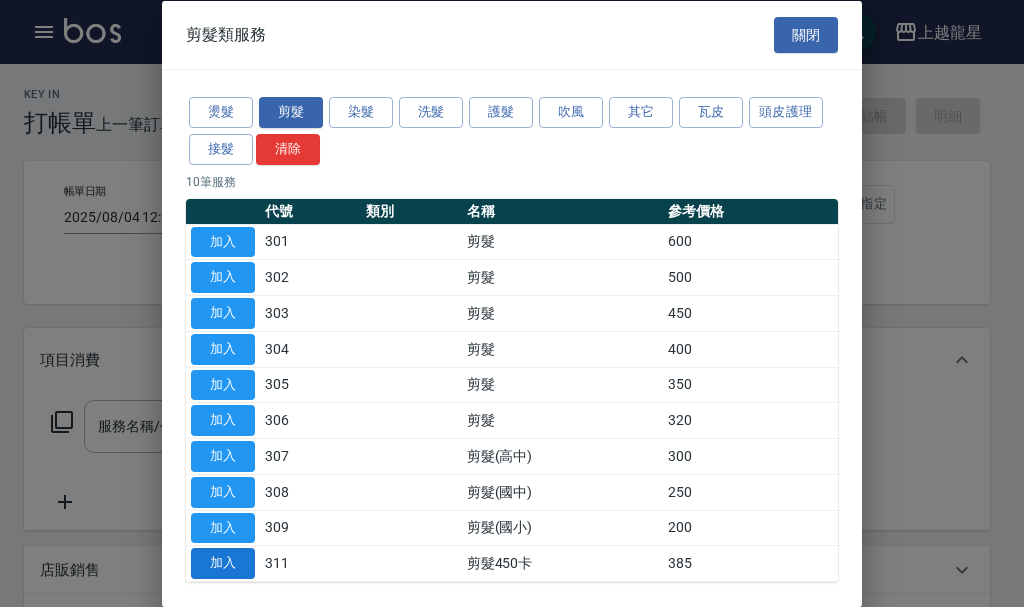 click on "加入" at bounding box center [223, 563] 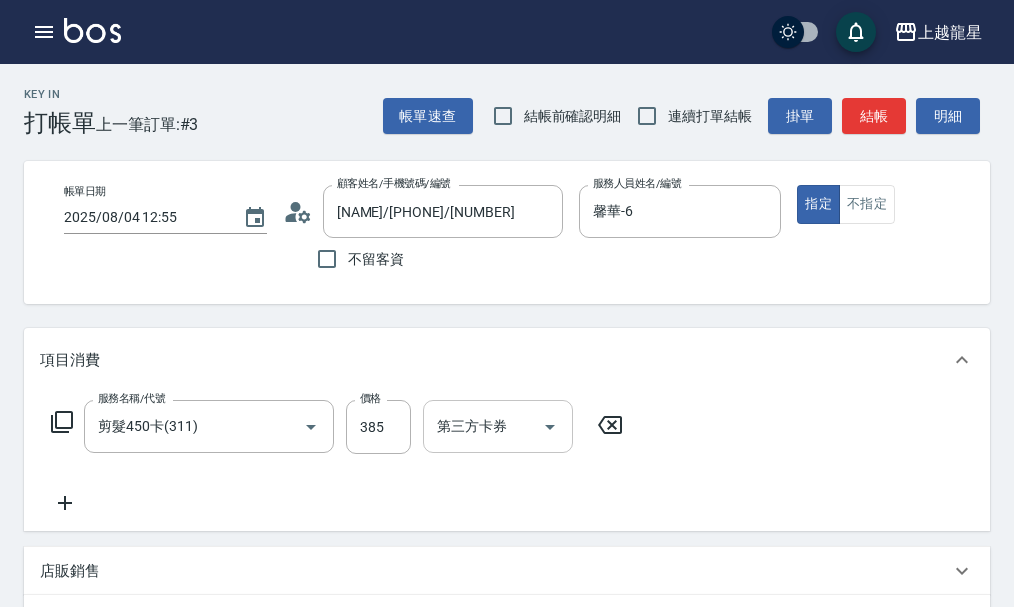 click on "第三方卡券" at bounding box center (483, 426) 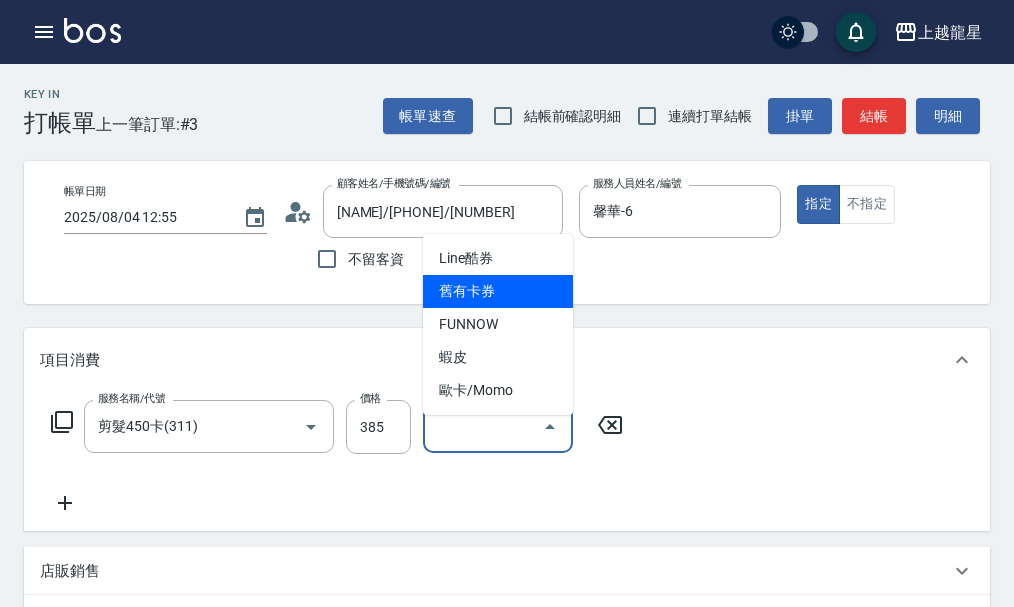click on "舊有卡券" at bounding box center [498, 291] 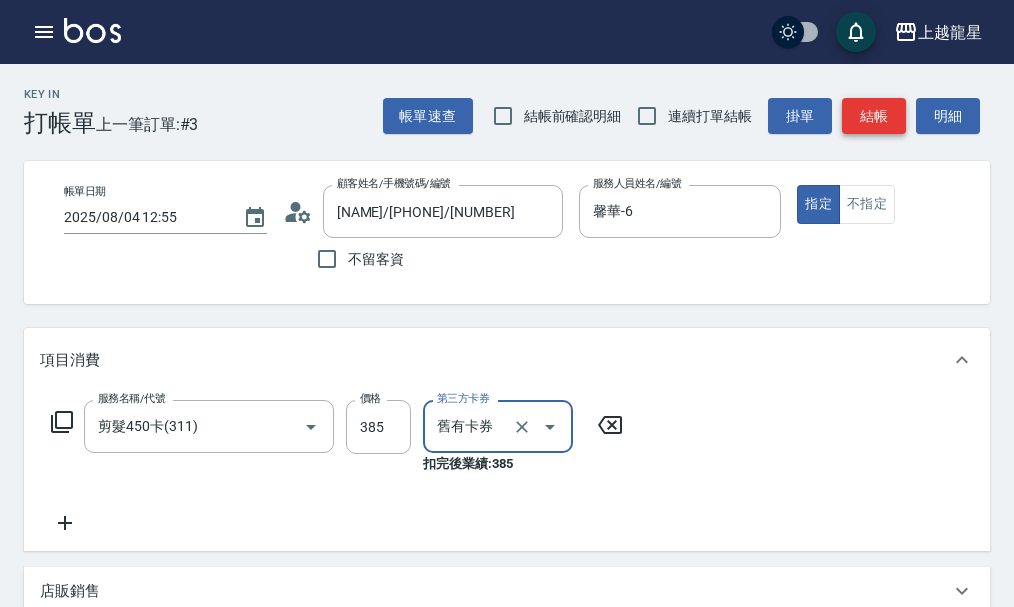 click on "結帳" at bounding box center [874, 116] 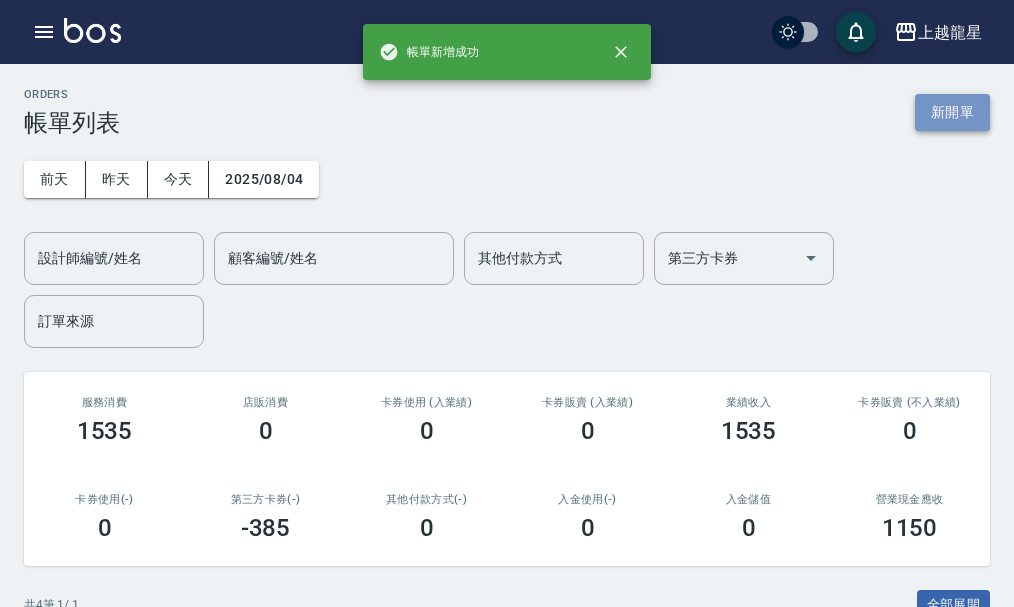 click on "新開單" at bounding box center (952, 112) 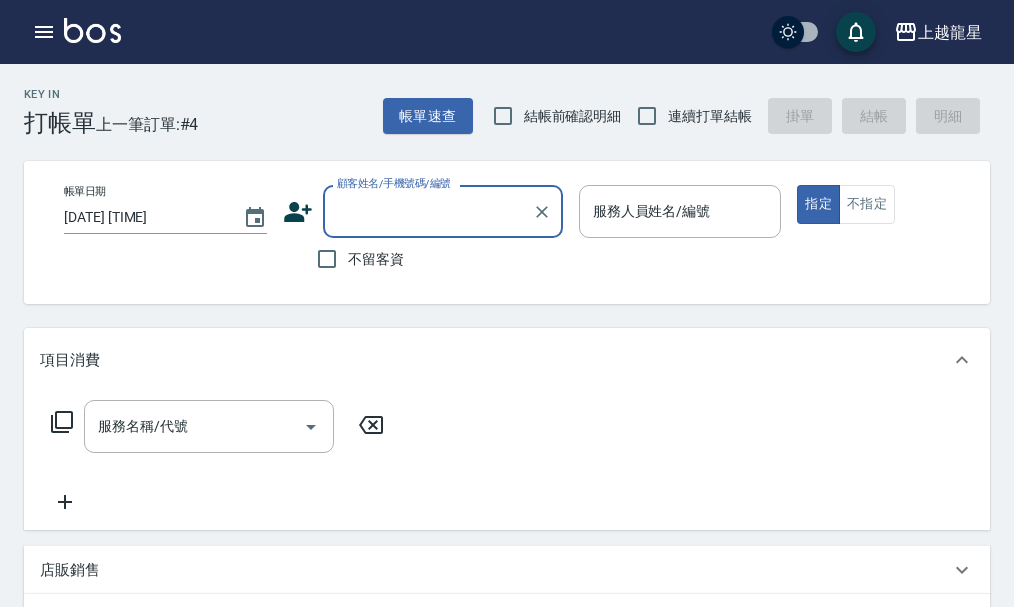 click on "顧客姓名/手機號碼/編號" at bounding box center (443, 211) 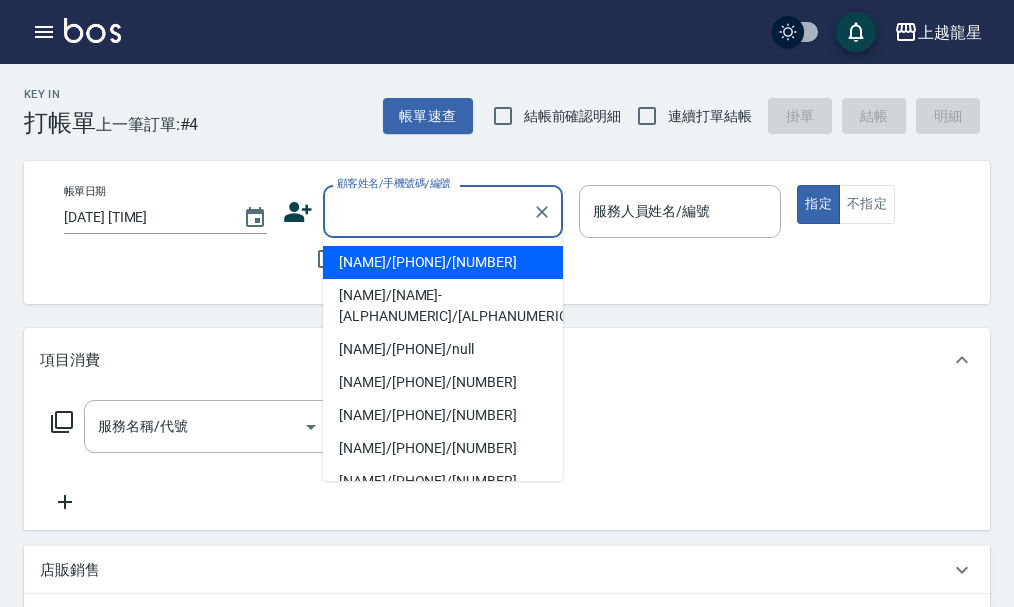 type on "u" 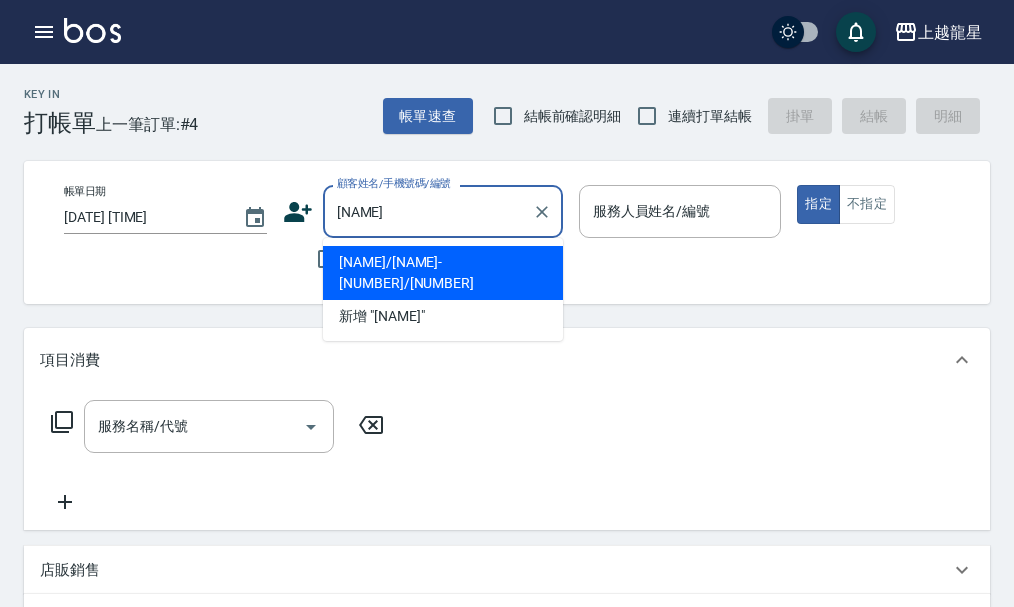 click on "[NAME]/[NAME][NUMBER]/[NUMBER]" at bounding box center (443, 273) 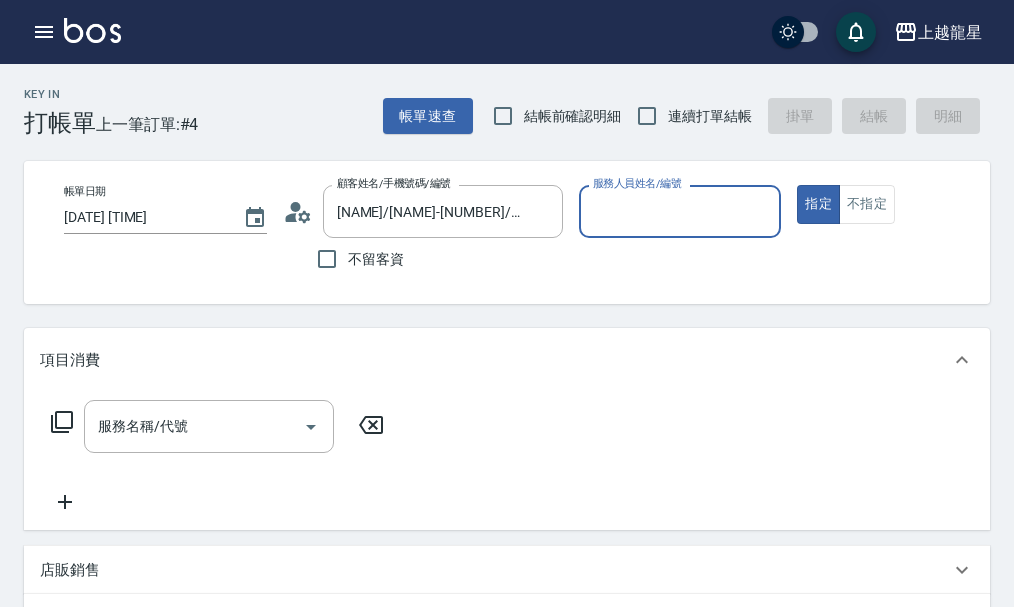 type on "馨華-6" 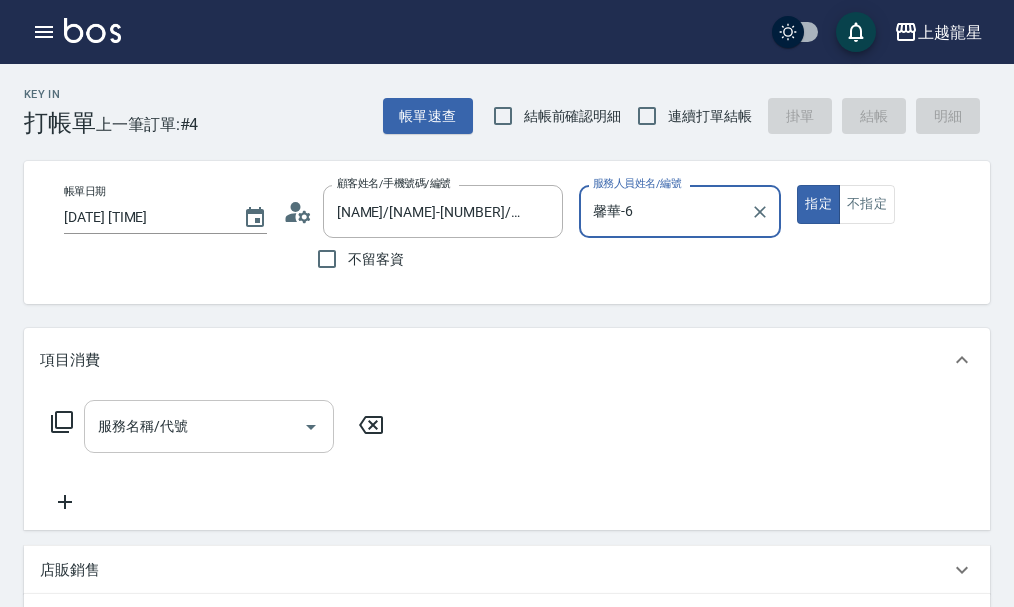 click on "服務名稱/代號" at bounding box center [194, 426] 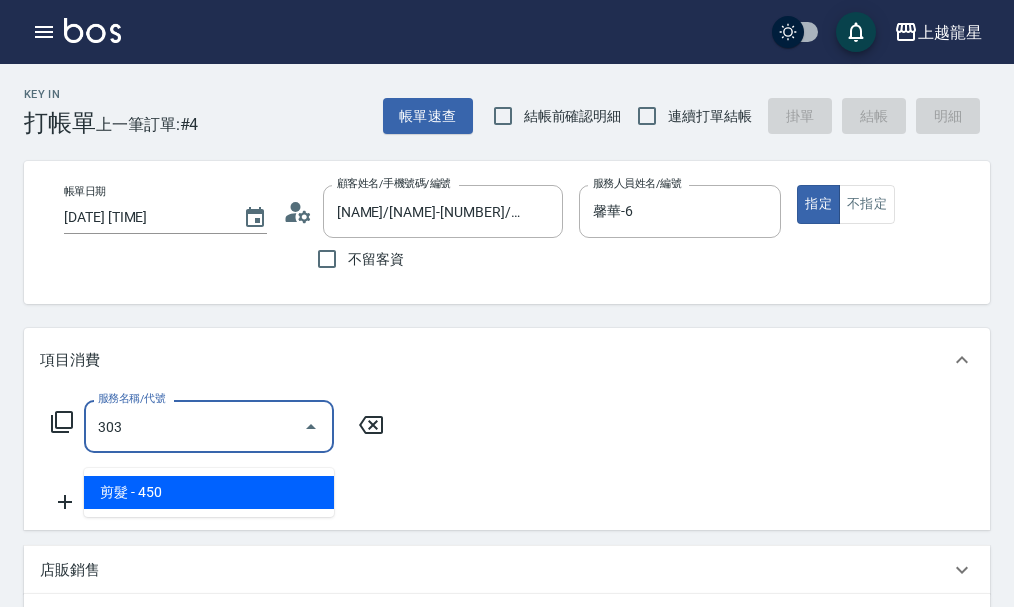 type on "剪髮(303)" 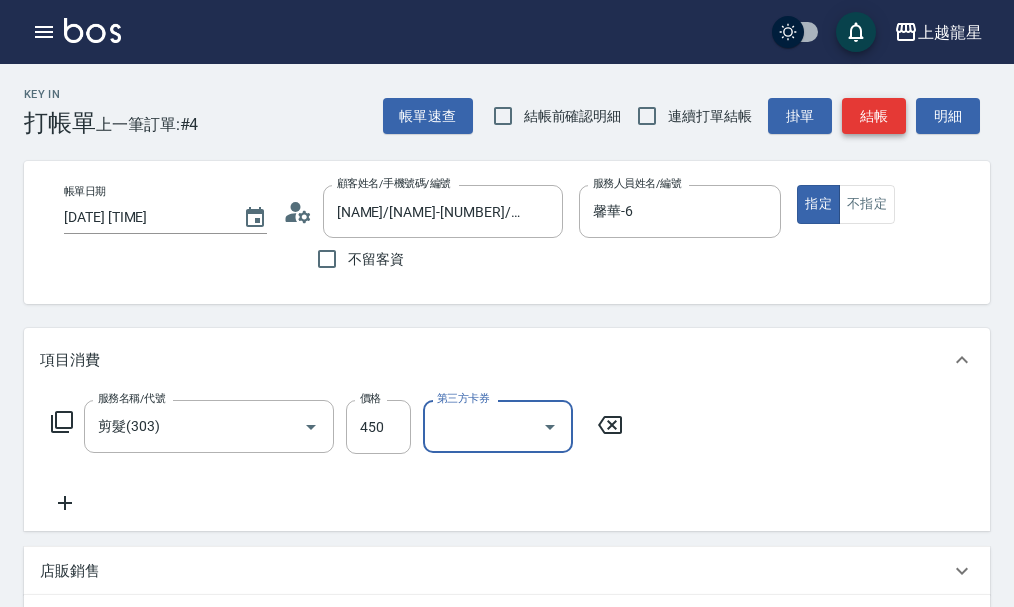 click on "結帳" at bounding box center (874, 116) 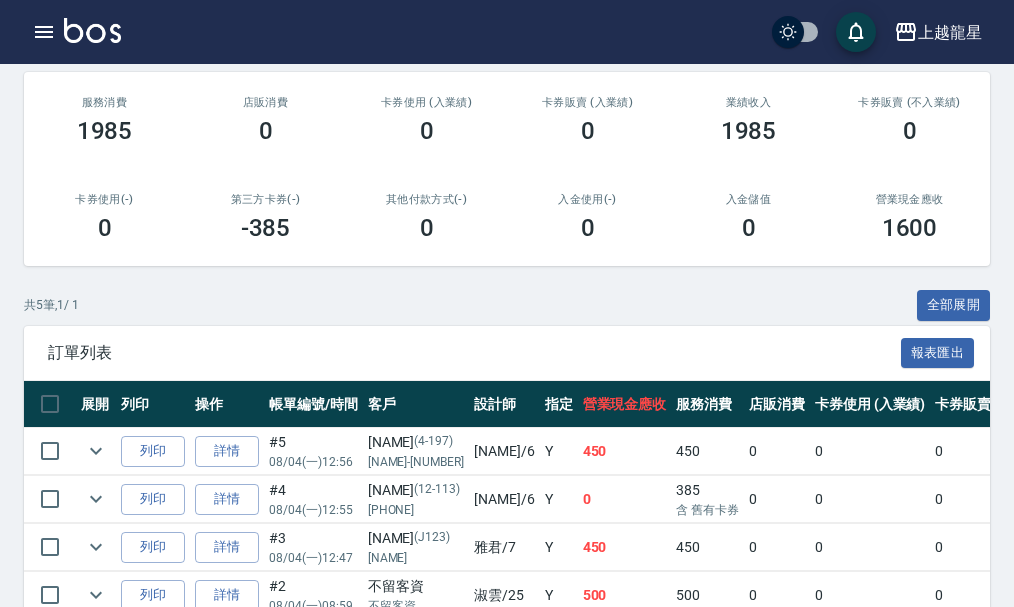 scroll, scrollTop: 0, scrollLeft: 0, axis: both 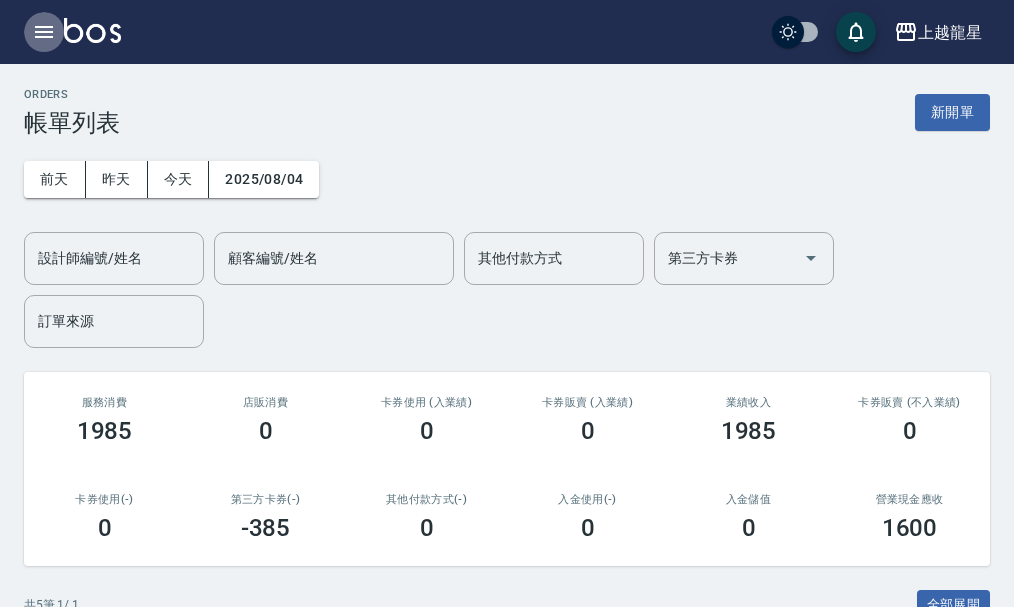click 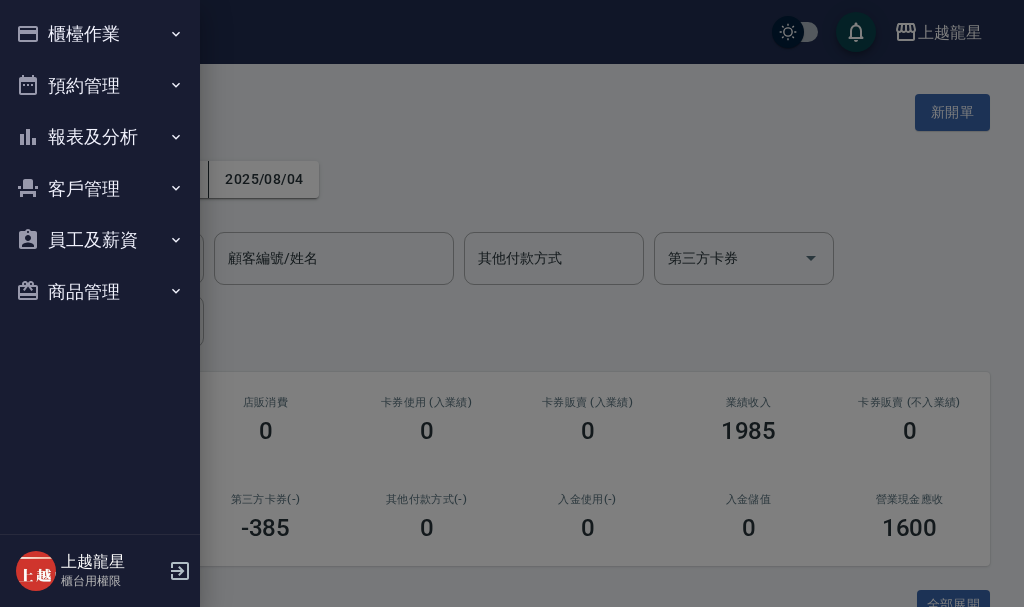 click on "櫃檯作業" at bounding box center (100, 34) 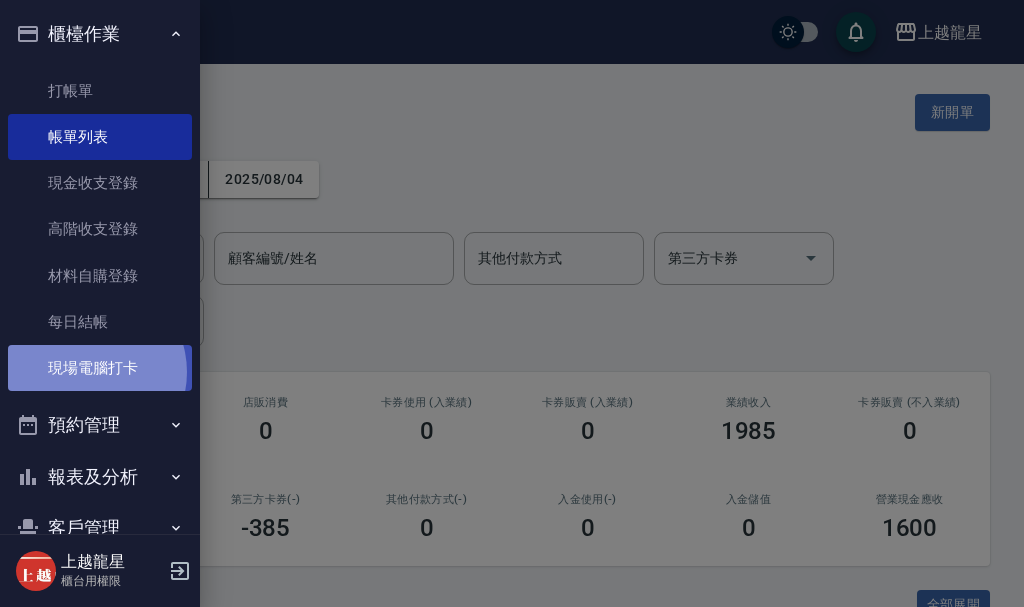 click on "現場電腦打卡" at bounding box center (100, 368) 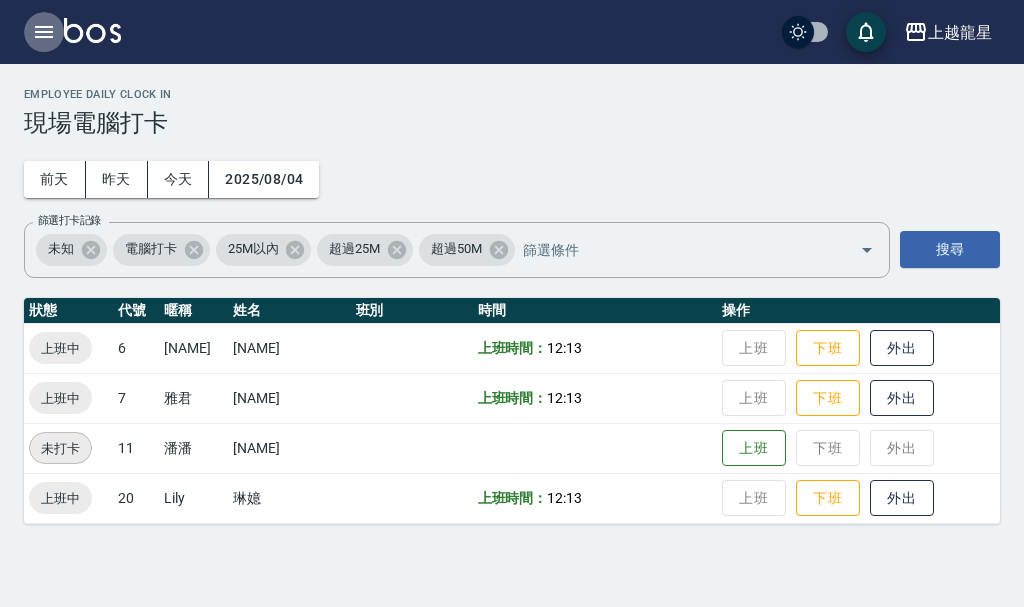 click at bounding box center (44, 32) 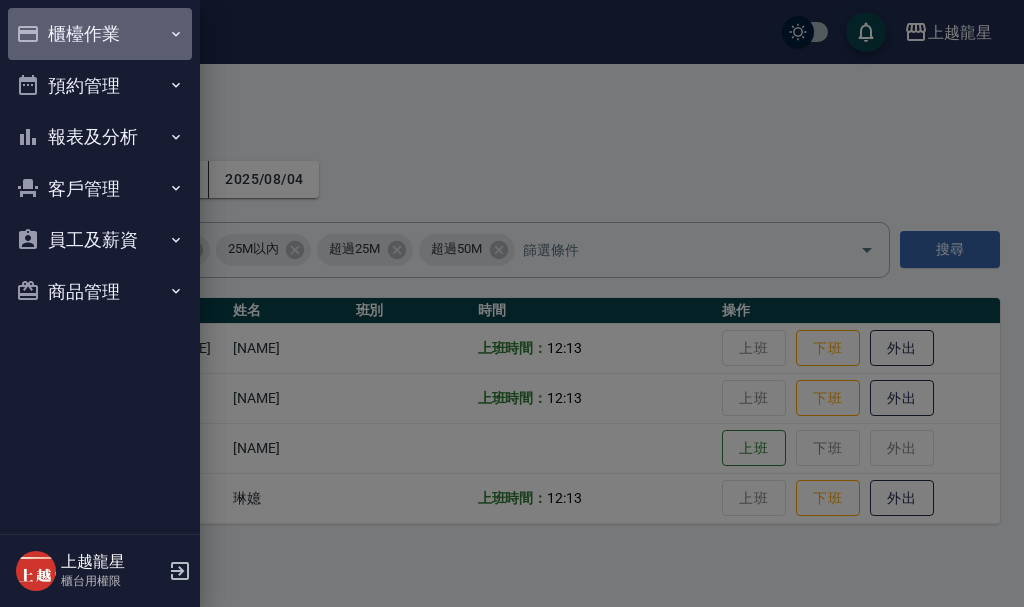 click on "櫃檯作業" at bounding box center (100, 34) 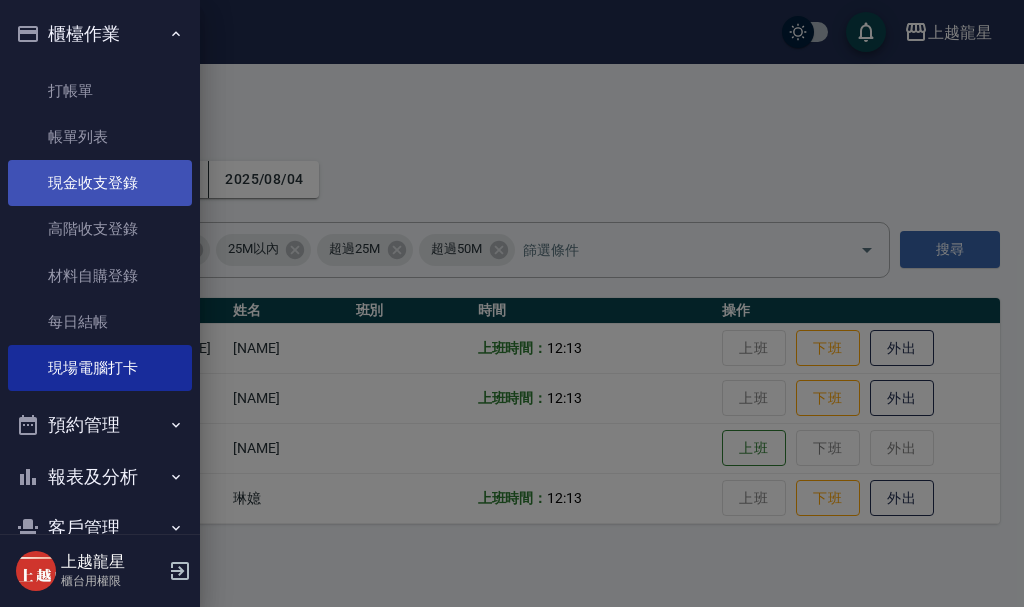 click on "現金收支登錄" at bounding box center (100, 183) 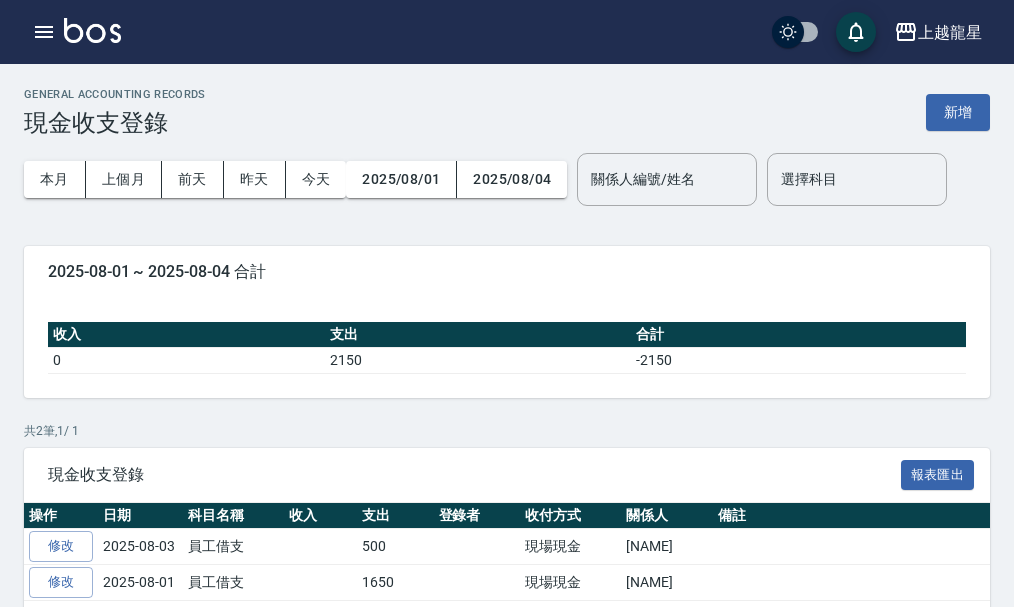 click on "GENERAL ACCOUNTING RECORDS 現金收支登錄 新增 本月 上個月 前天 昨天 今天 2025/08/01 2025/08/04 關係人編號/姓名 關係人編號/姓名 選擇科目 選擇科目 2025-08-01 ~ 2025-08-04 合計 收入 支出 合計 0 2150 -2150 共  2  筆,  1  /   1 現金收支登錄 報表匯出 操作 日期 科目名稱 收入 支出 登錄者 收付方式 關係人 備註 修改 2025-08-03 員工借支 500 現場現金 黃馨華 修改 2025-08-01 員工借支 1650 現場現金 黃馨華 每頁顯示數量 500 500 第 1–2 筆   共 2 筆" at bounding box center [507, 371] 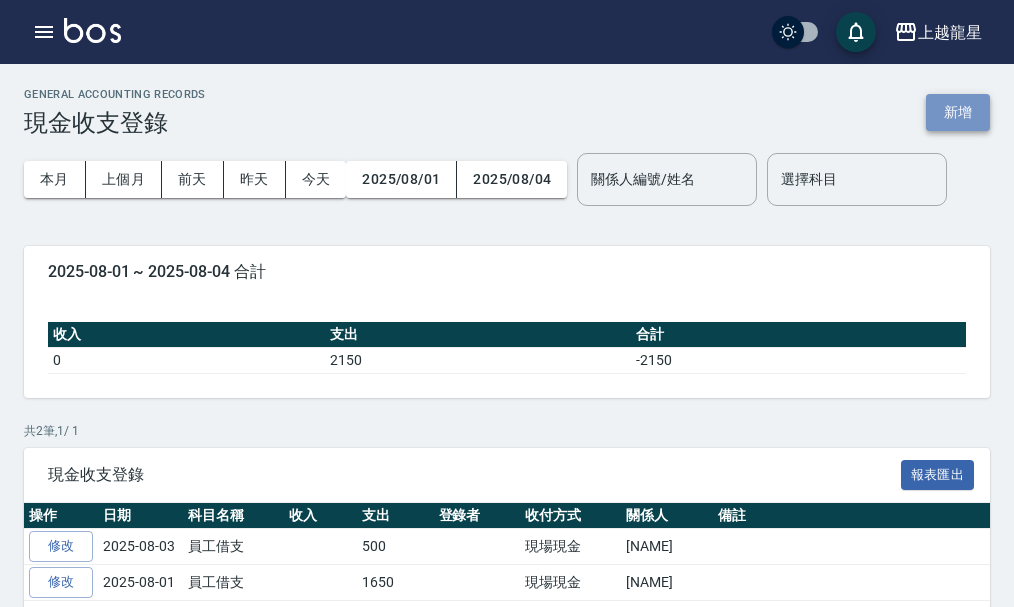 click on "新增" at bounding box center [958, 112] 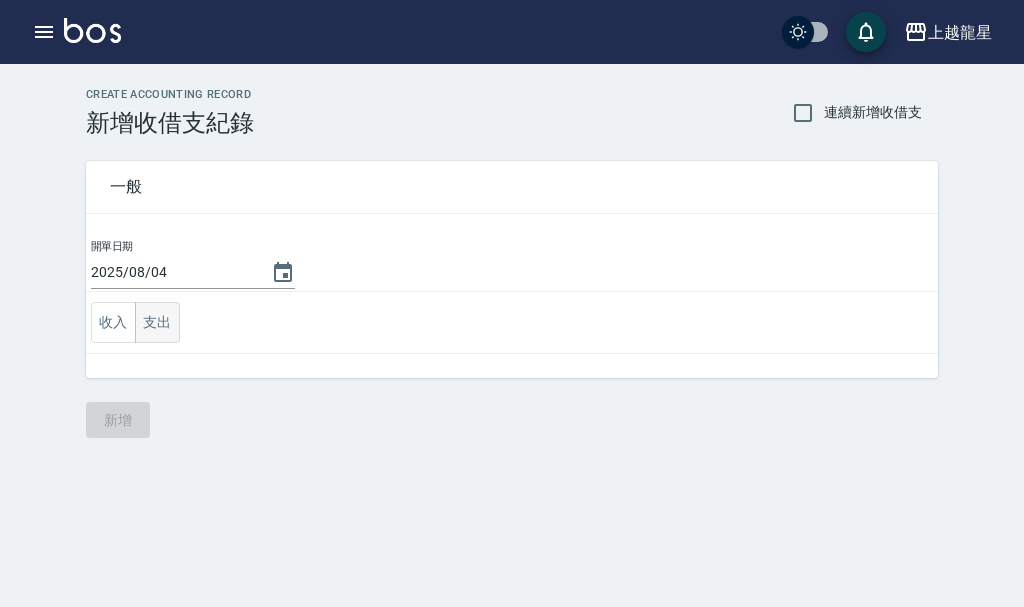 click on "支出" at bounding box center (157, 322) 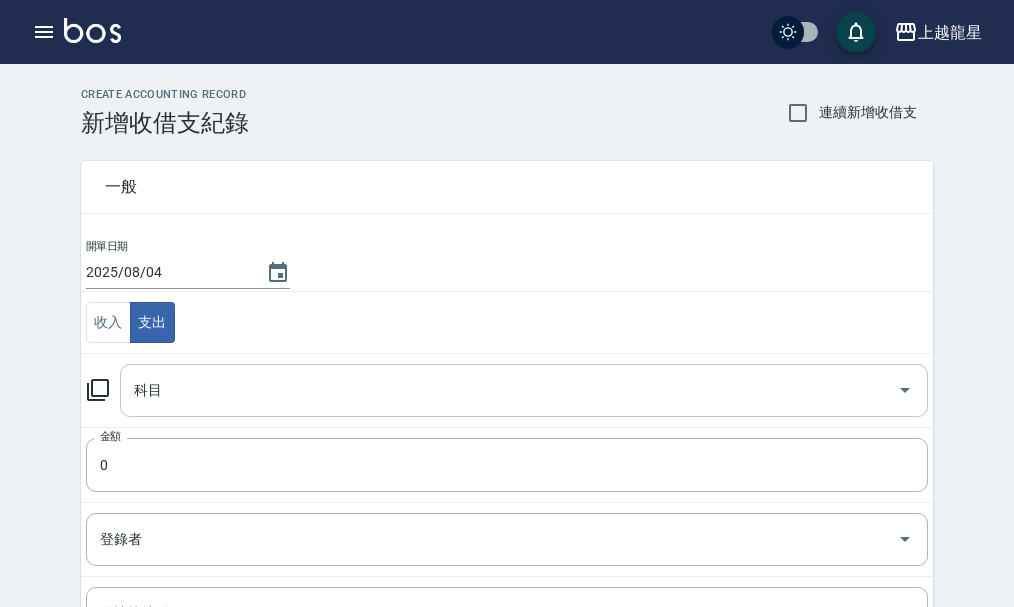 click on "科目" at bounding box center [509, 390] 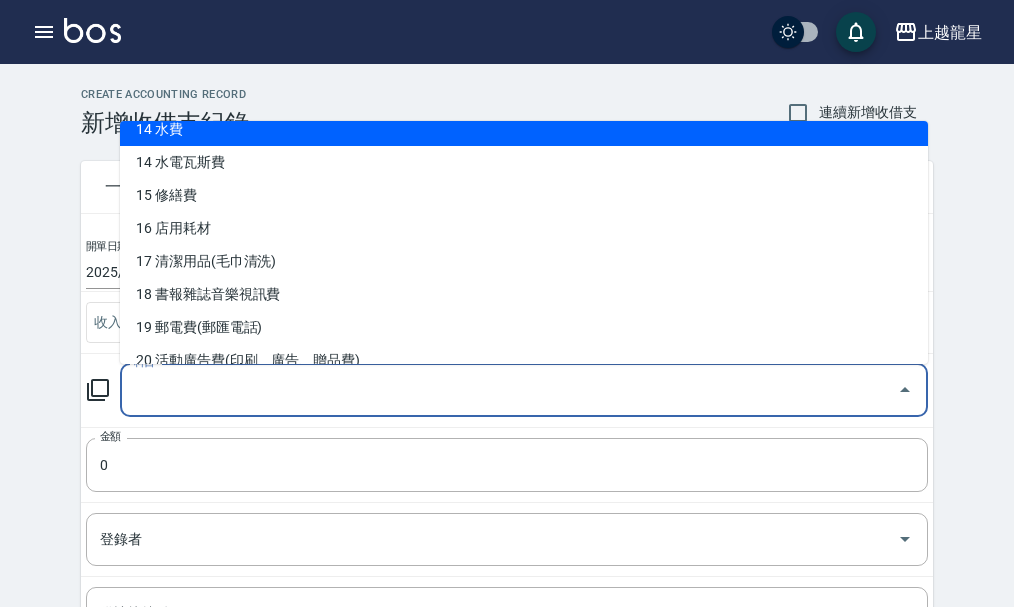 scroll, scrollTop: 500, scrollLeft: 0, axis: vertical 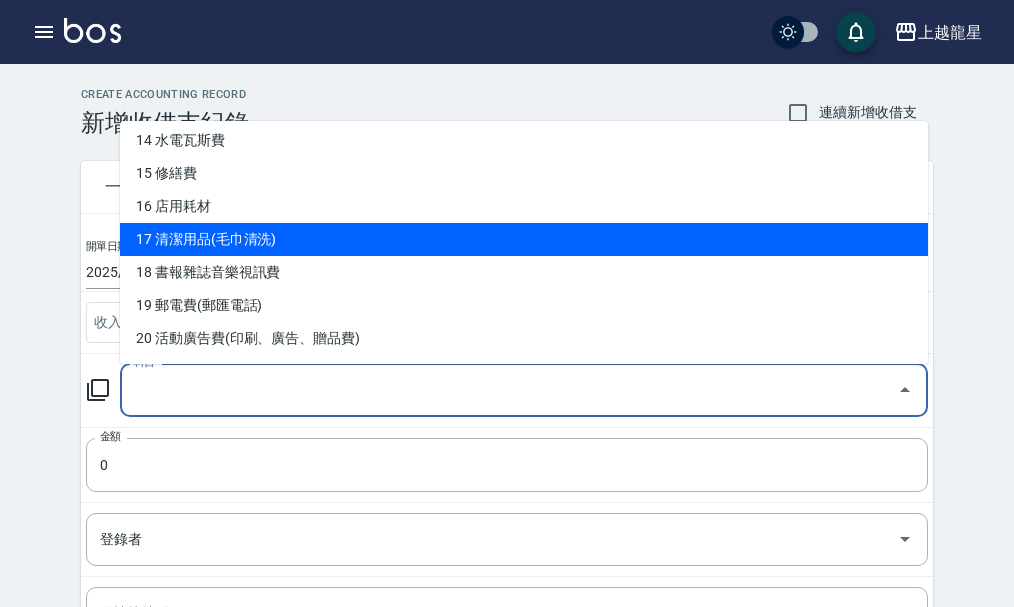click on "17 清潔用品(毛巾清洗)" at bounding box center (524, 239) 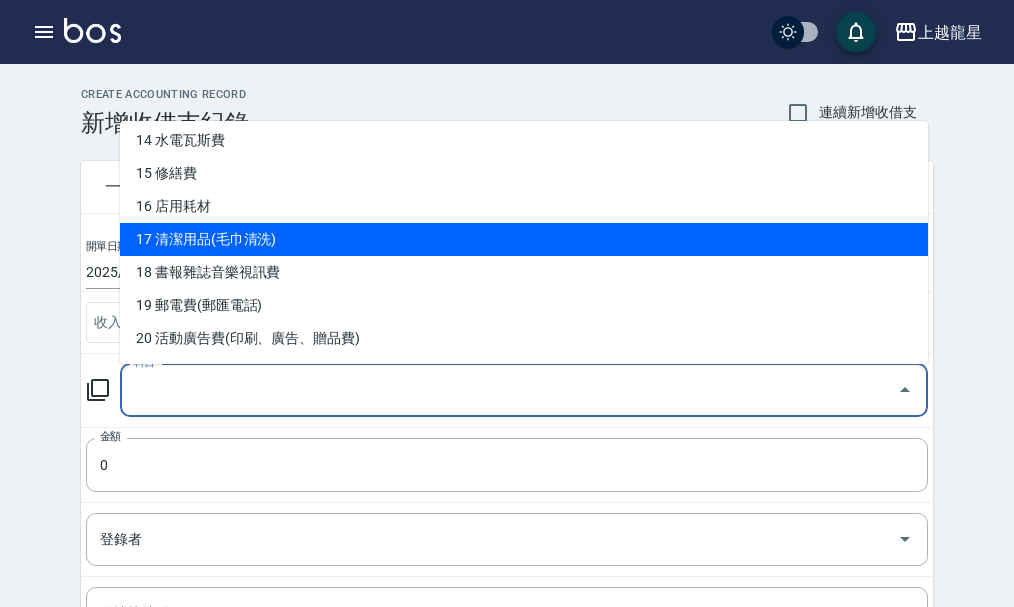 type on "17 清潔用品(毛巾清洗)" 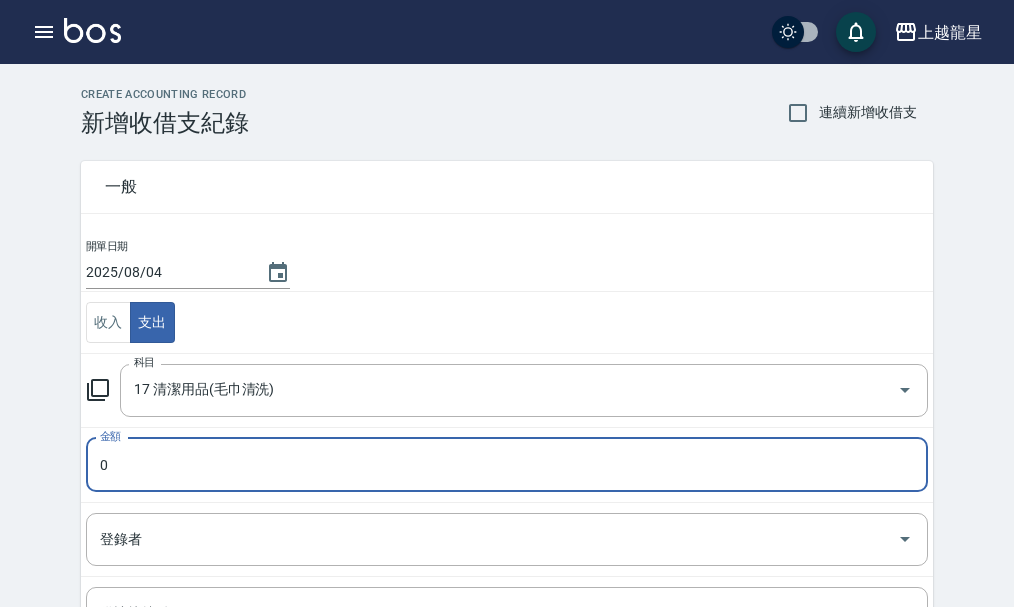 click on "0" at bounding box center [507, 465] 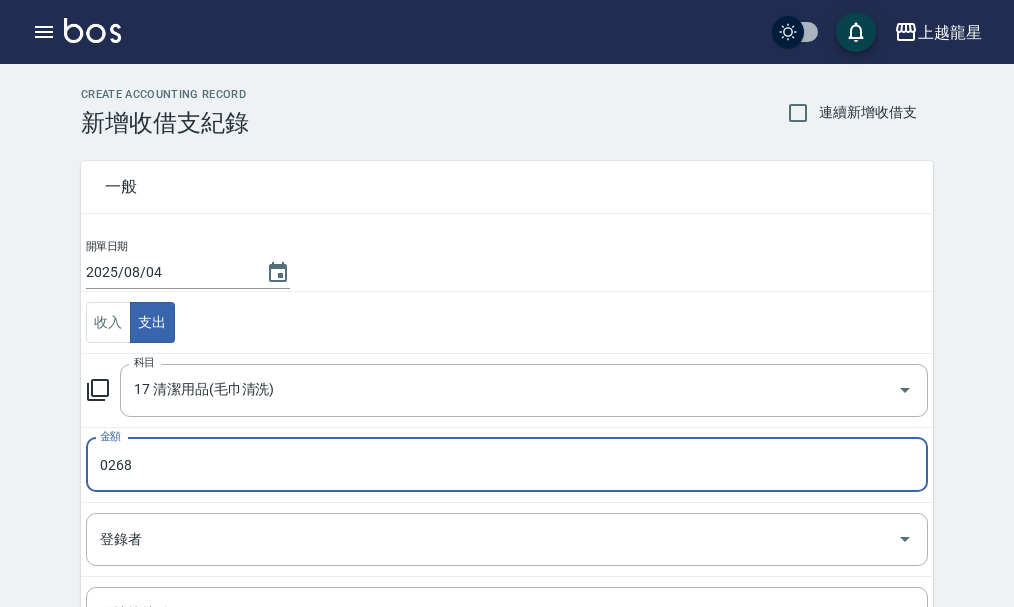 type on "0268" 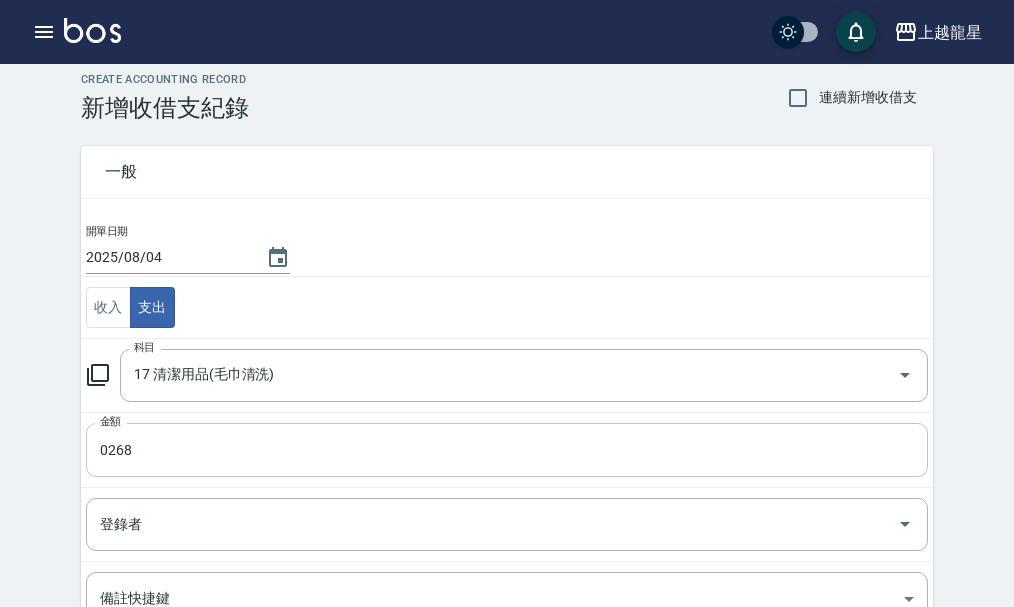 scroll, scrollTop: 276, scrollLeft: 0, axis: vertical 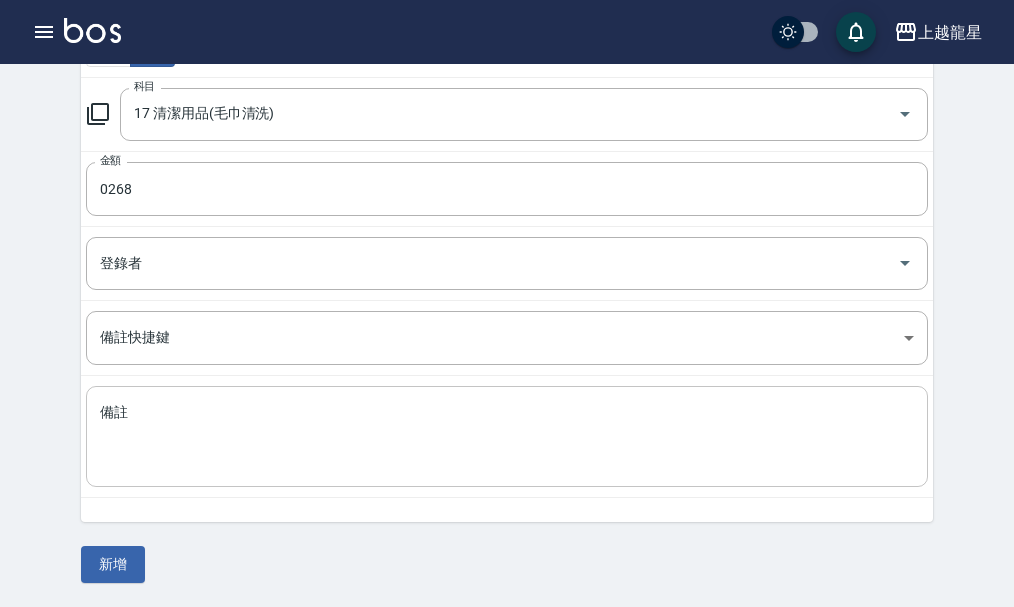 click on "備註" at bounding box center [507, 437] 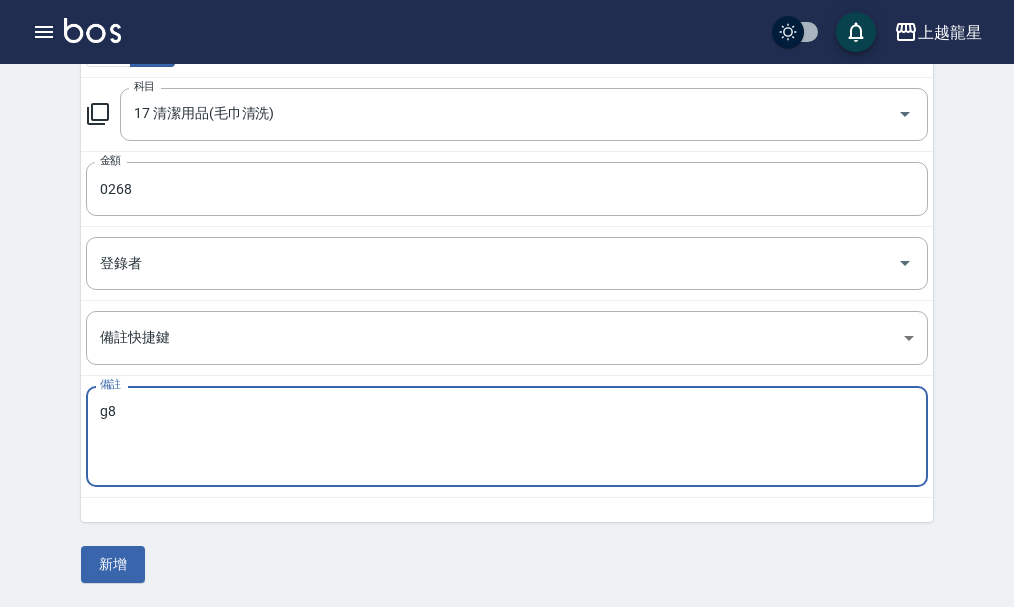 type on "g" 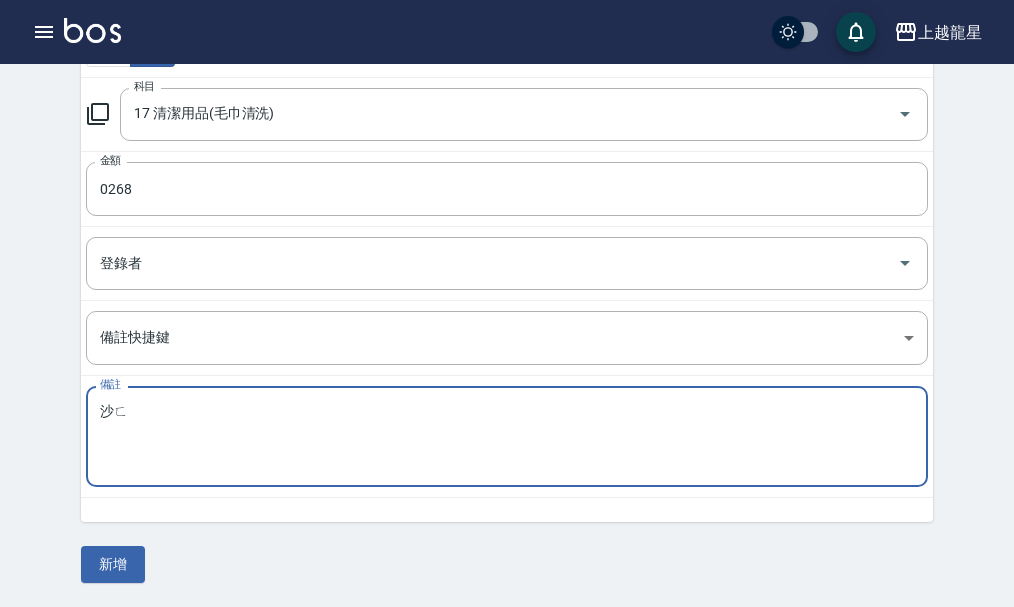 type on "沙" 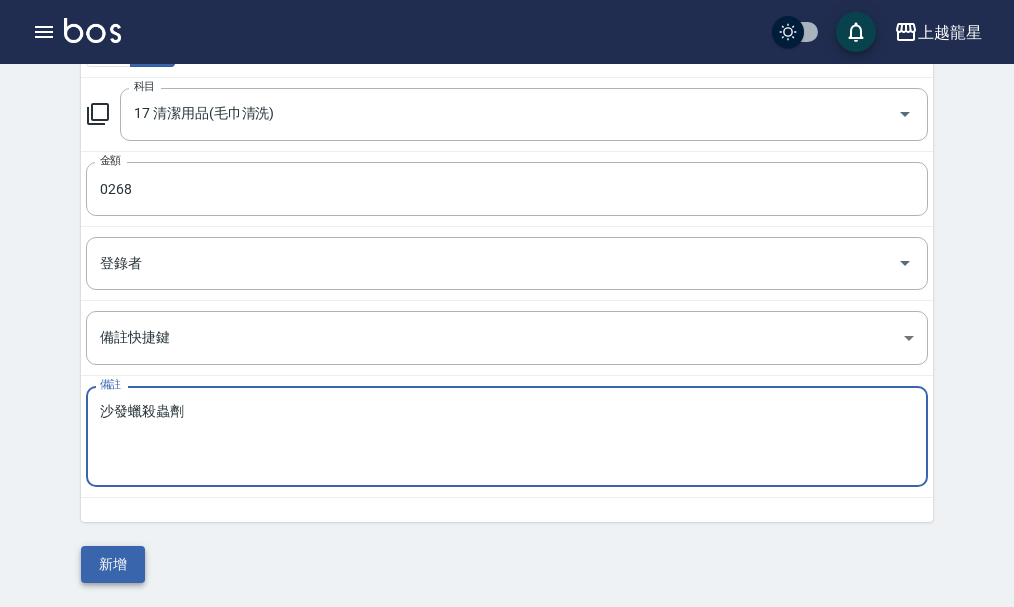 type on "沙發蠟殺蟲劑" 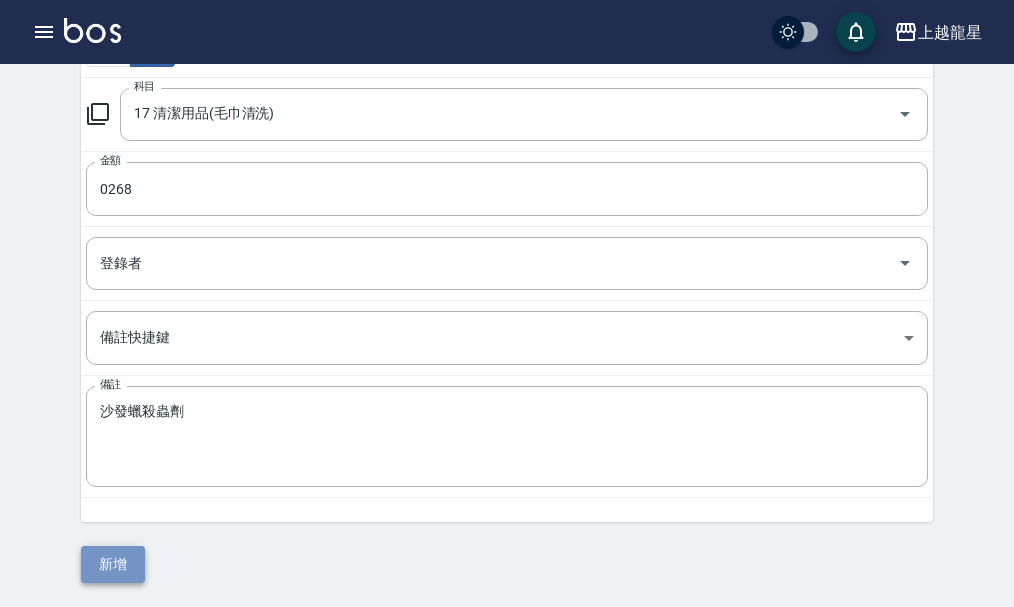click on "新增" at bounding box center (113, 564) 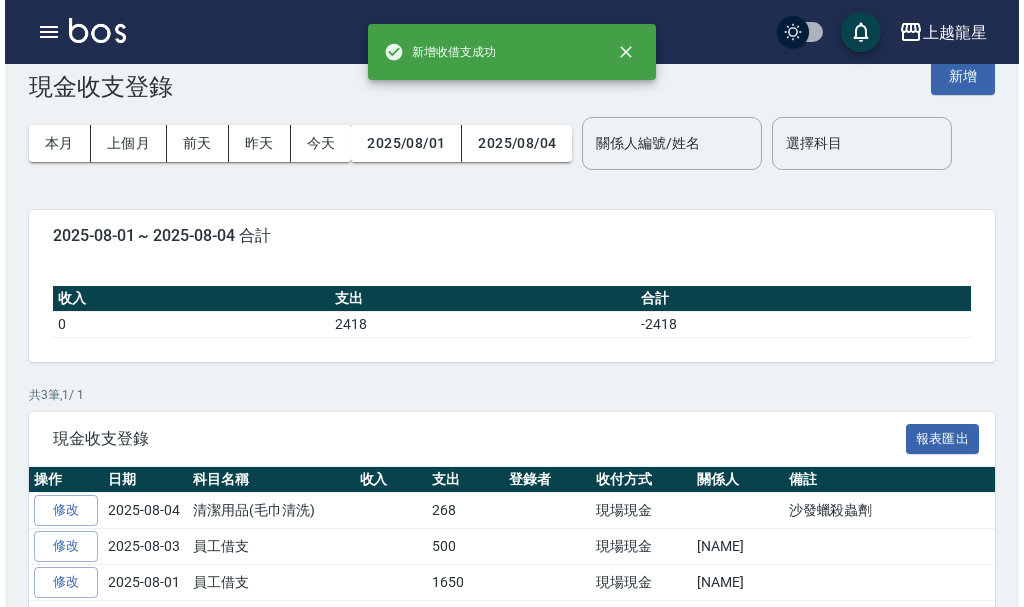 scroll, scrollTop: 0, scrollLeft: 0, axis: both 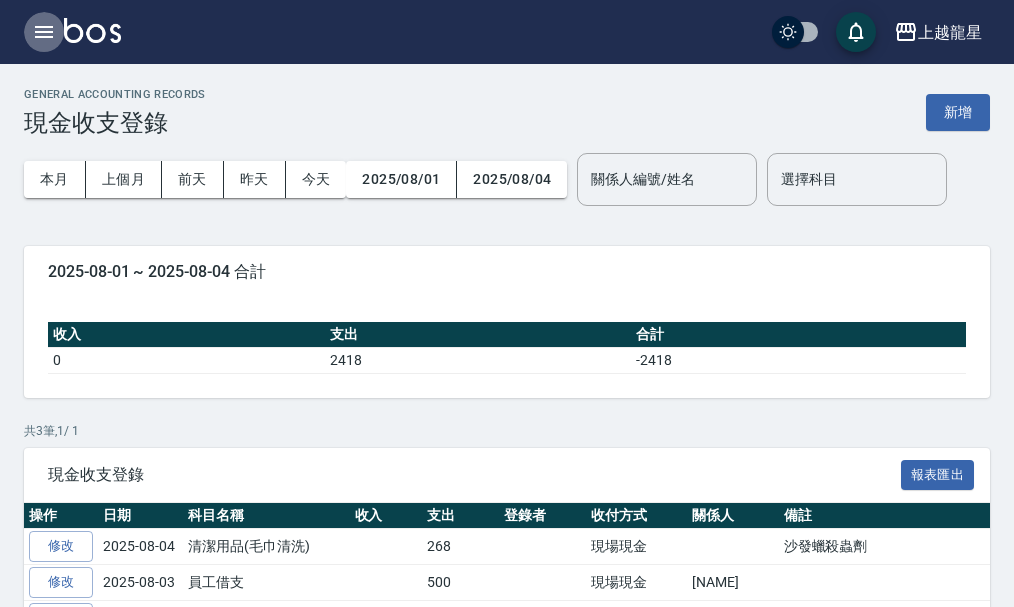 click 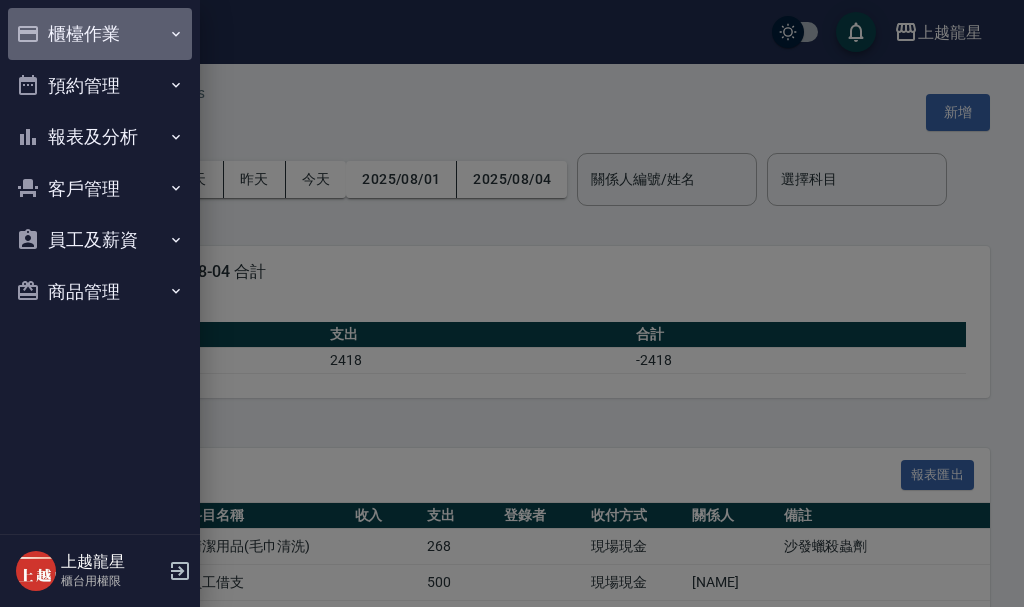 click on "櫃檯作業" at bounding box center (100, 34) 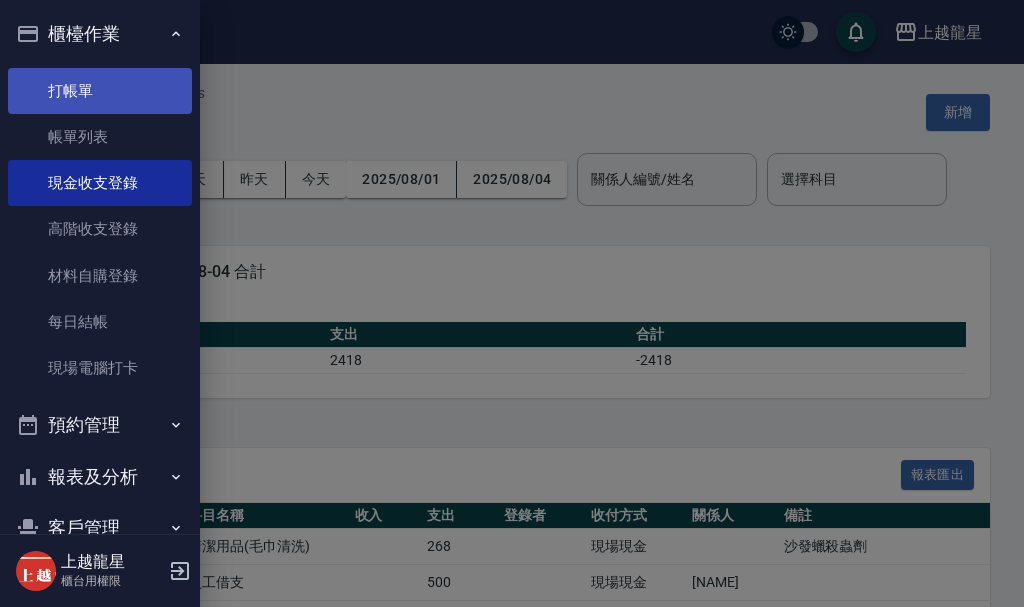 click on "打帳單" at bounding box center [100, 91] 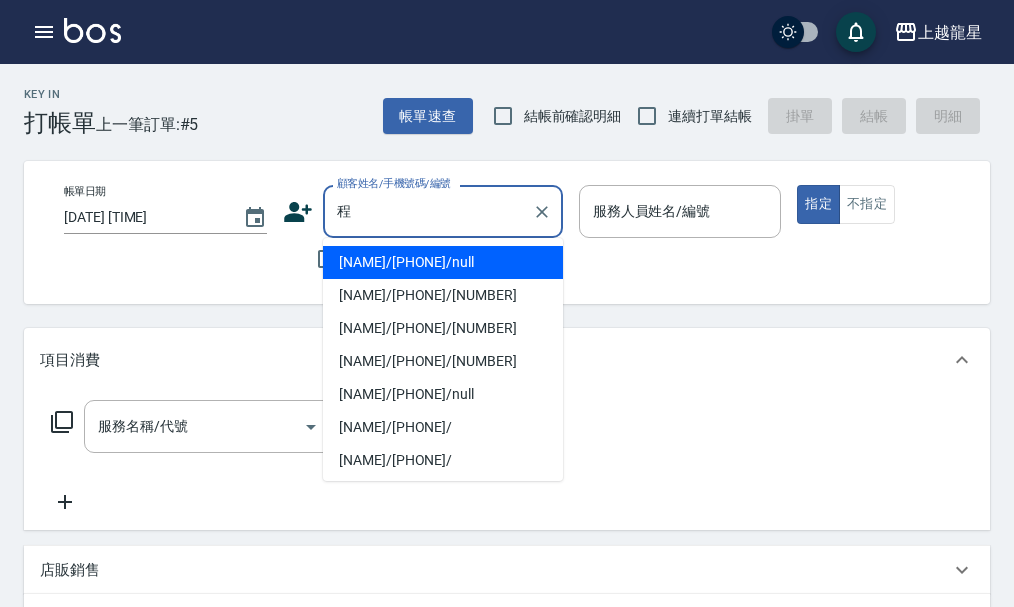 click on "[NAME]/[PHONE]/null" at bounding box center (443, 262) 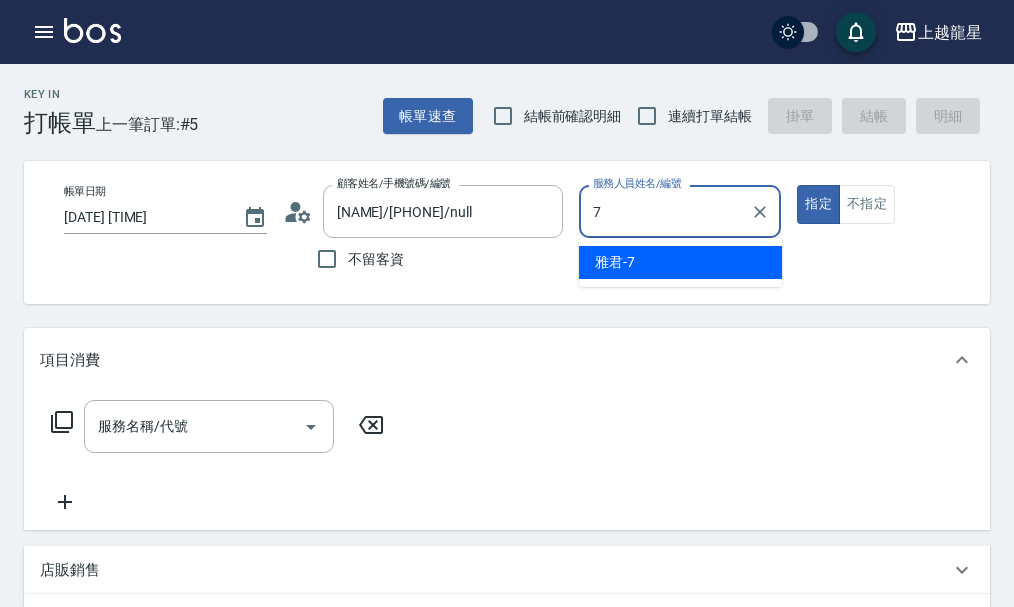 type on "雅君-7" 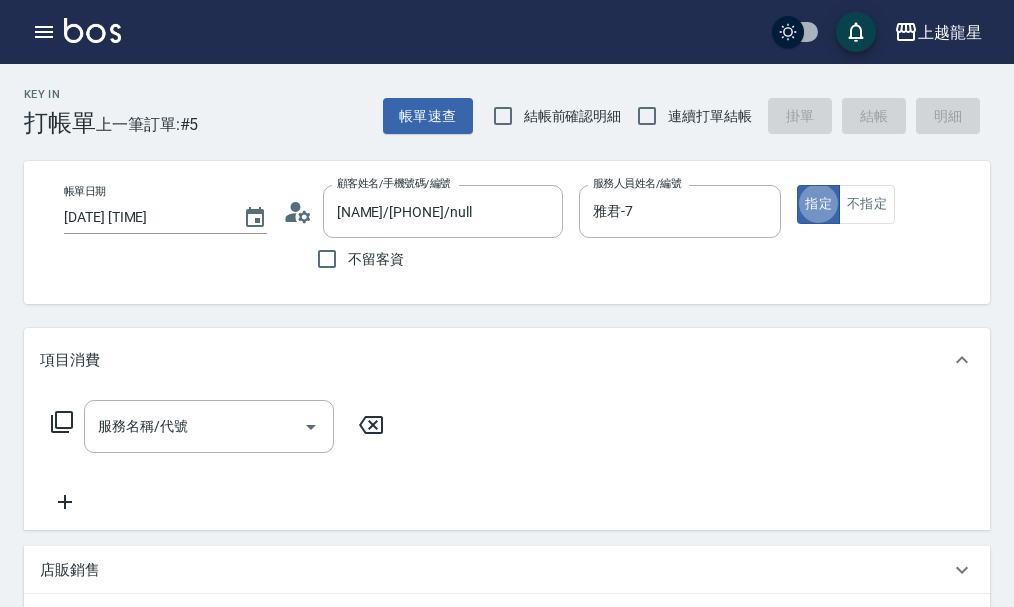 type on "true" 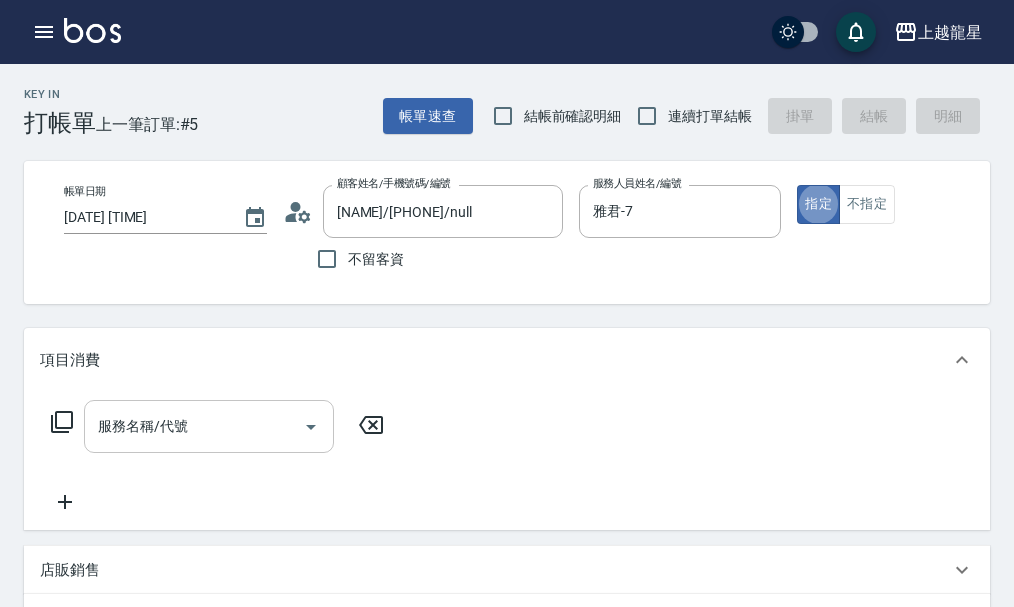 click on "服務名稱/代號" at bounding box center (194, 426) 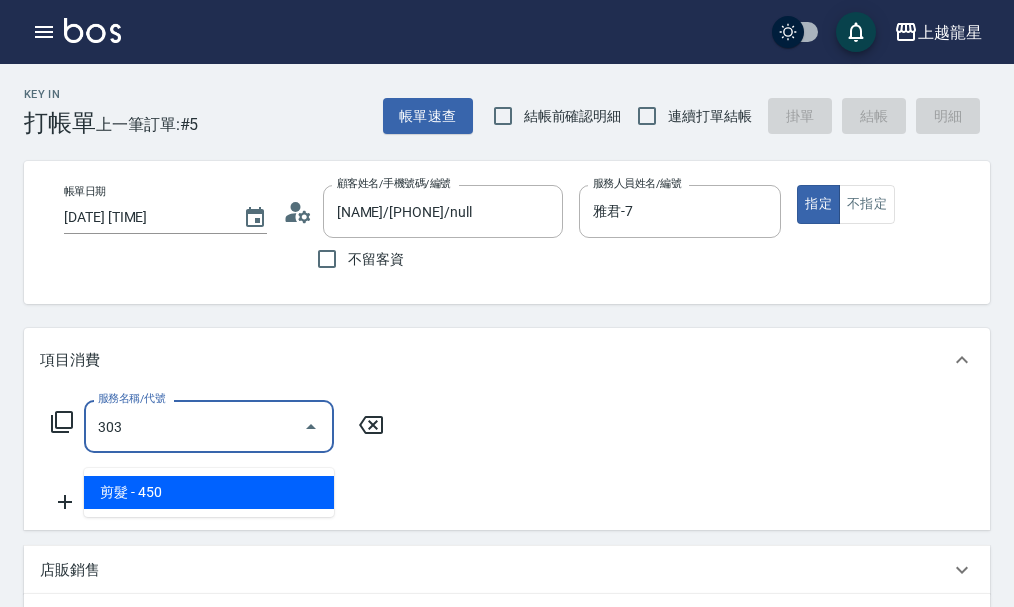 type on "剪髮(303)" 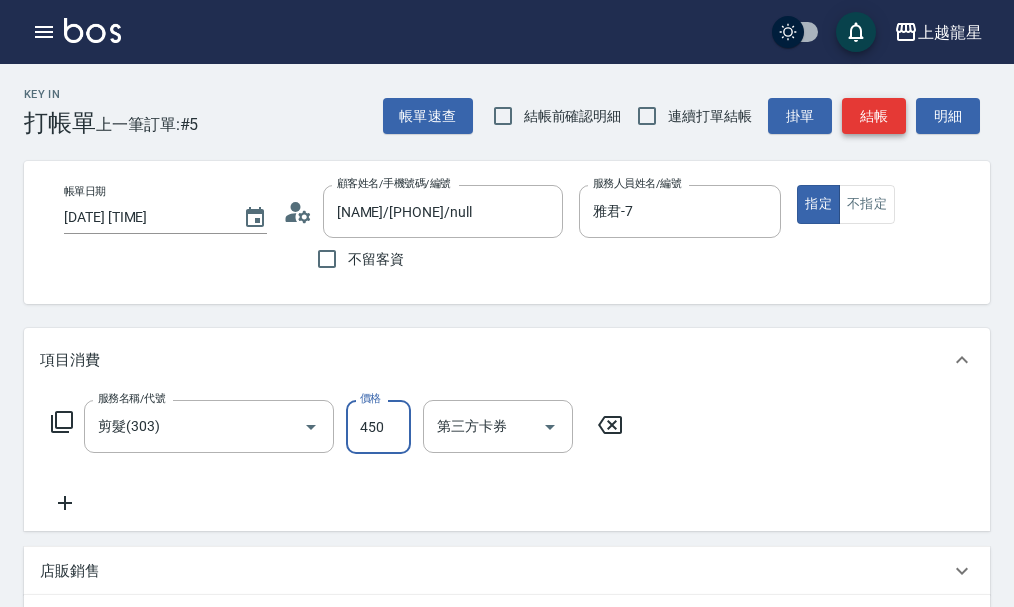 click on "結帳" at bounding box center (874, 116) 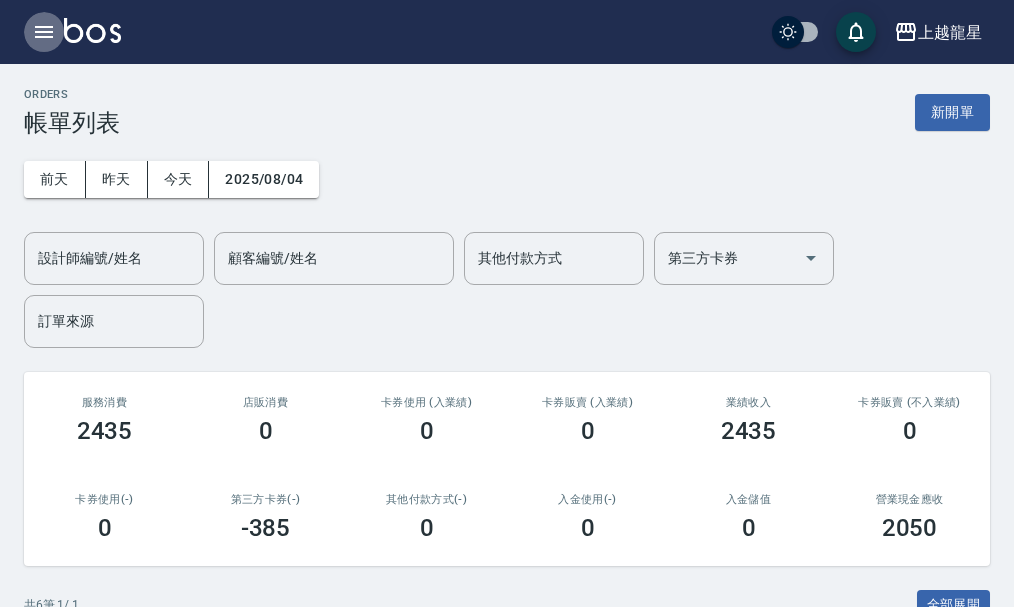 click 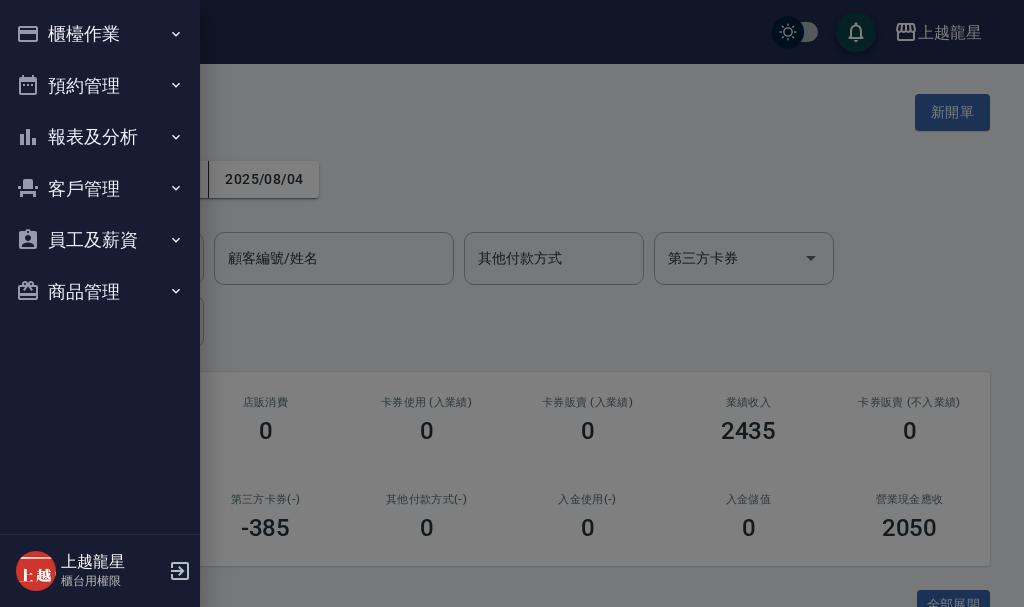 click on "櫃檯作業" at bounding box center [100, 34] 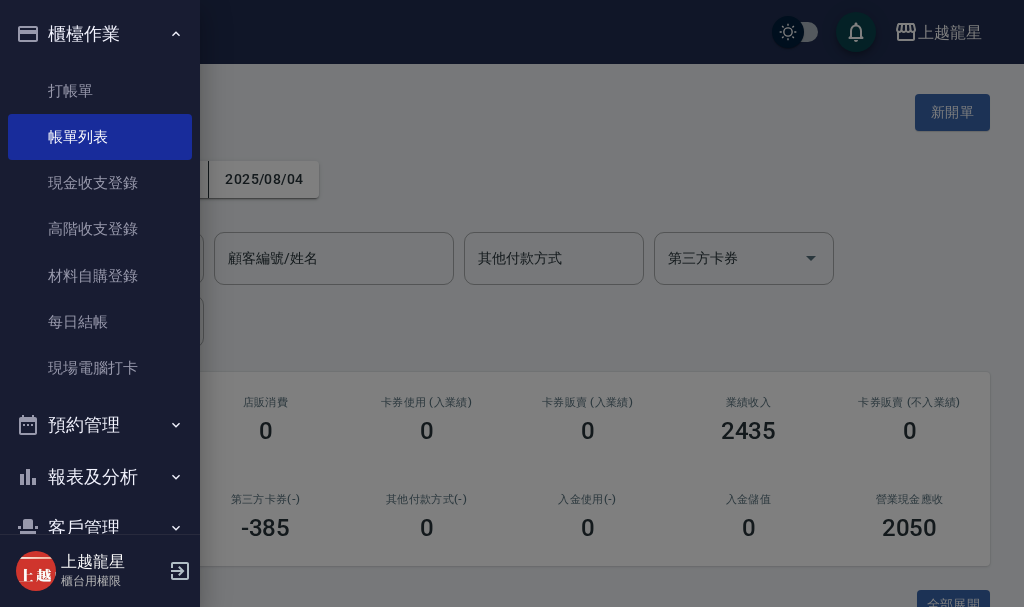 click on "櫃檯作業" at bounding box center [100, 34] 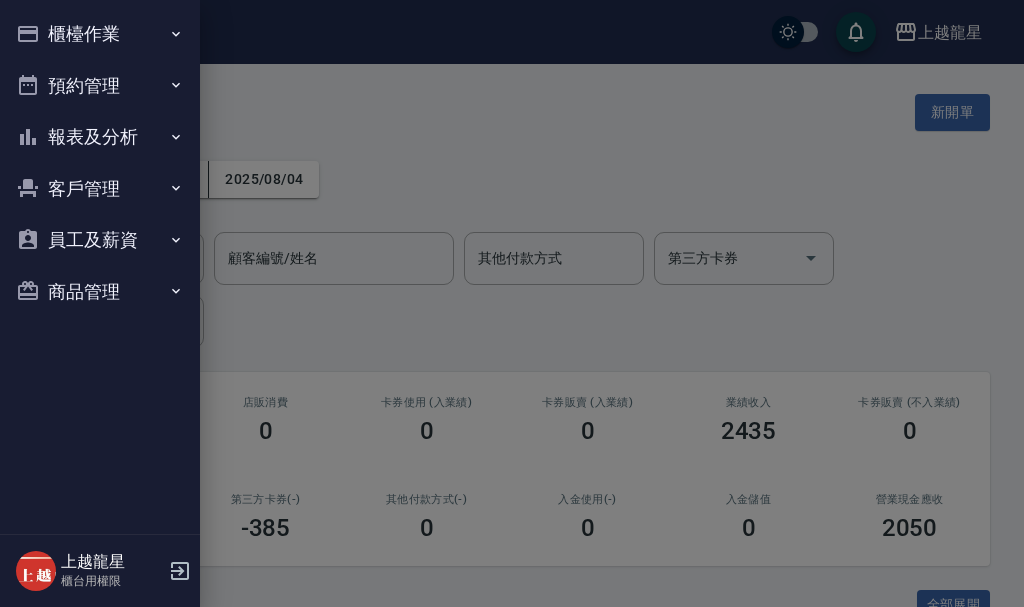 click at bounding box center [512, 303] 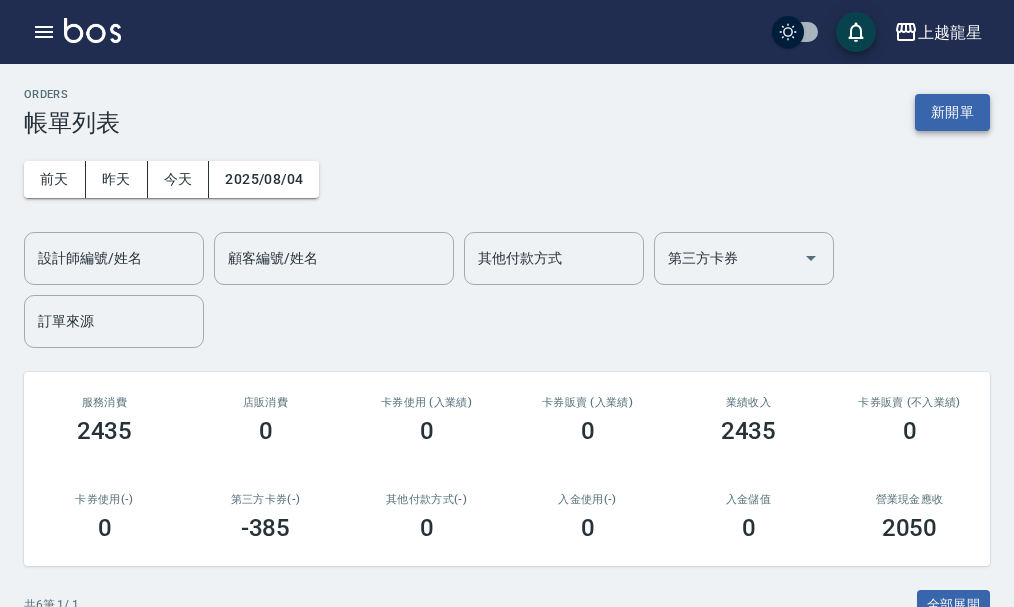 click on "新開單" at bounding box center (952, 112) 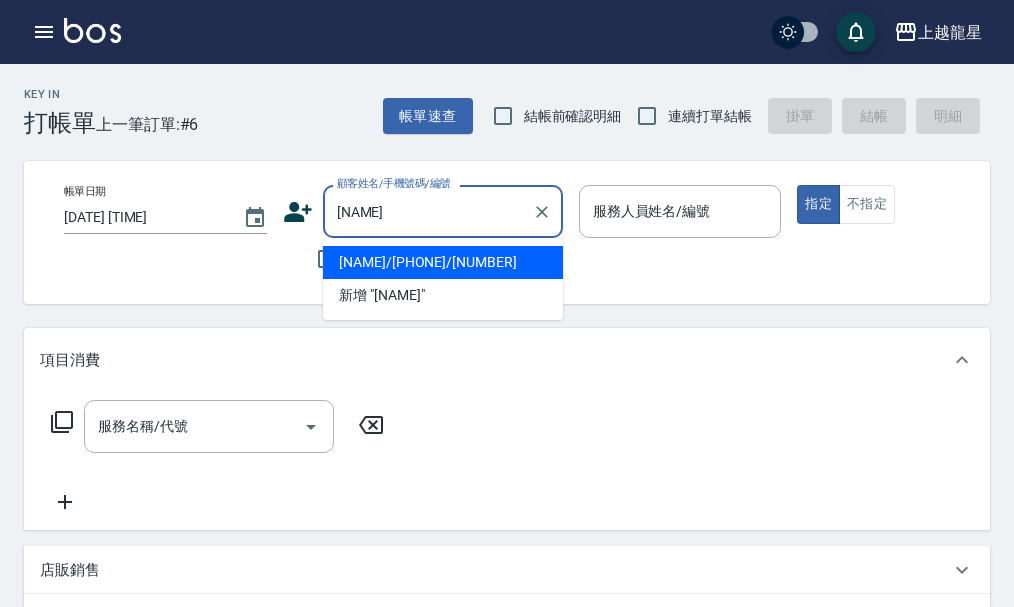 click on "黃孟彩/0933688287/108" at bounding box center [443, 262] 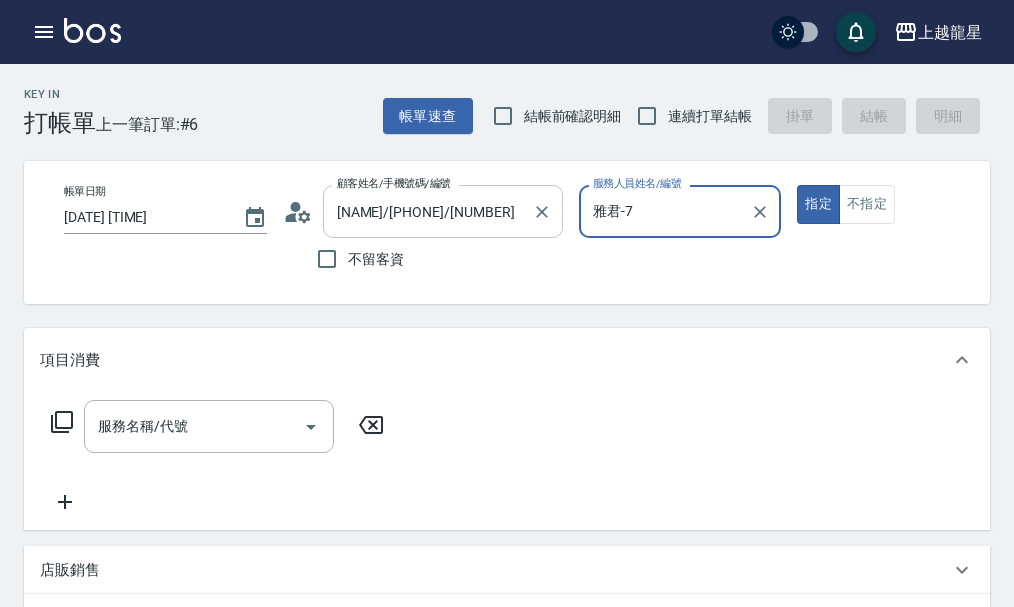 type on "雅君-7" 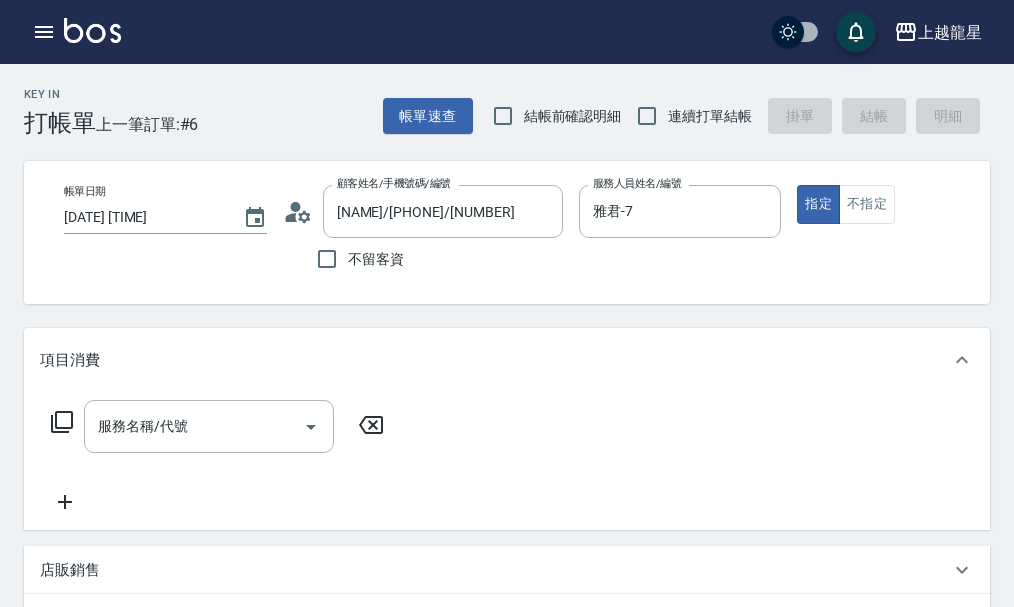 click 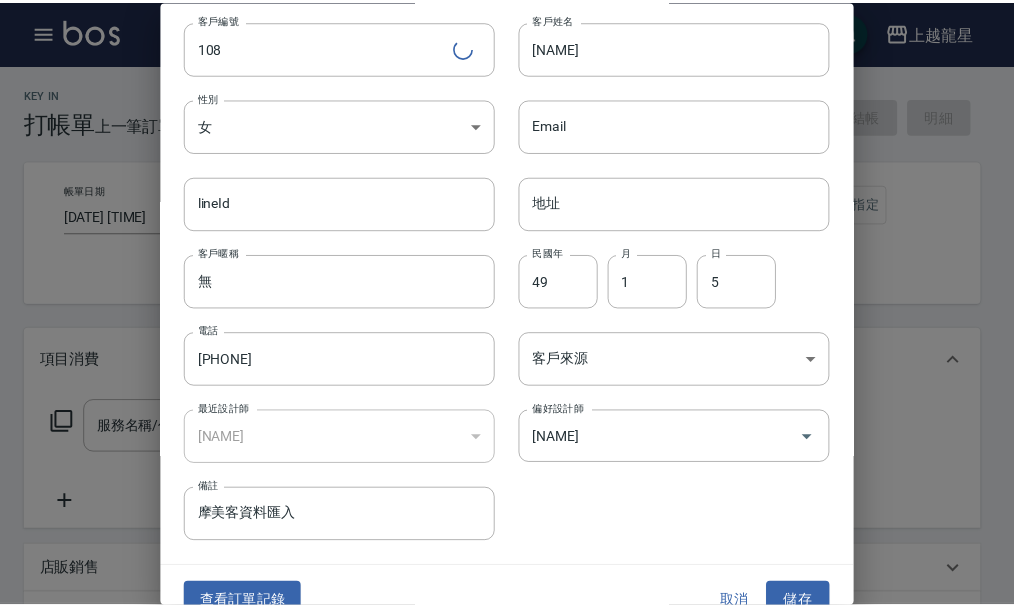scroll, scrollTop: 86, scrollLeft: 0, axis: vertical 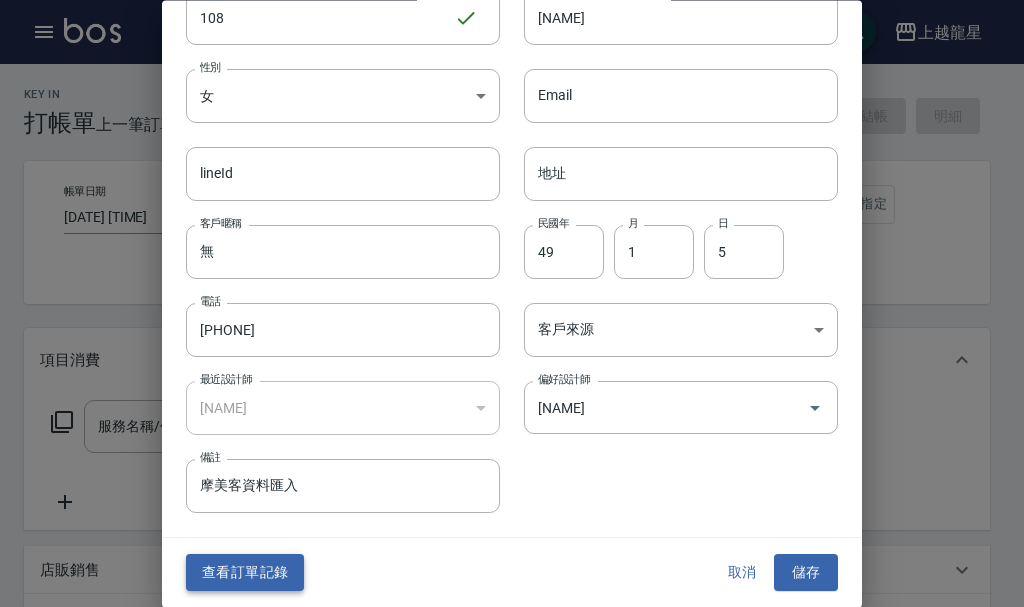 click on "查看訂單記錄" at bounding box center (245, 573) 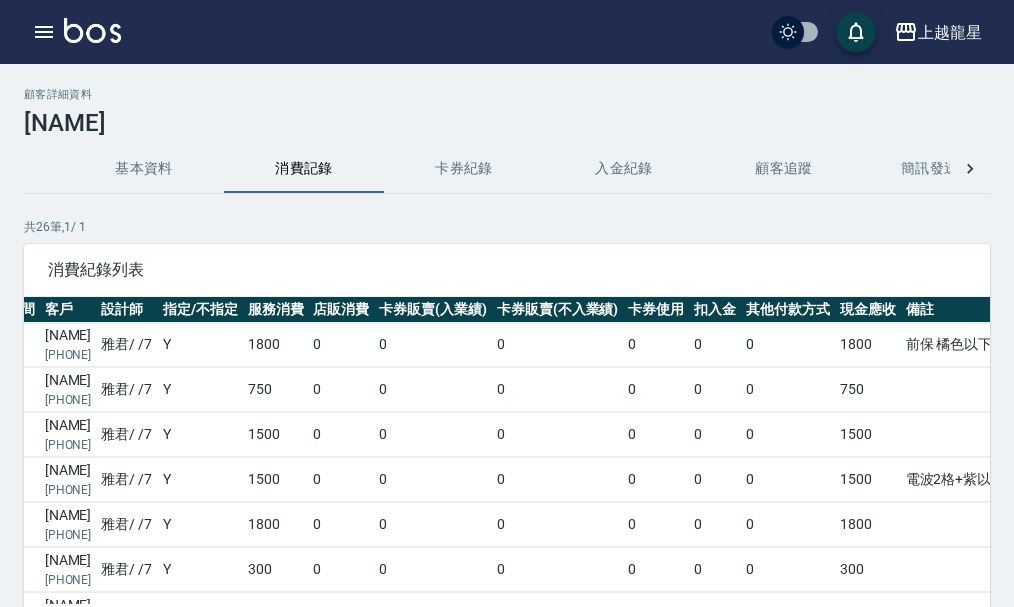 scroll, scrollTop: 0, scrollLeft: 263, axis: horizontal 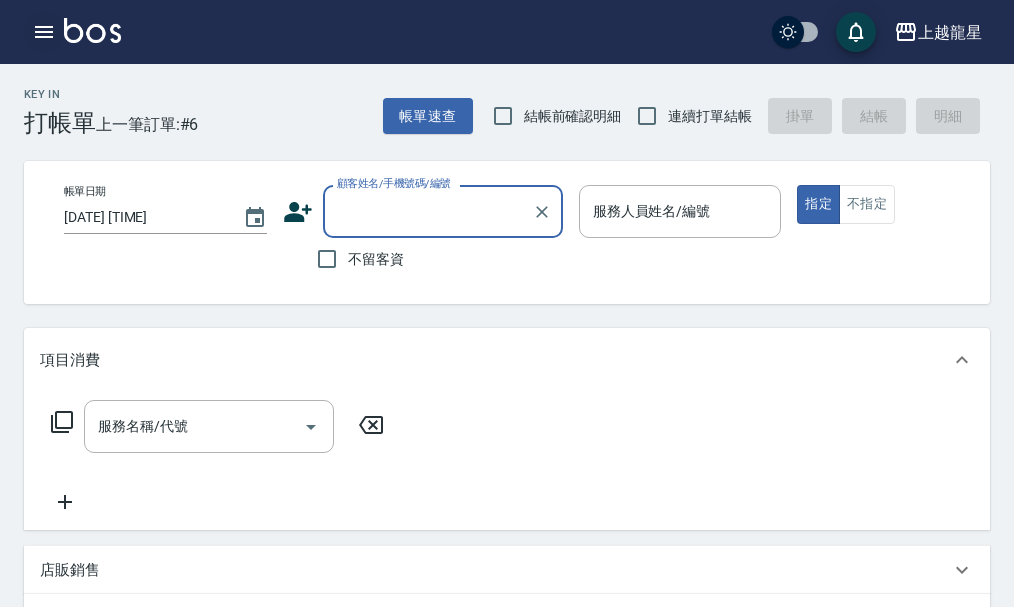 click 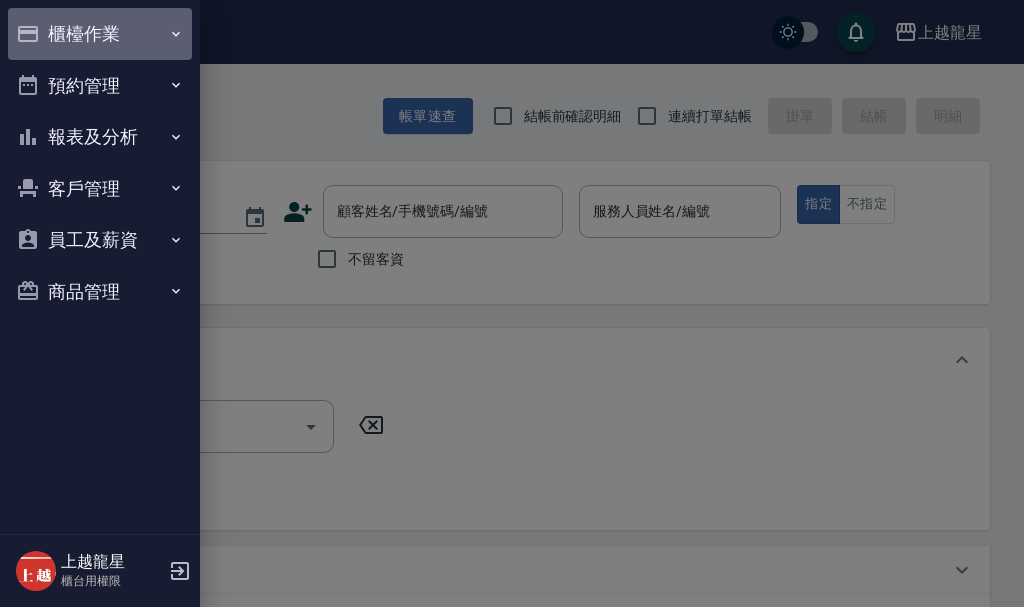 click on "櫃檯作業" at bounding box center (100, 34) 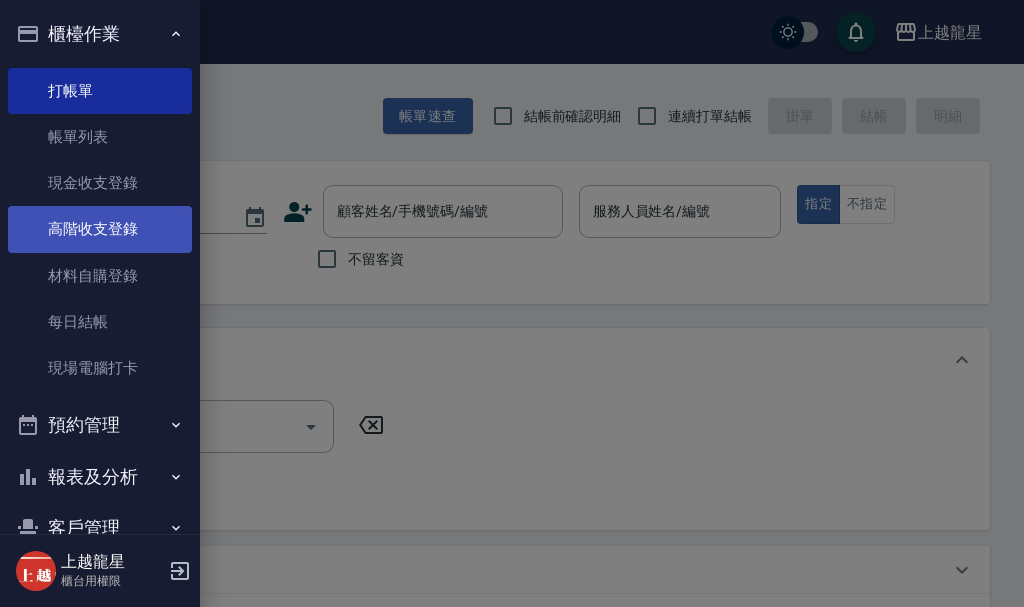 click on "高階收支登錄" at bounding box center (100, 229) 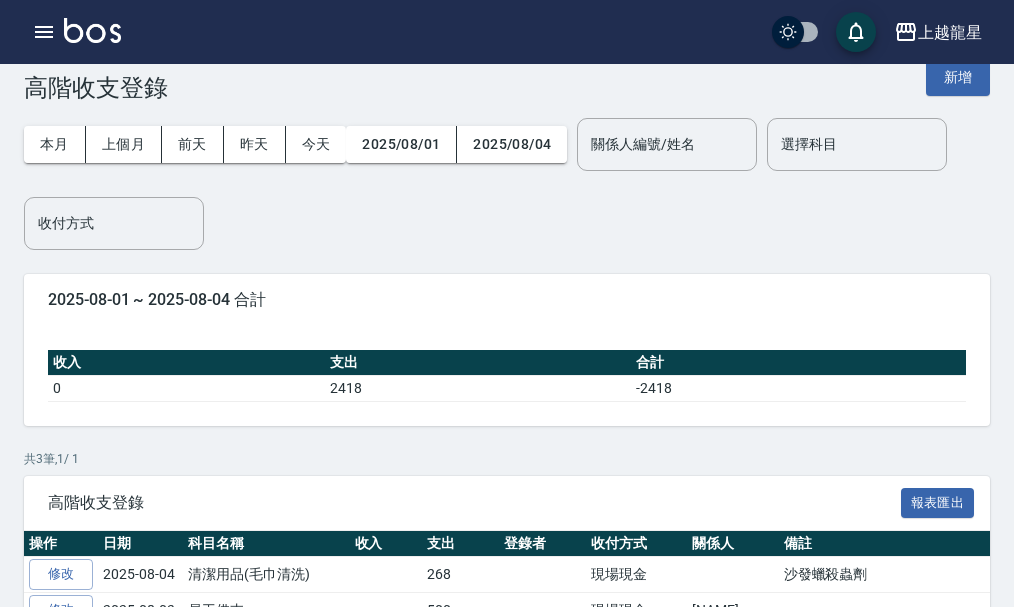 scroll, scrollTop: 0, scrollLeft: 0, axis: both 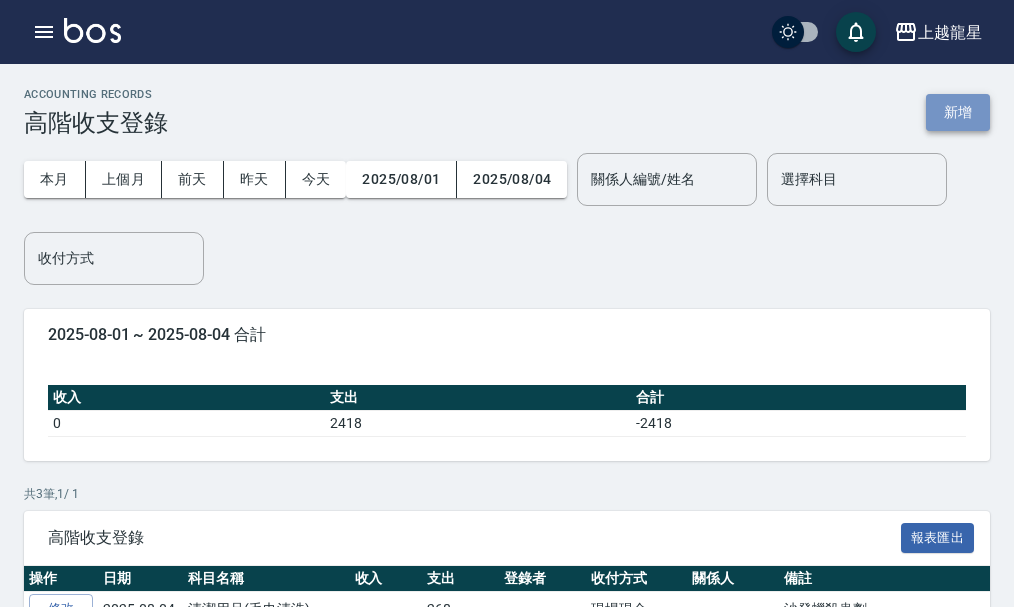 click on "新增" at bounding box center (958, 112) 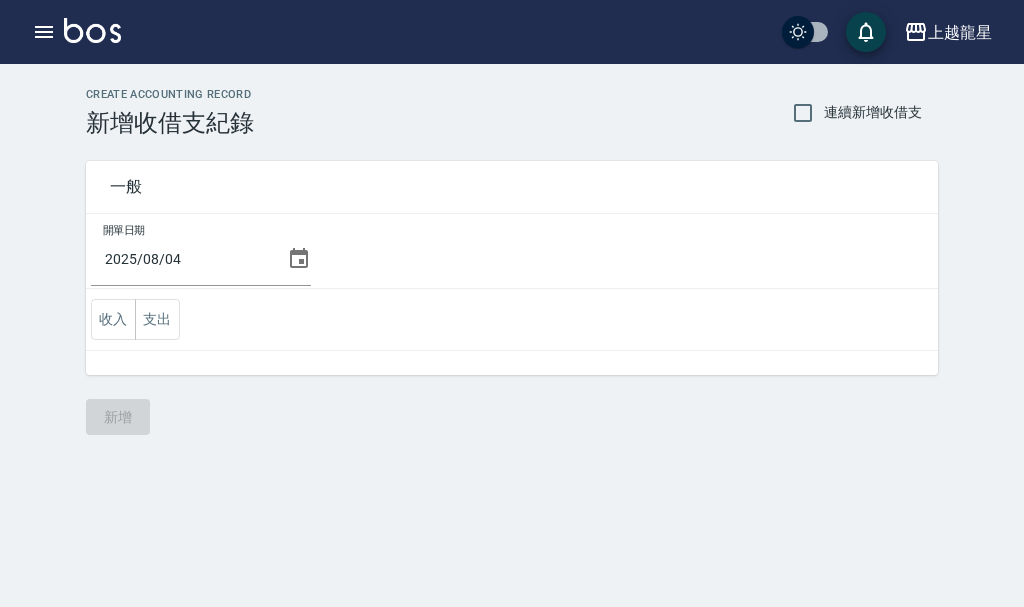 click 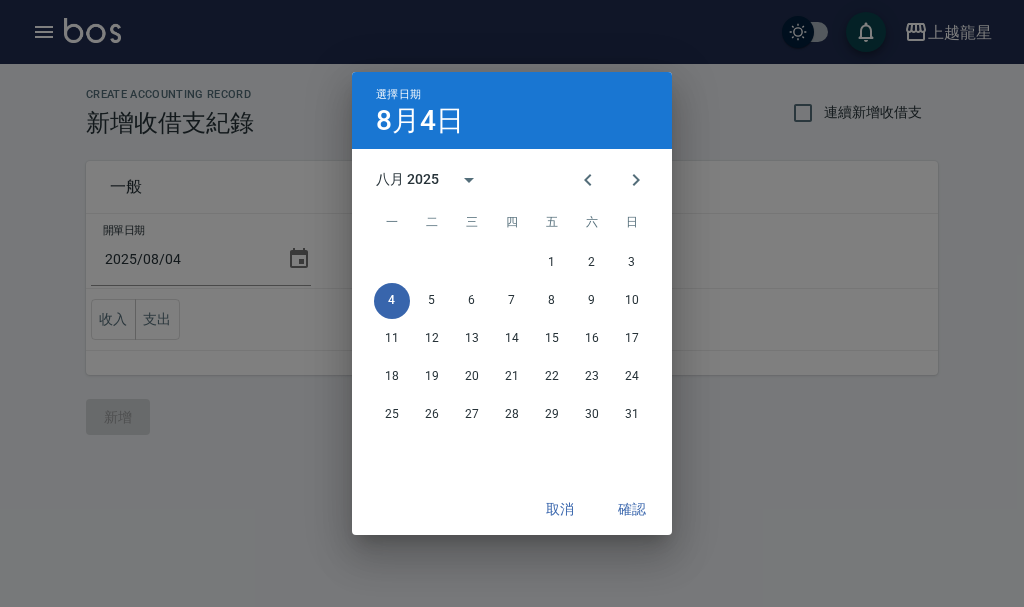 click on "確認" at bounding box center [632, 509] 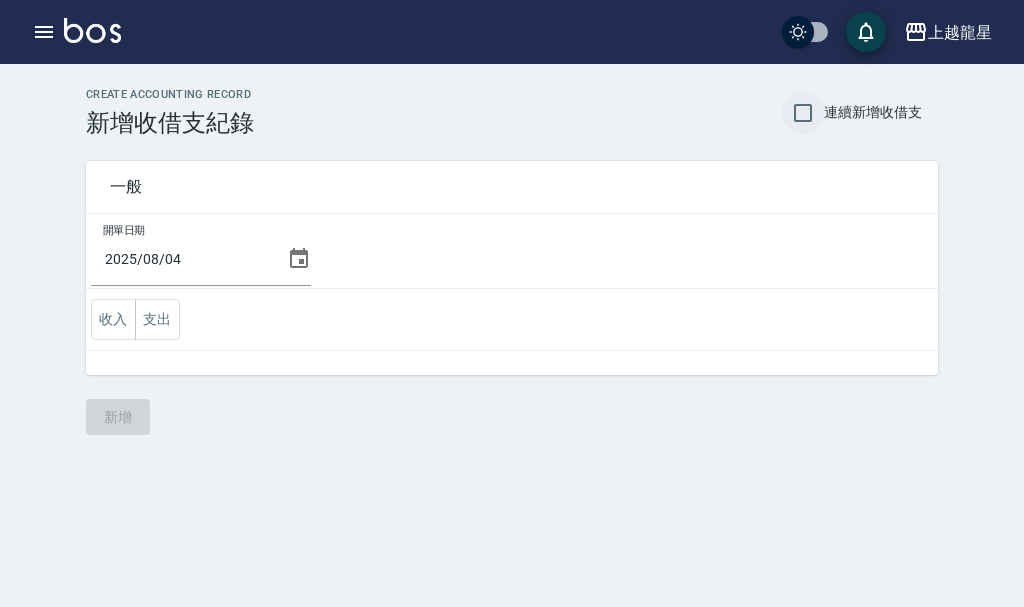 click on "連續新增收借支" at bounding box center [803, 113] 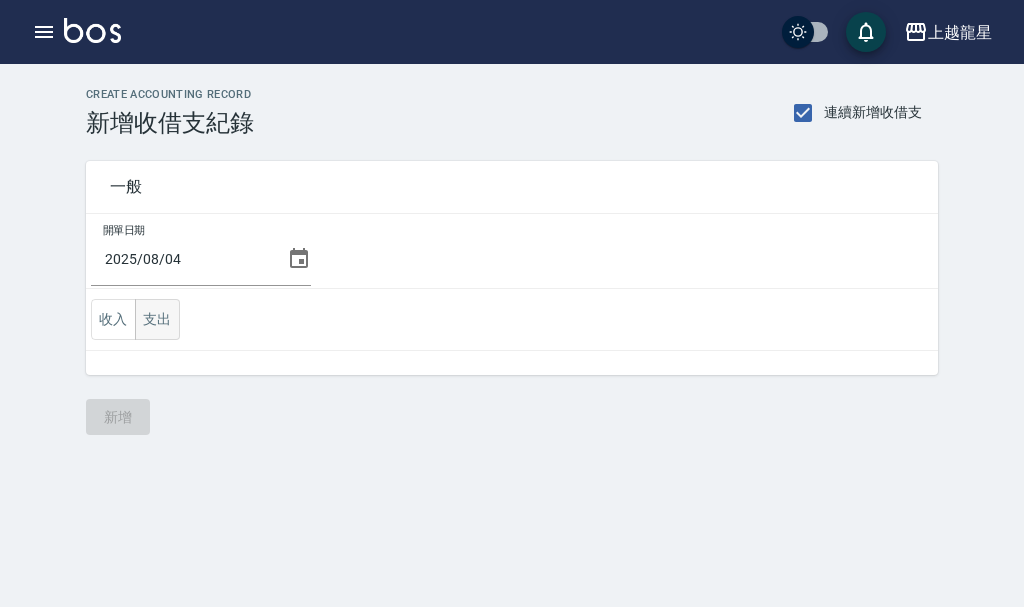 click on "支出" at bounding box center [157, 319] 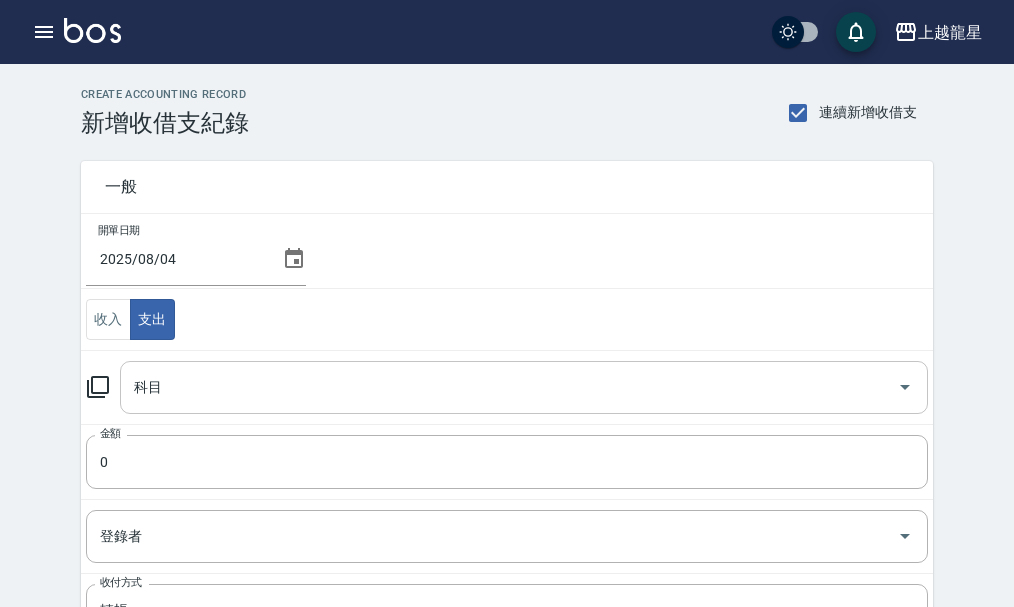 click on "科目" at bounding box center [509, 387] 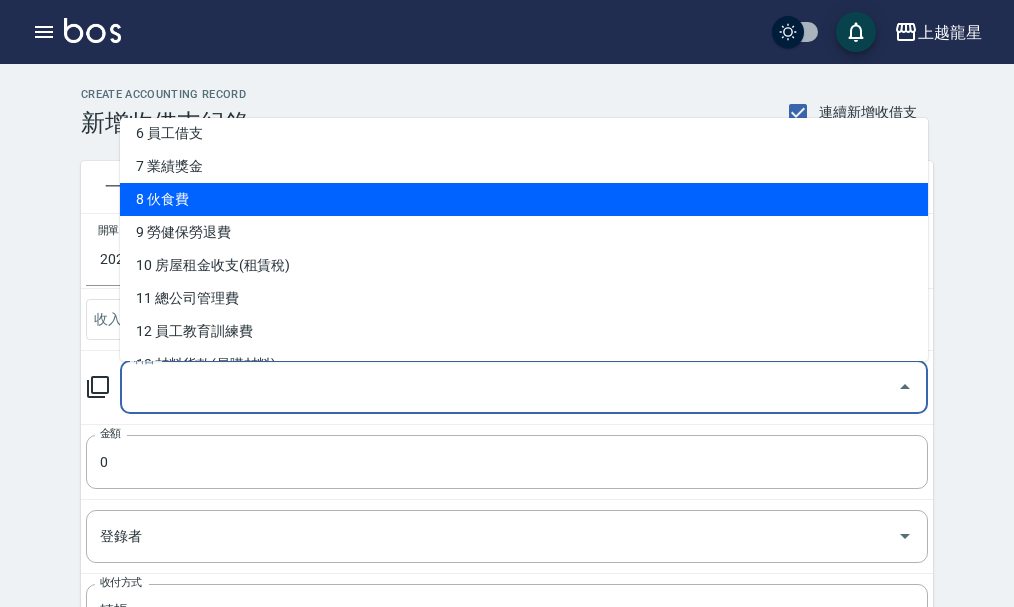 scroll, scrollTop: 200, scrollLeft: 0, axis: vertical 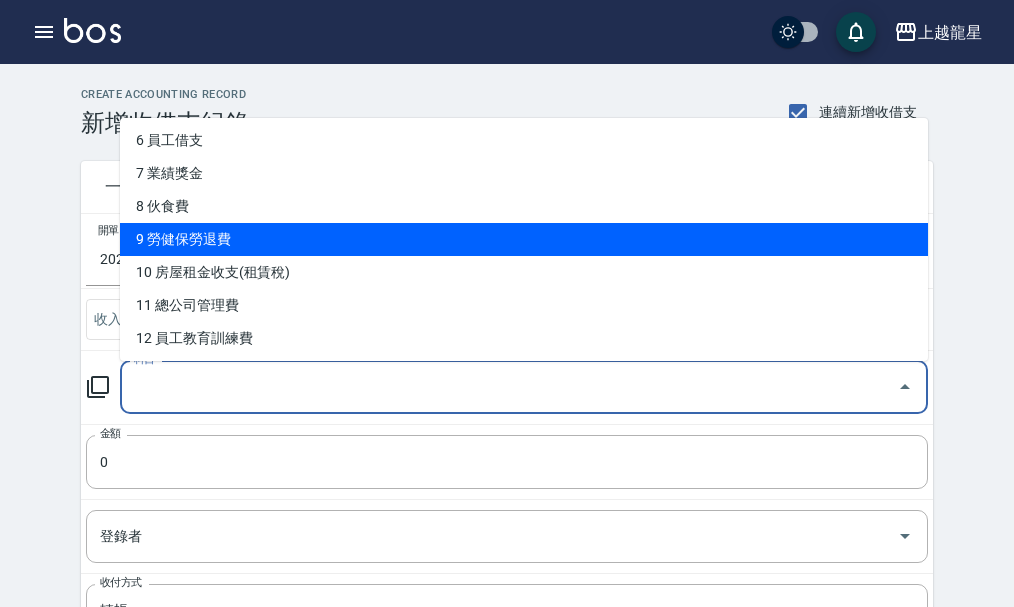 click on "9 勞健保勞退費" at bounding box center [524, 239] 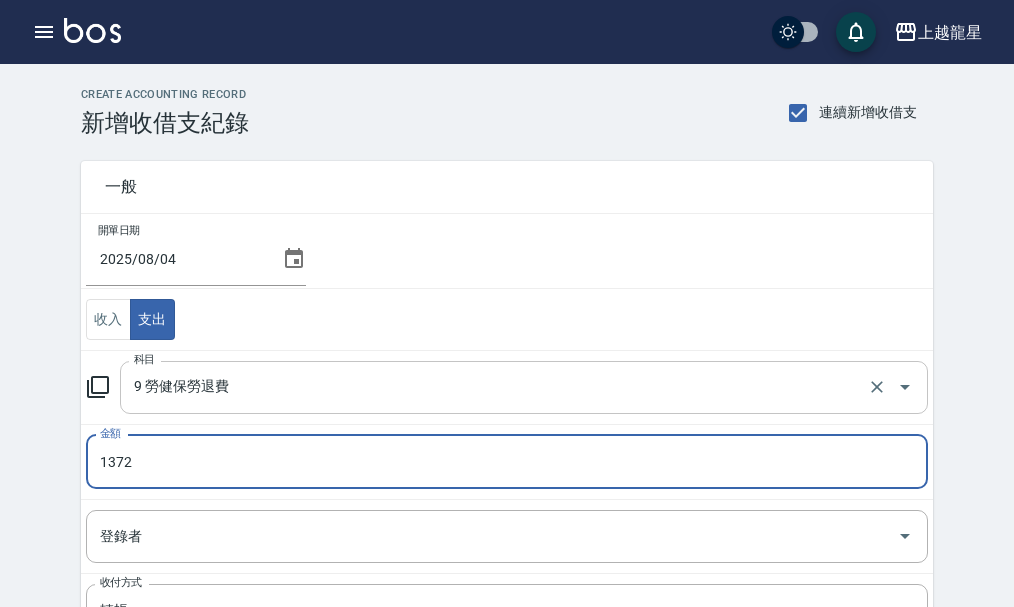 type on "1372" 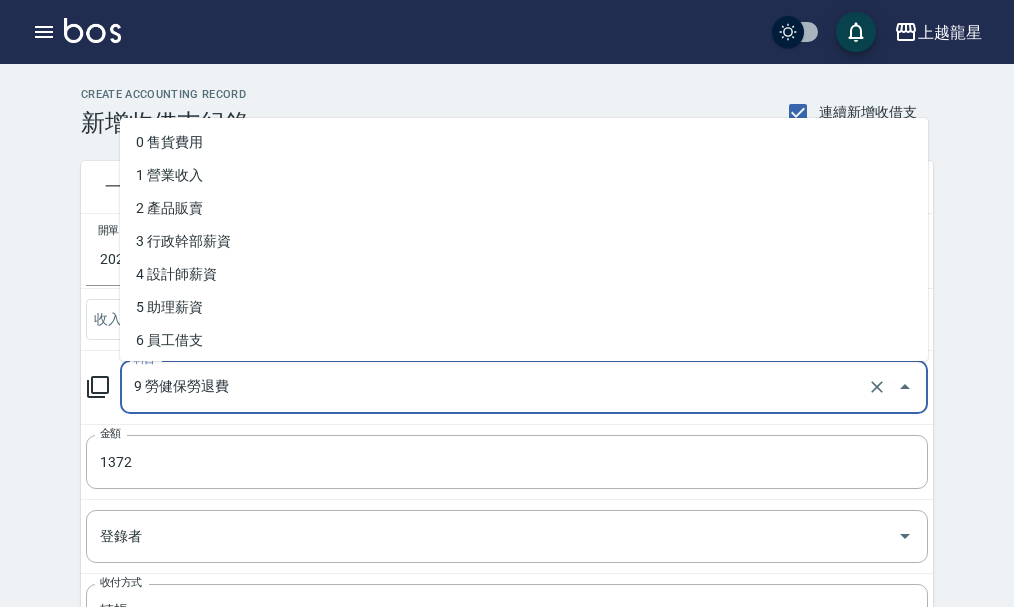 click on "9 勞健保勞退費" at bounding box center [496, 387] 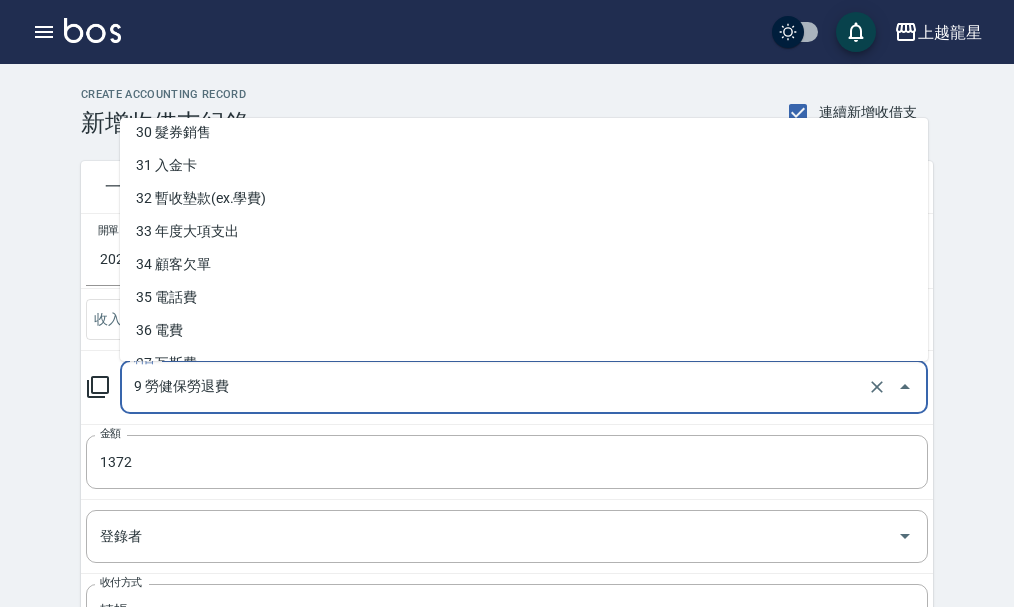 scroll, scrollTop: 1093, scrollLeft: 0, axis: vertical 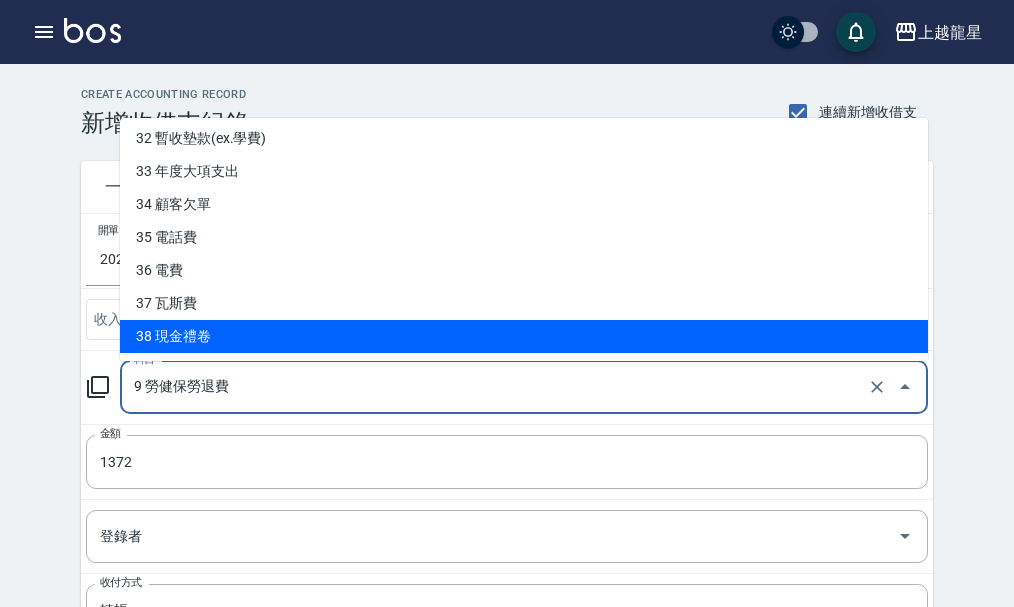 click on "9 勞健保勞退費" at bounding box center (496, 387) 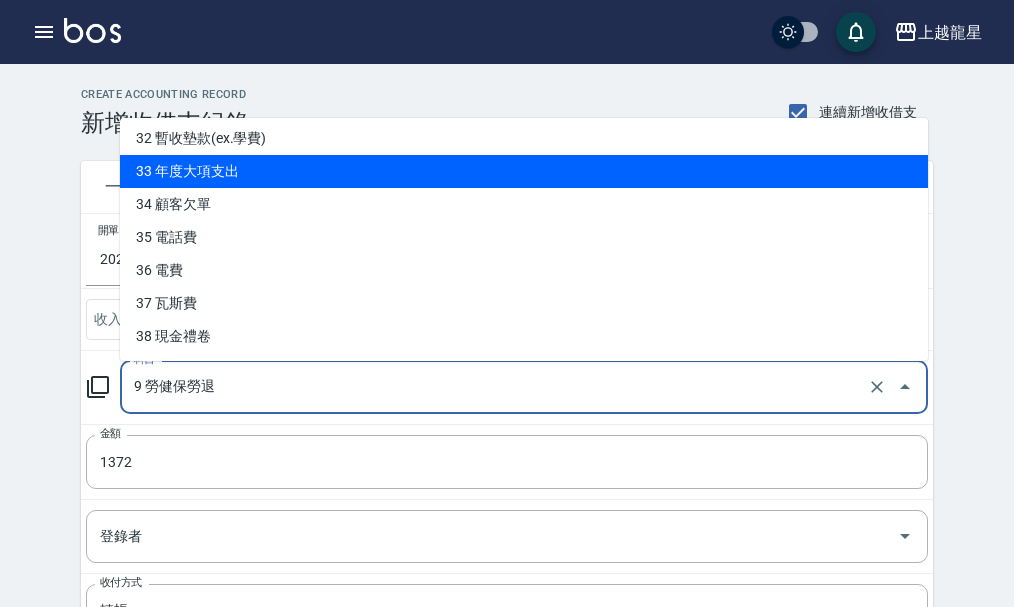 scroll, scrollTop: 0, scrollLeft: 0, axis: both 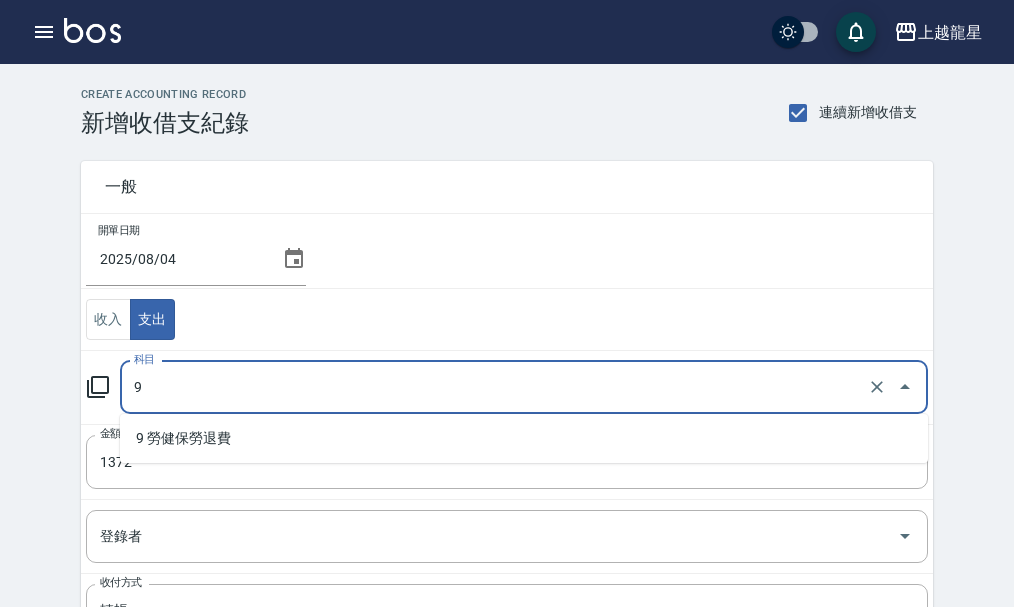 type on "9" 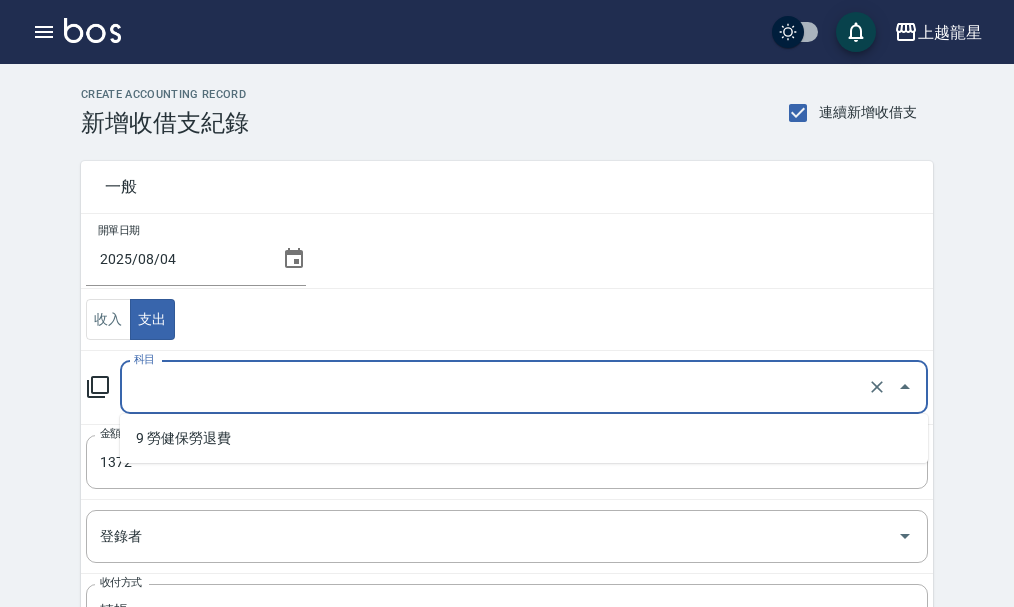 type on "0" 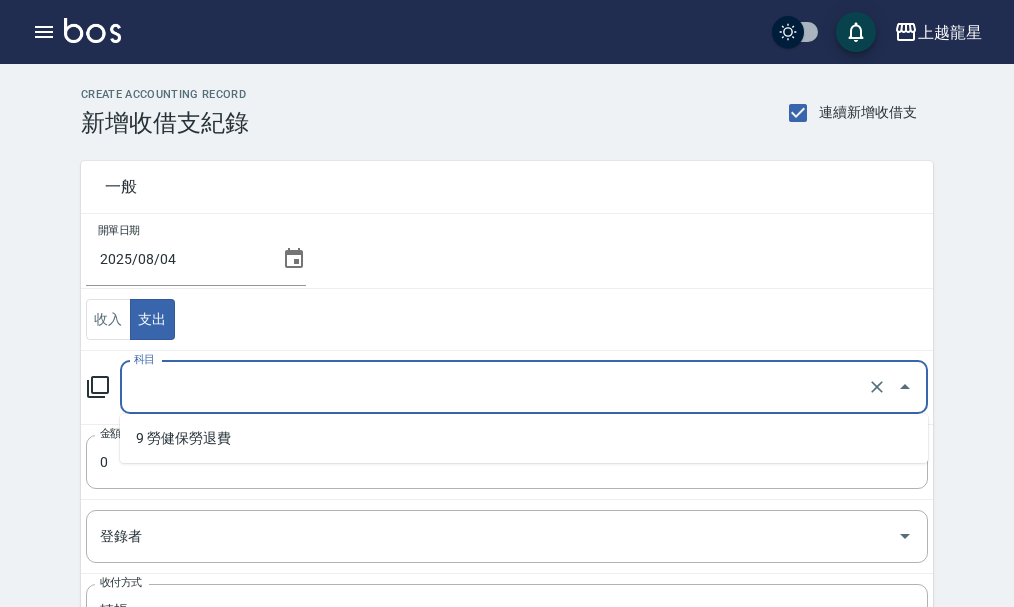 type on "9 勞健保勞退費" 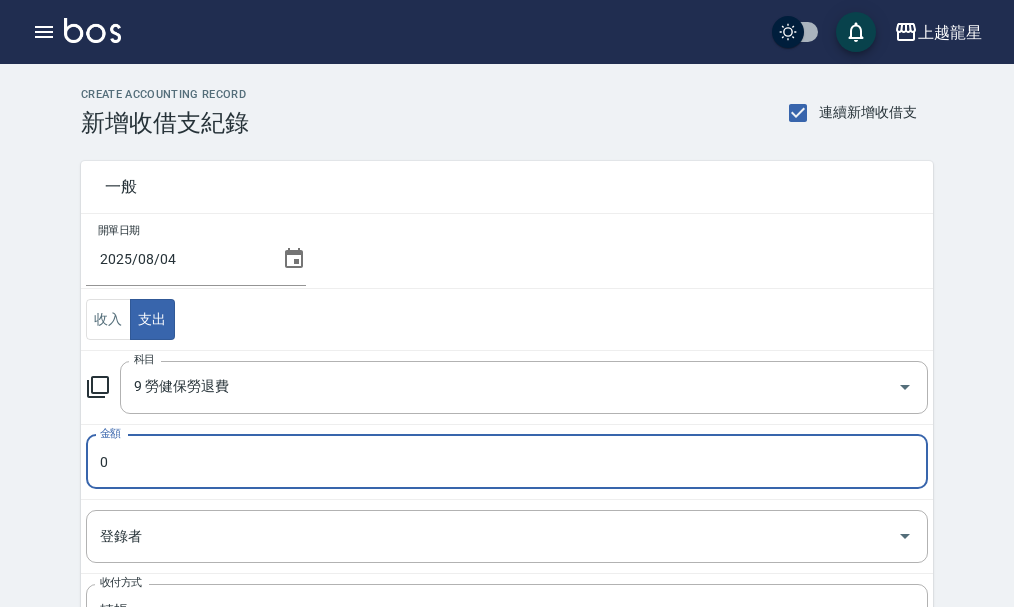 click on "0" at bounding box center (507, 462) 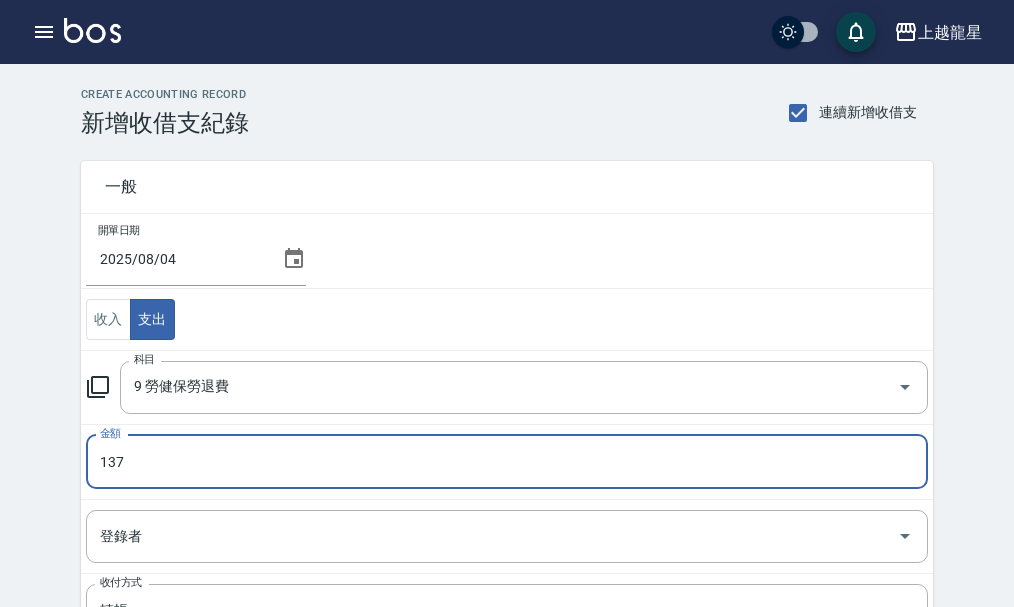 type on "1372" 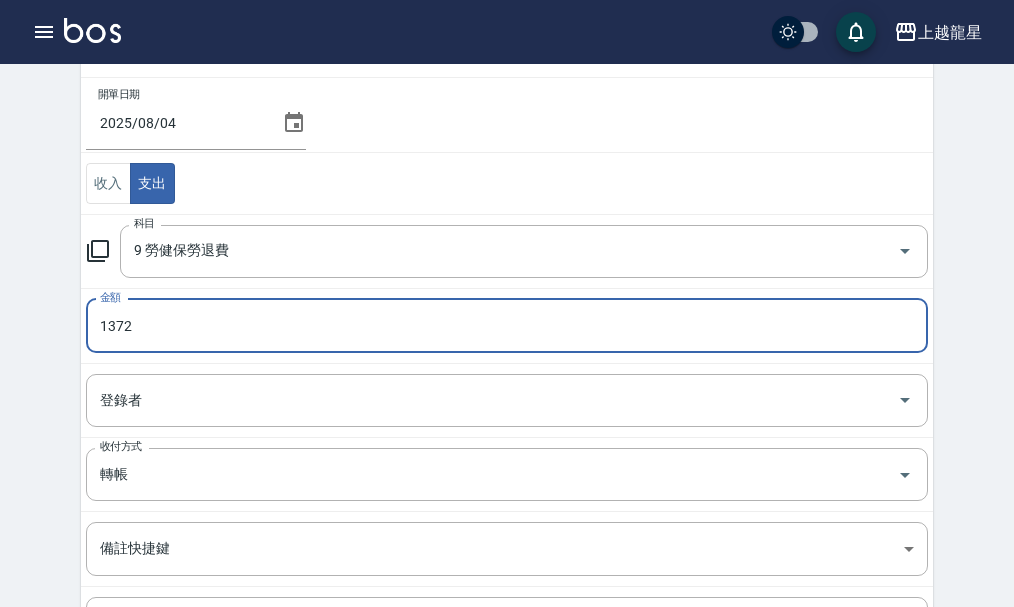 scroll, scrollTop: 347, scrollLeft: 0, axis: vertical 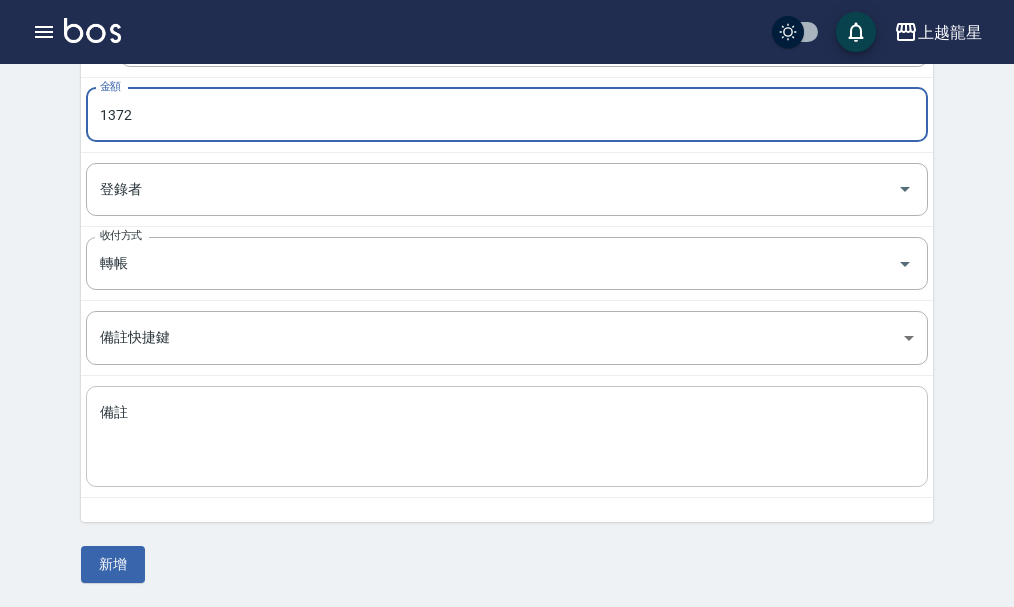 click on "備註" at bounding box center (507, 437) 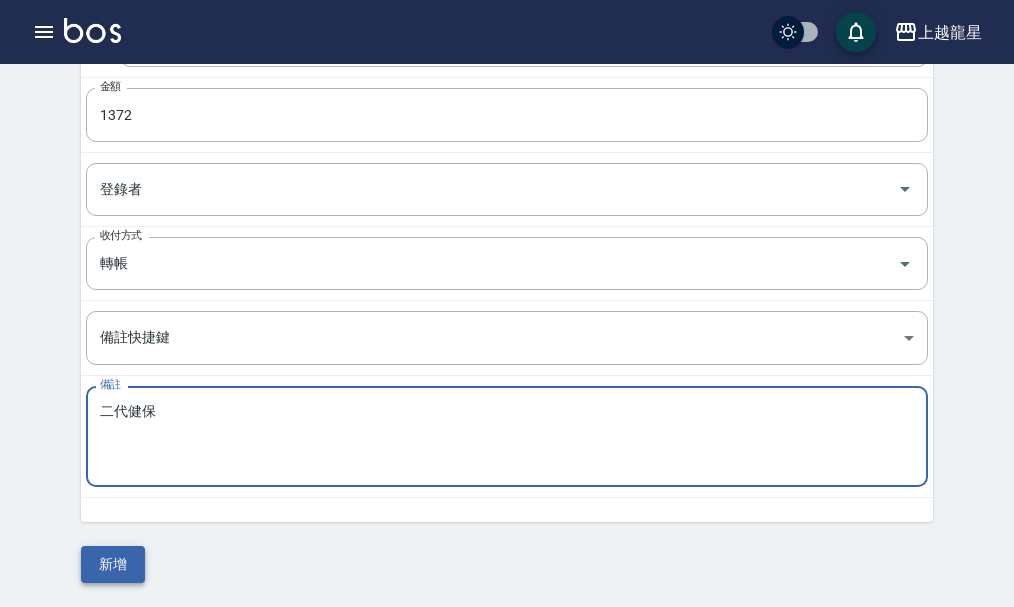 type on "二代健保" 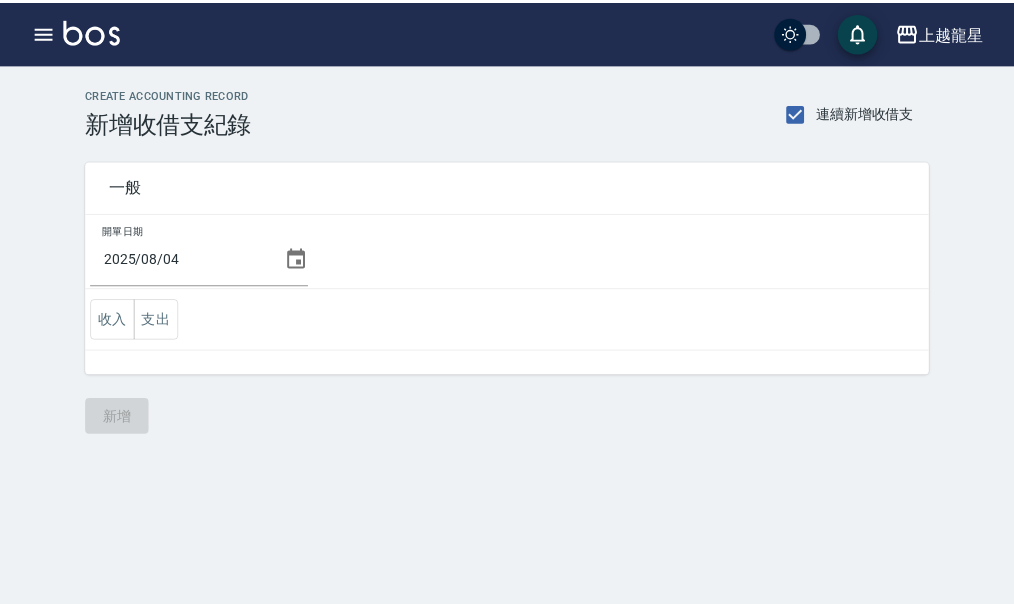 scroll, scrollTop: 0, scrollLeft: 0, axis: both 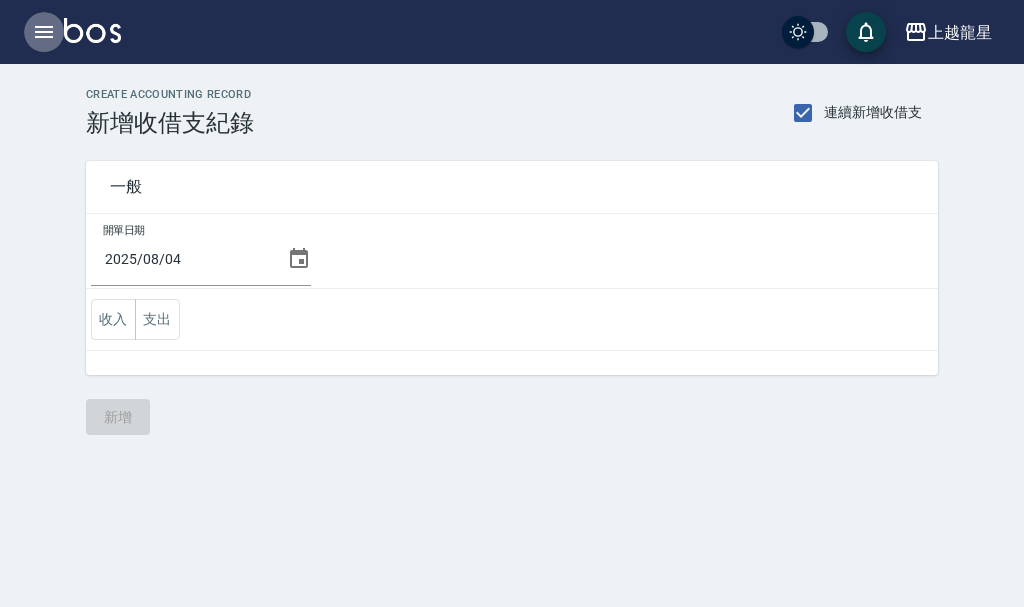 click 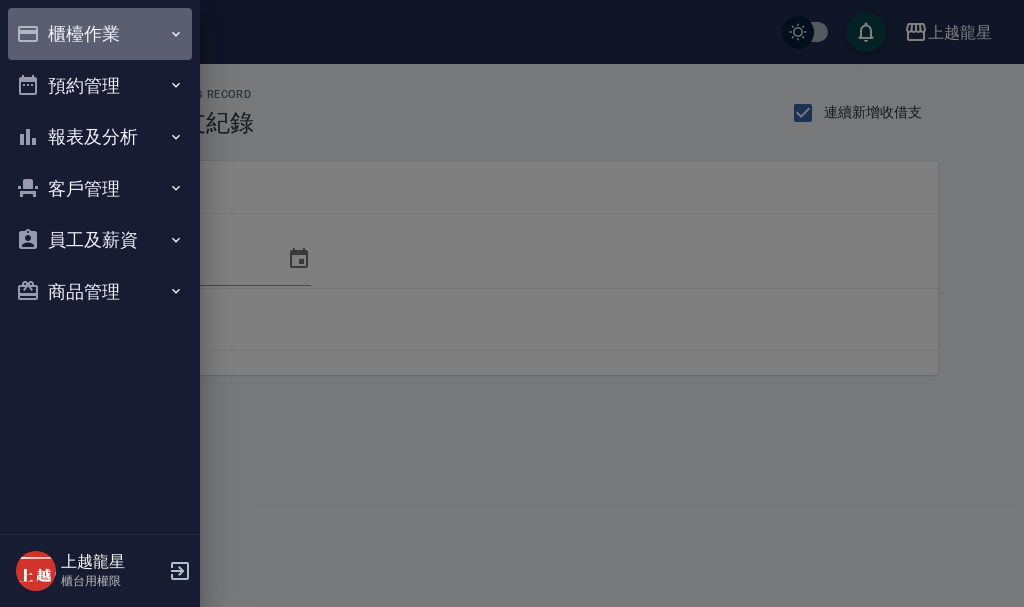 click on "櫃檯作業" at bounding box center [100, 34] 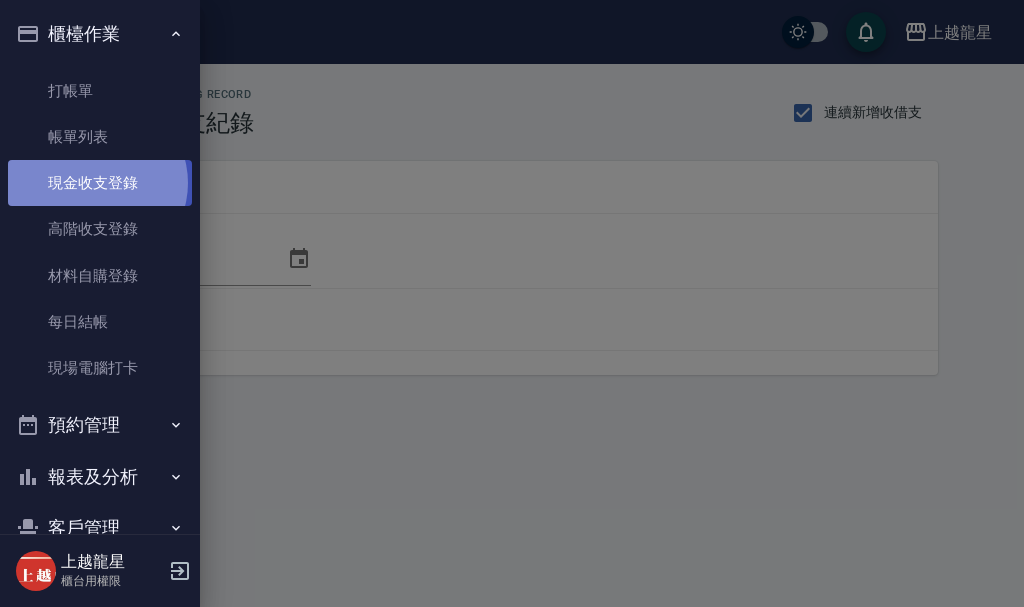click on "現金收支登錄" at bounding box center (100, 183) 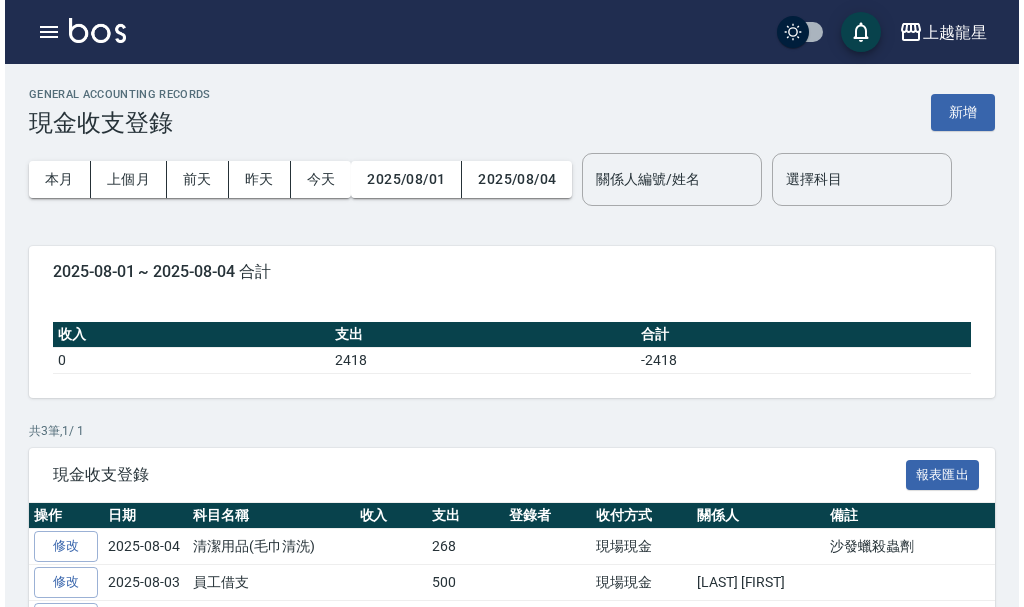 scroll, scrollTop: 100, scrollLeft: 0, axis: vertical 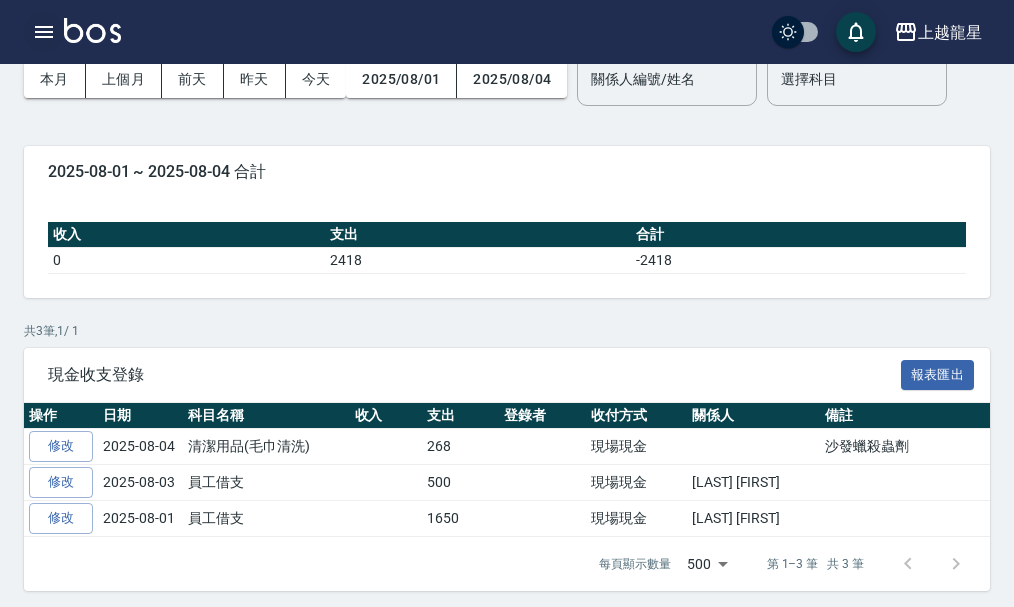 click 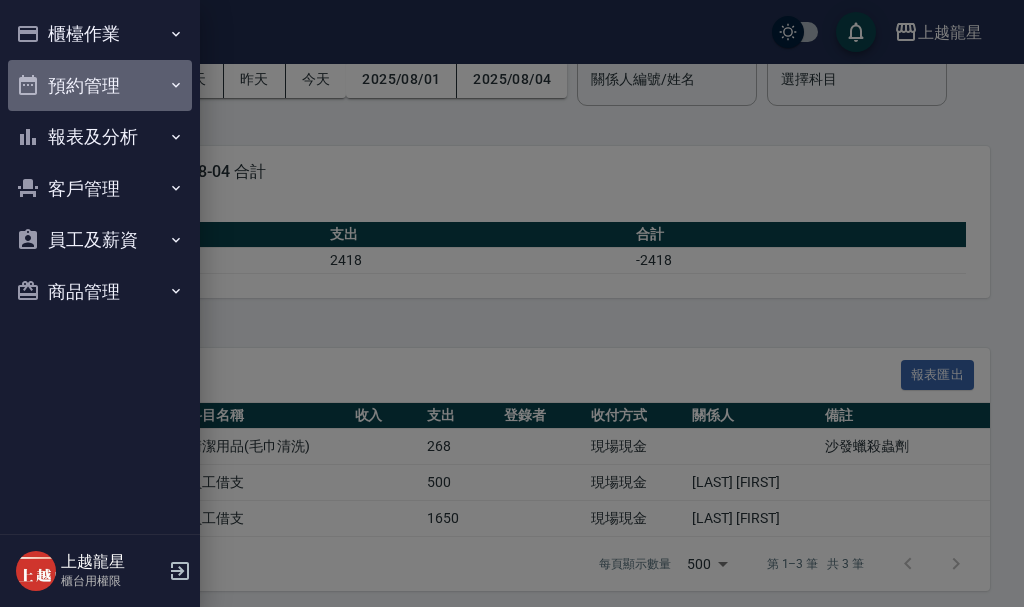 click on "預約管理" at bounding box center [100, 86] 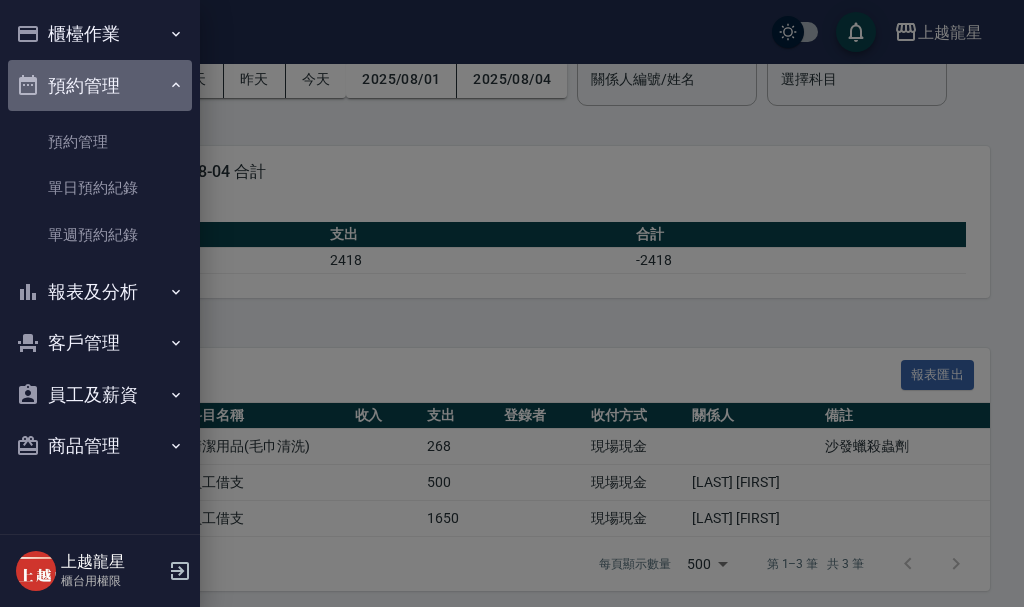 click on "預約管理" at bounding box center [100, 86] 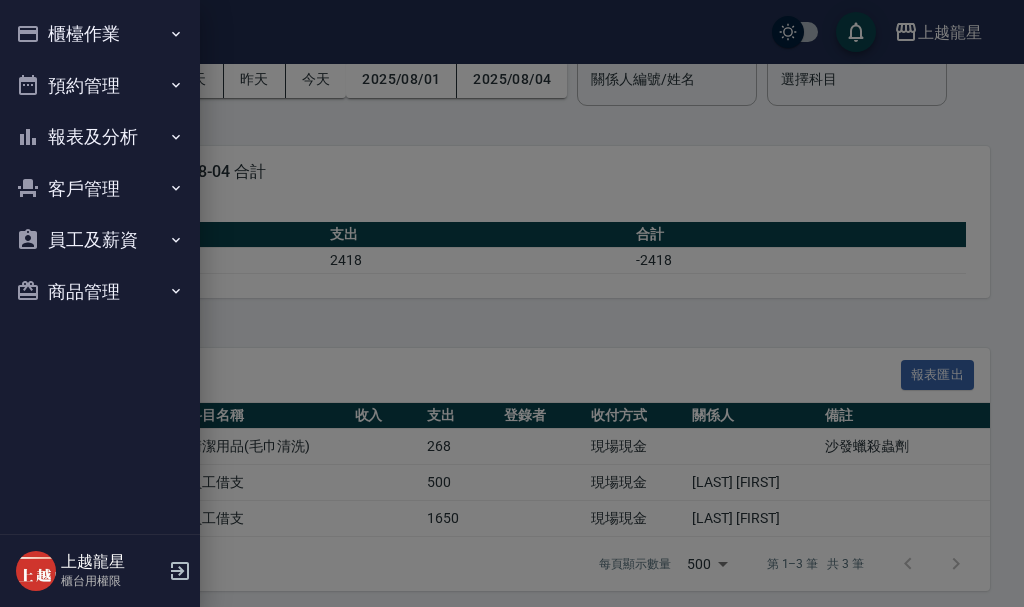 click on "櫃檯作業" at bounding box center (100, 34) 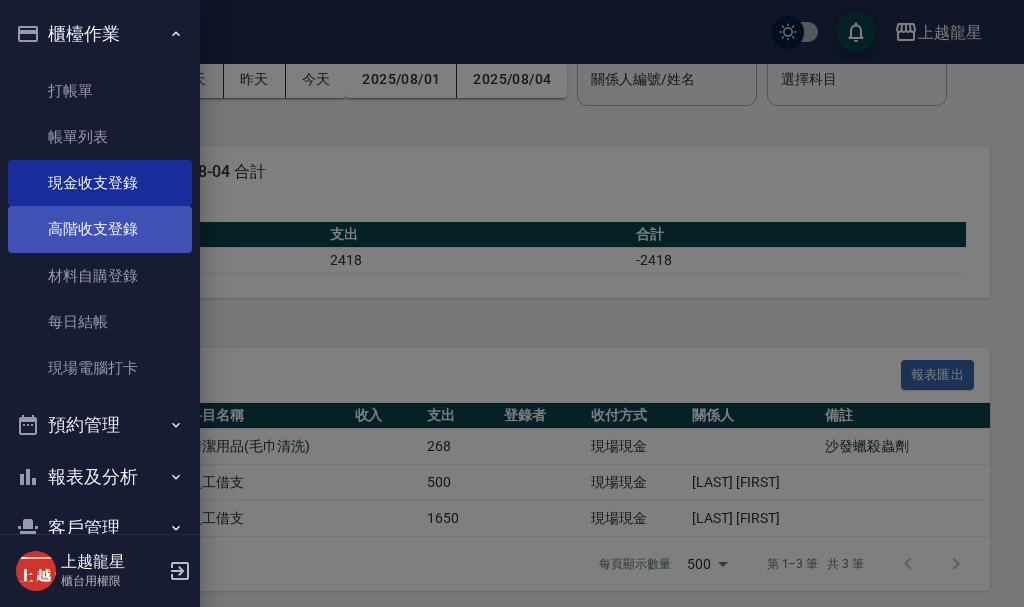 click on "高階收支登錄" at bounding box center (100, 229) 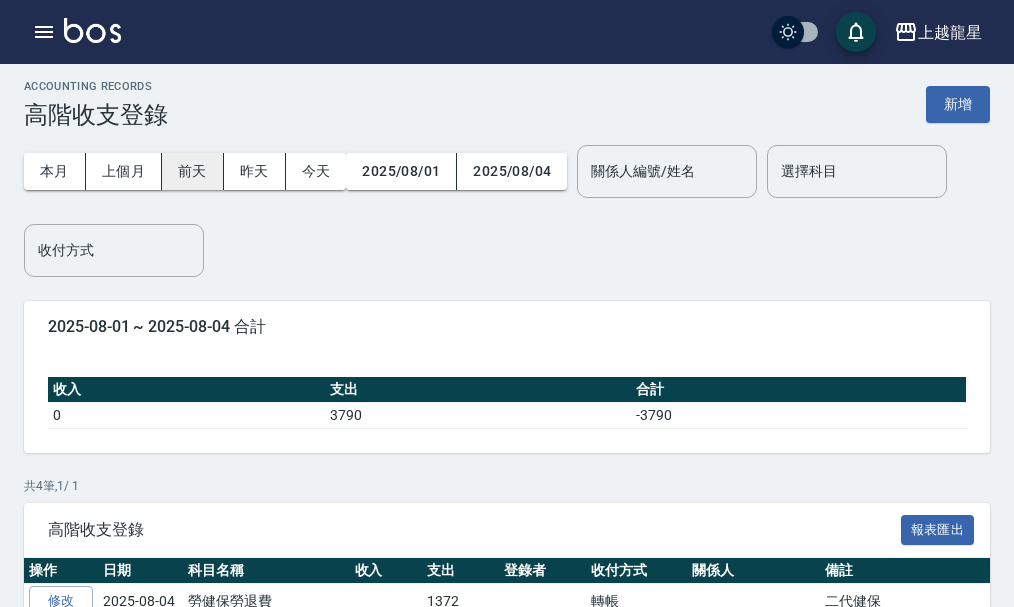 scroll, scrollTop: 7, scrollLeft: 0, axis: vertical 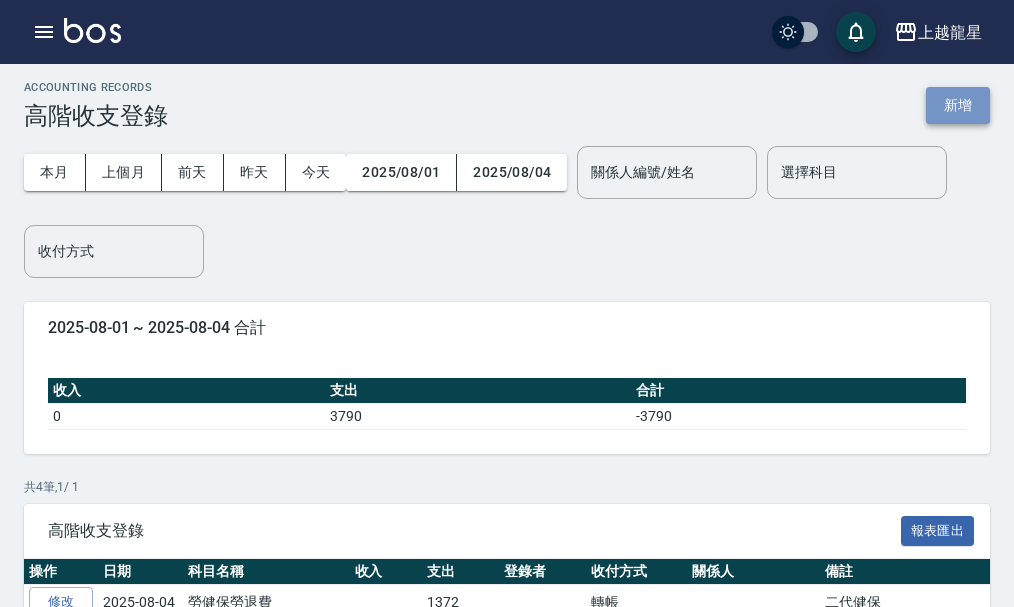 click on "新增" at bounding box center [958, 105] 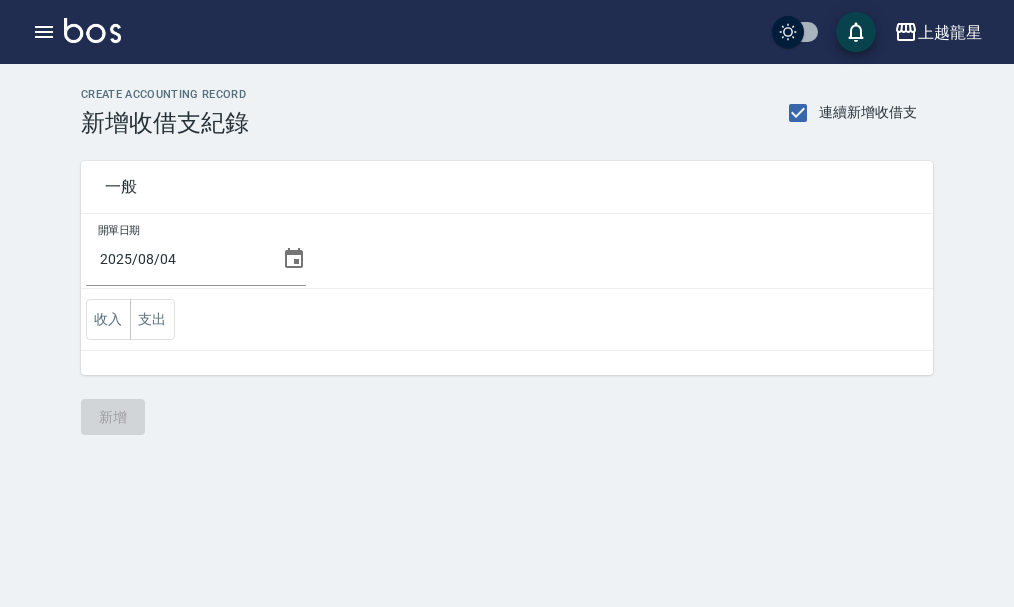 scroll, scrollTop: 0, scrollLeft: 0, axis: both 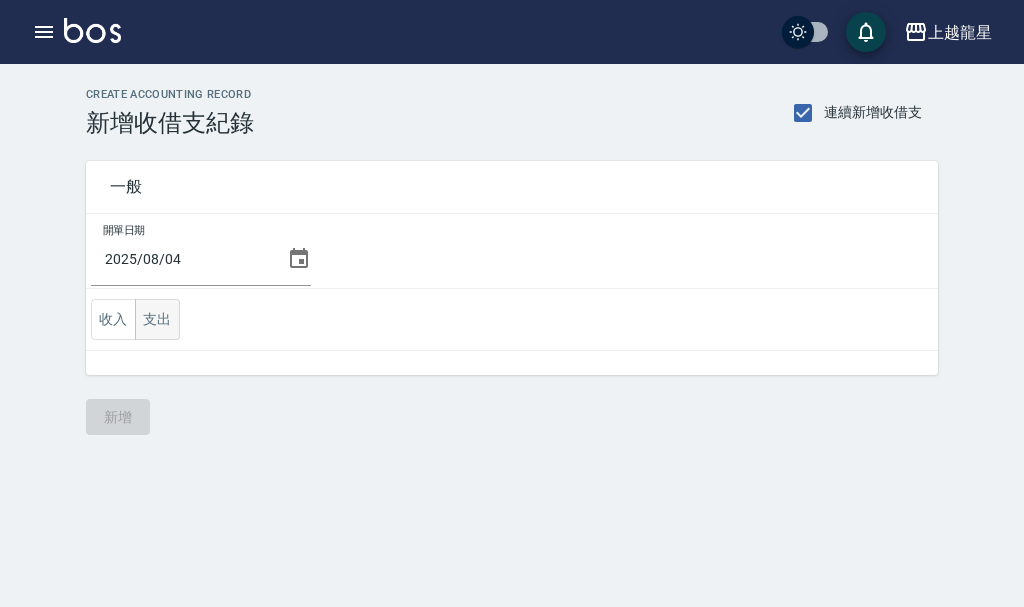 click on "支出" at bounding box center (157, 319) 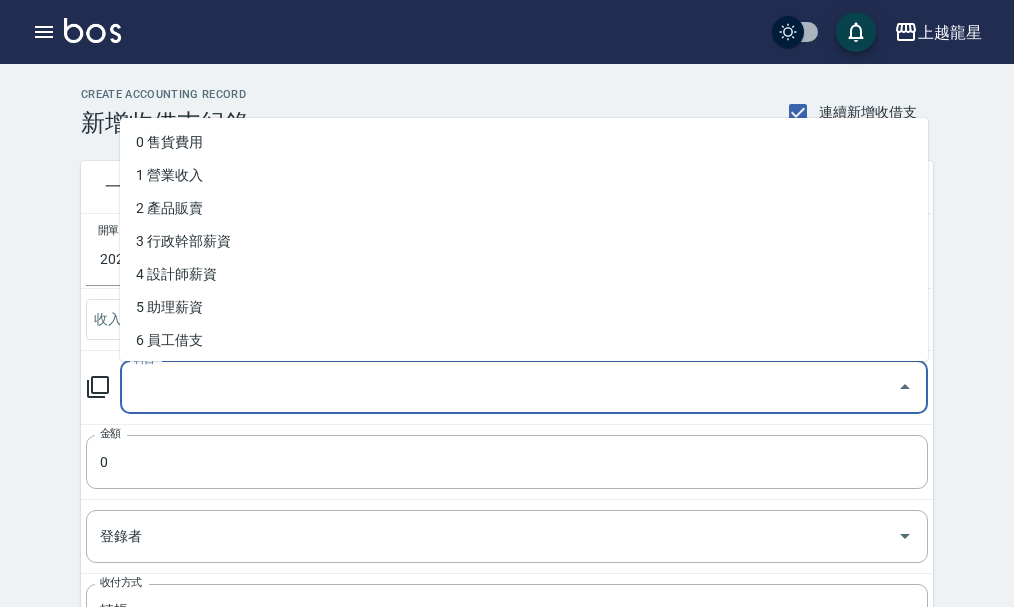 click on "科目" at bounding box center (509, 387) 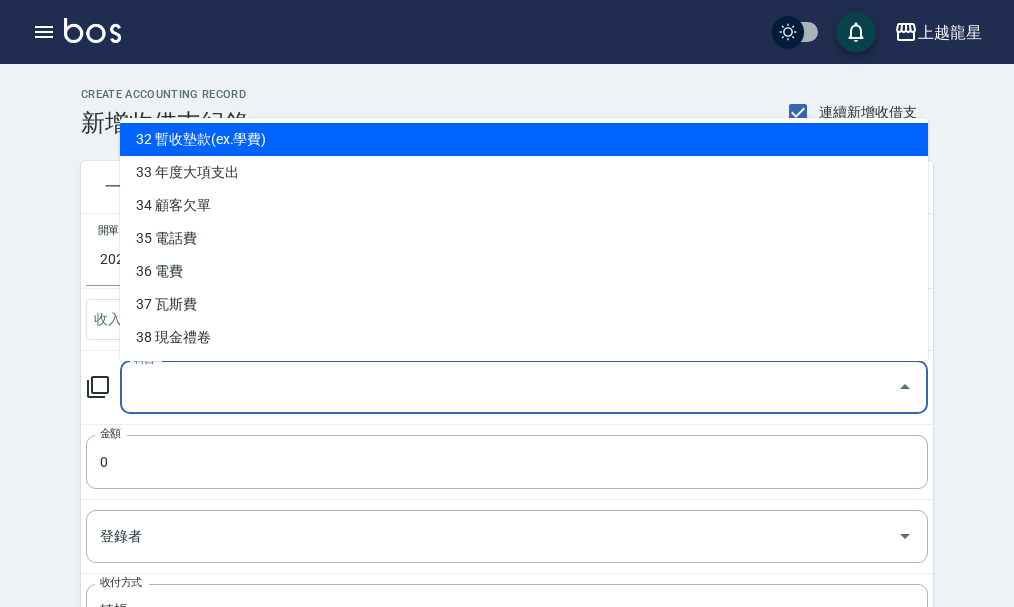 scroll, scrollTop: 1093, scrollLeft: 0, axis: vertical 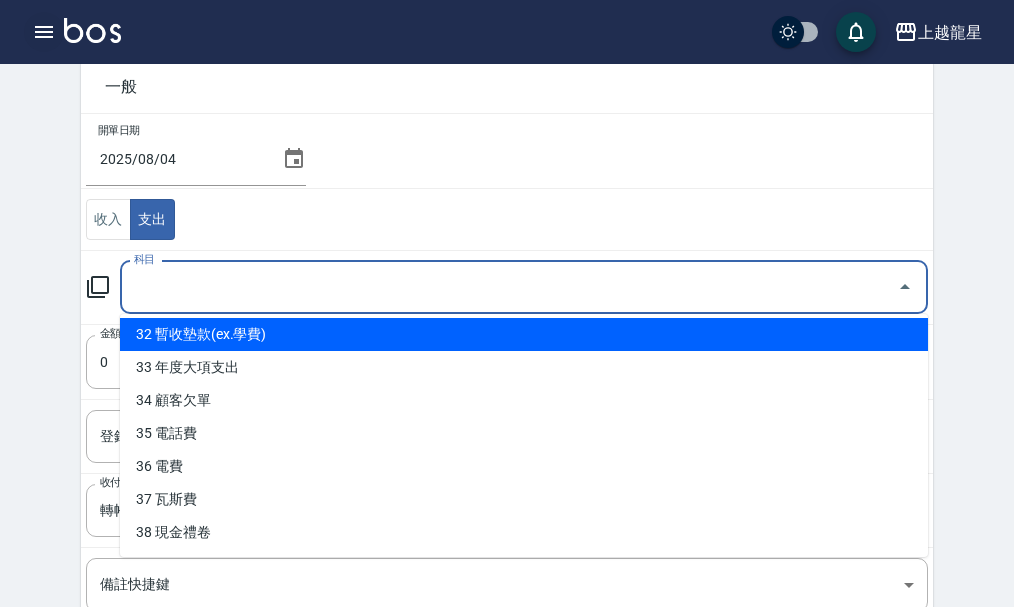 click 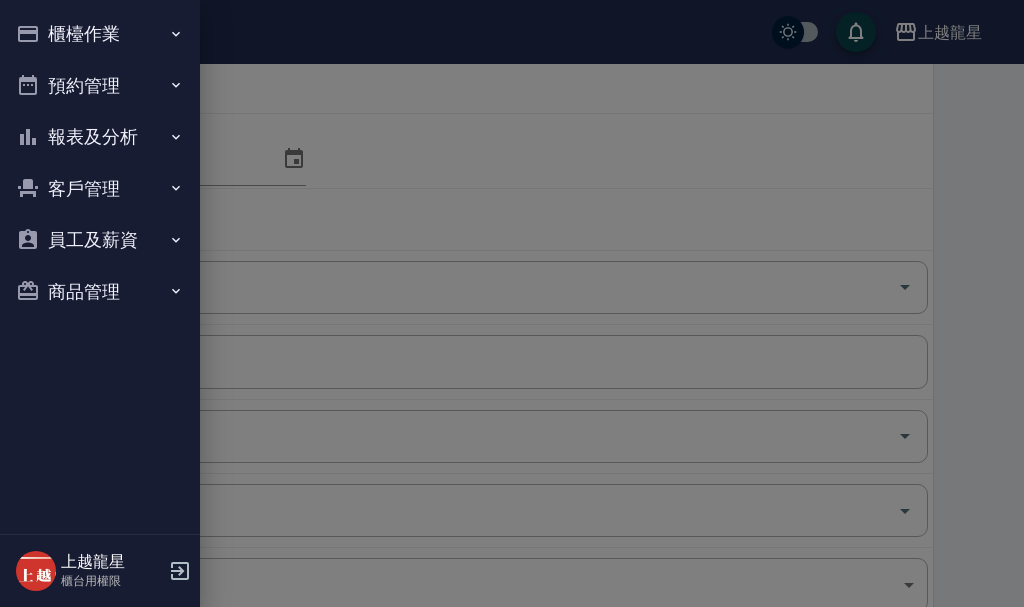 click on "櫃檯作業" at bounding box center [100, 34] 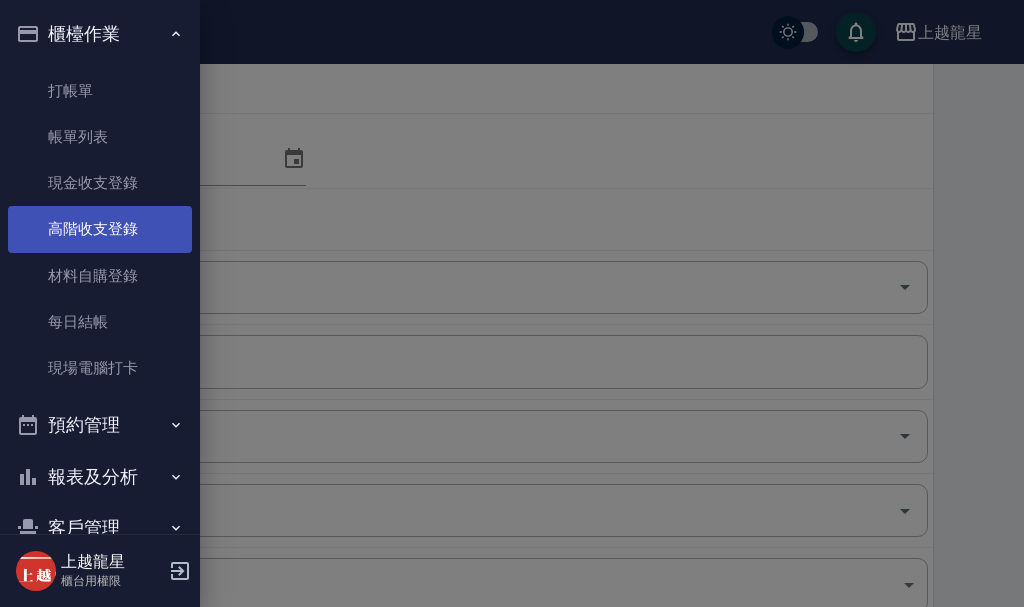 click on "高階收支登錄" at bounding box center [100, 229] 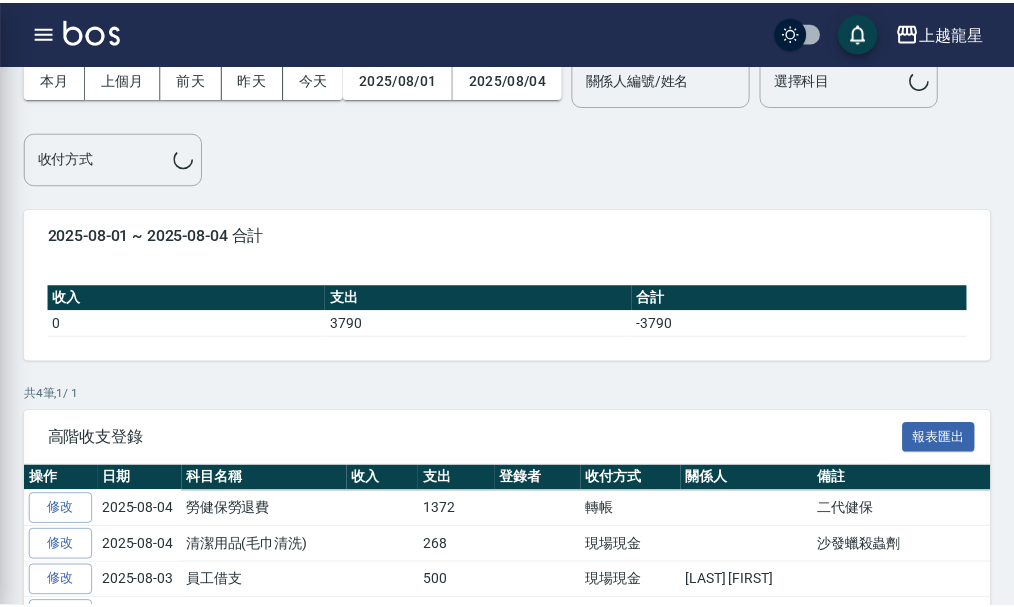 scroll, scrollTop: 0, scrollLeft: 0, axis: both 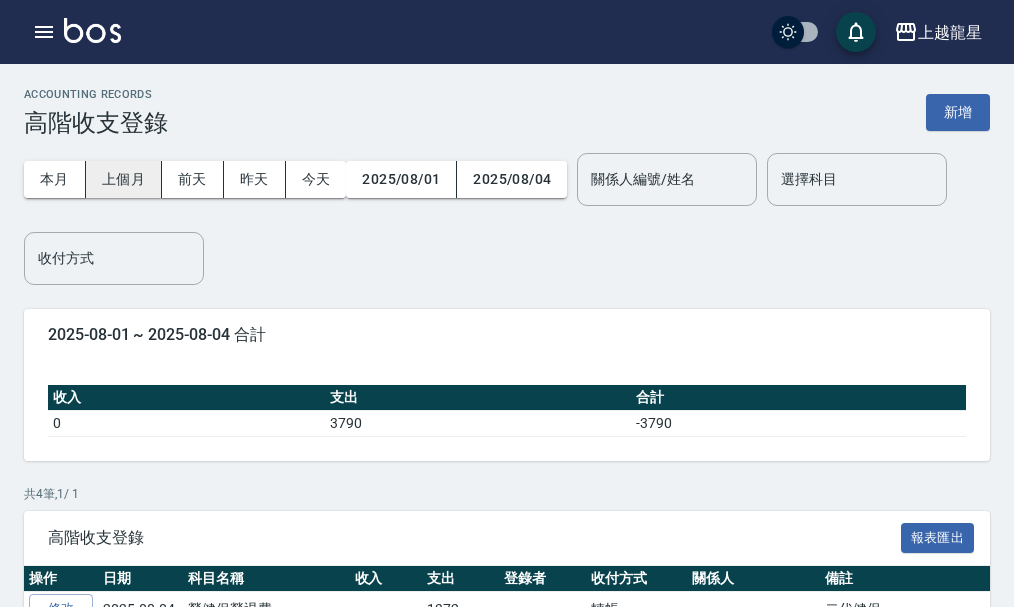 click on "上個月" at bounding box center [124, 179] 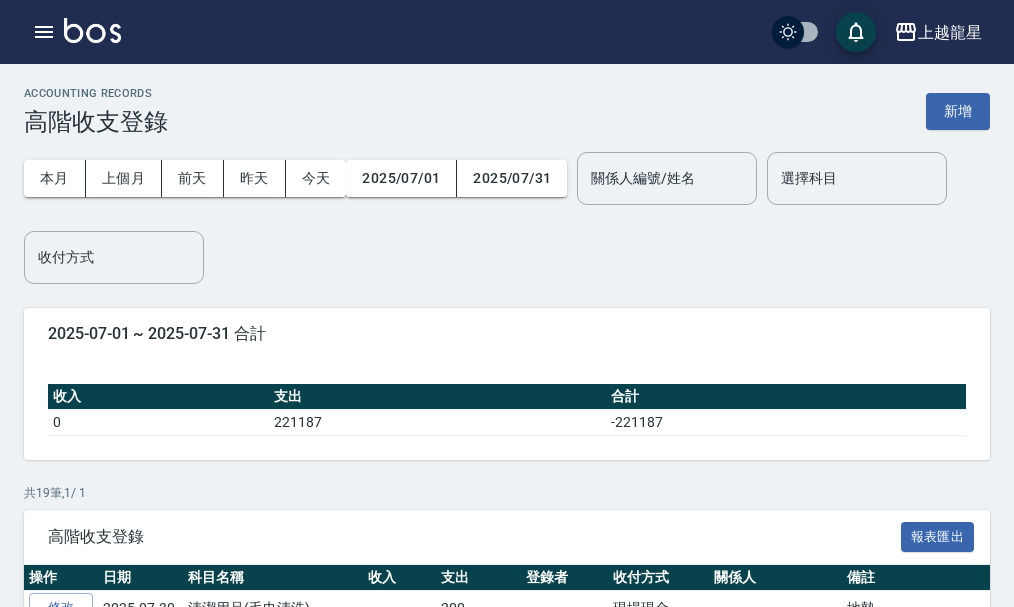 scroll, scrollTop: 0, scrollLeft: 0, axis: both 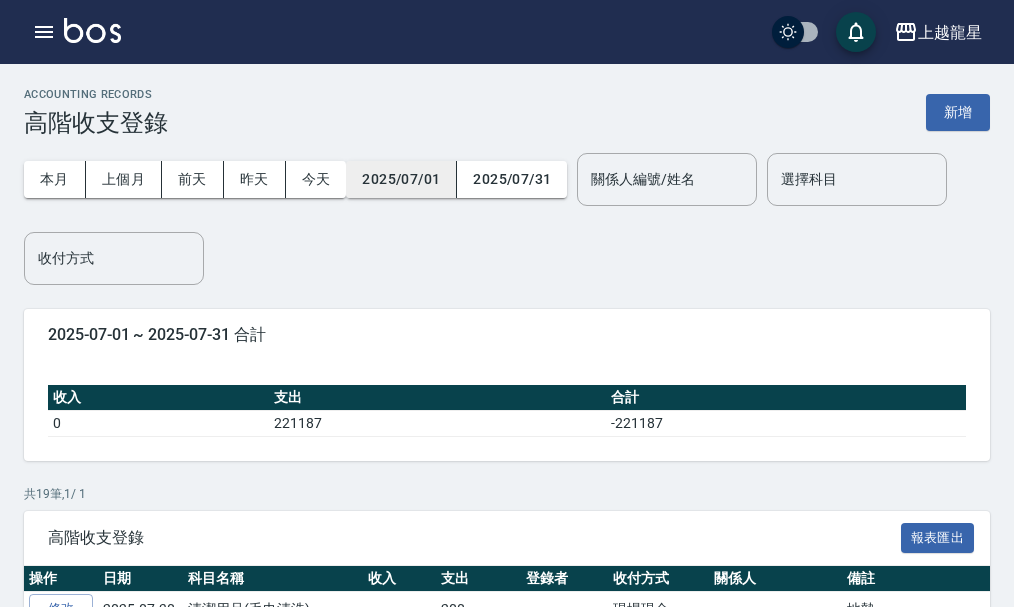 click on "2025/07/01" at bounding box center [401, 179] 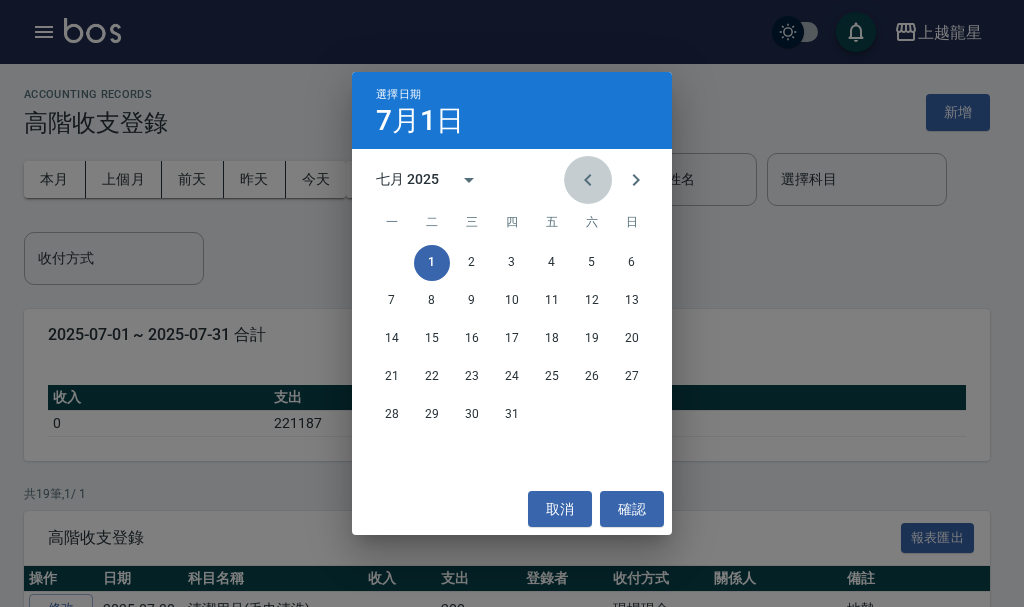 click 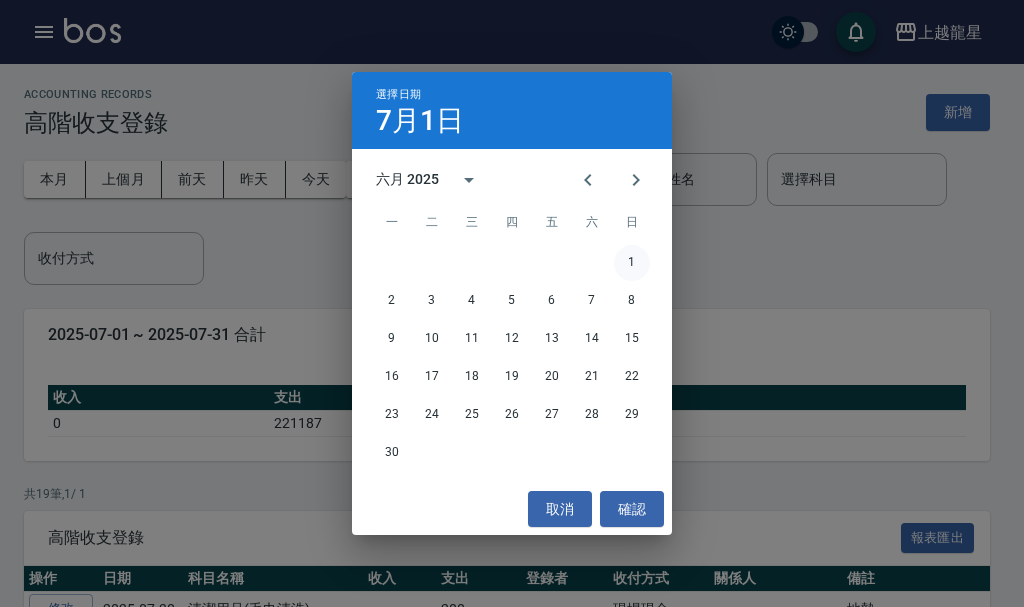 click on "1" at bounding box center [632, 263] 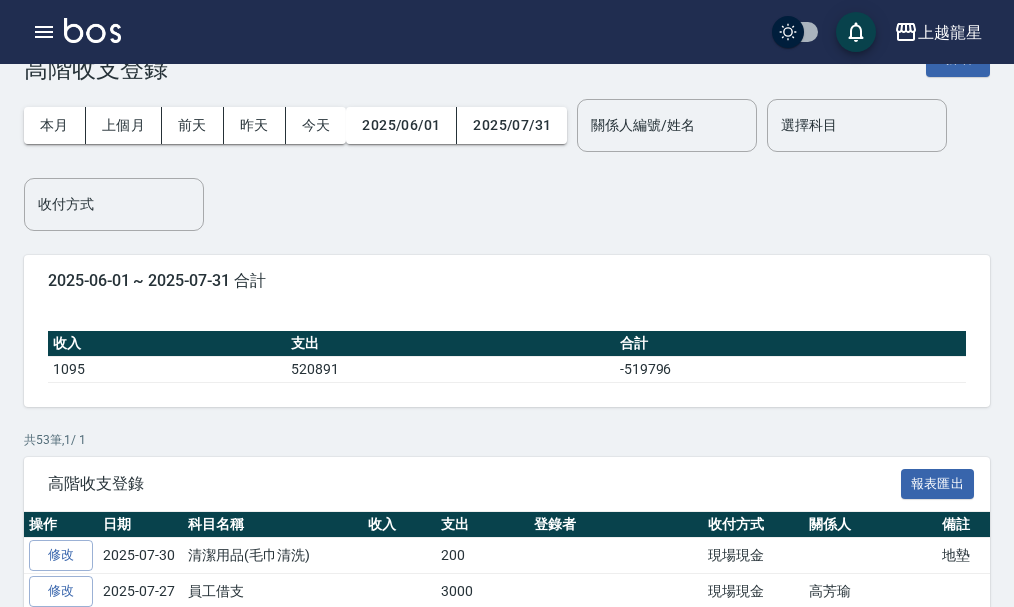 scroll, scrollTop: 0, scrollLeft: 0, axis: both 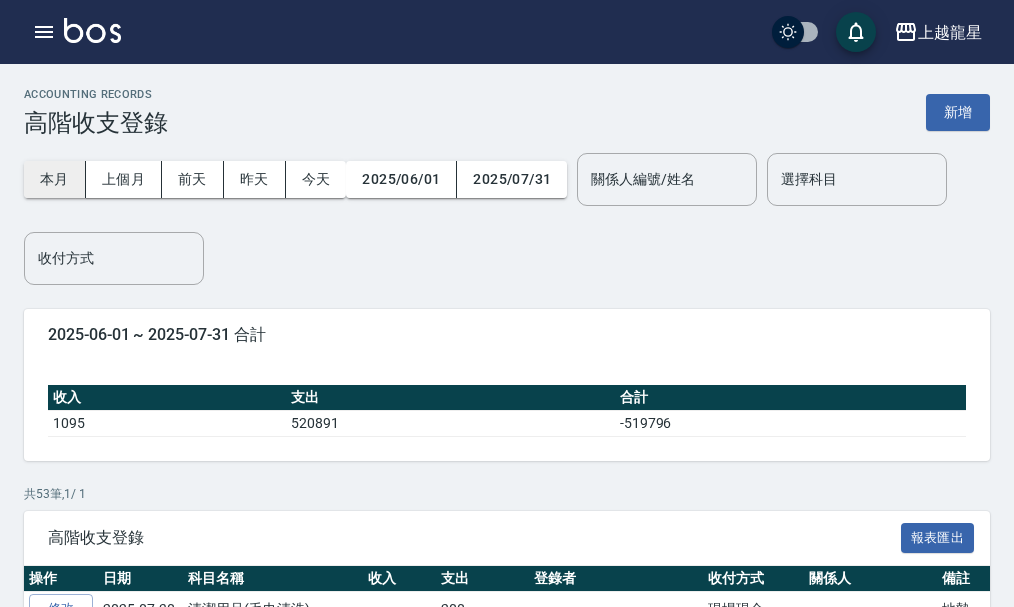 click on "本月" at bounding box center (55, 179) 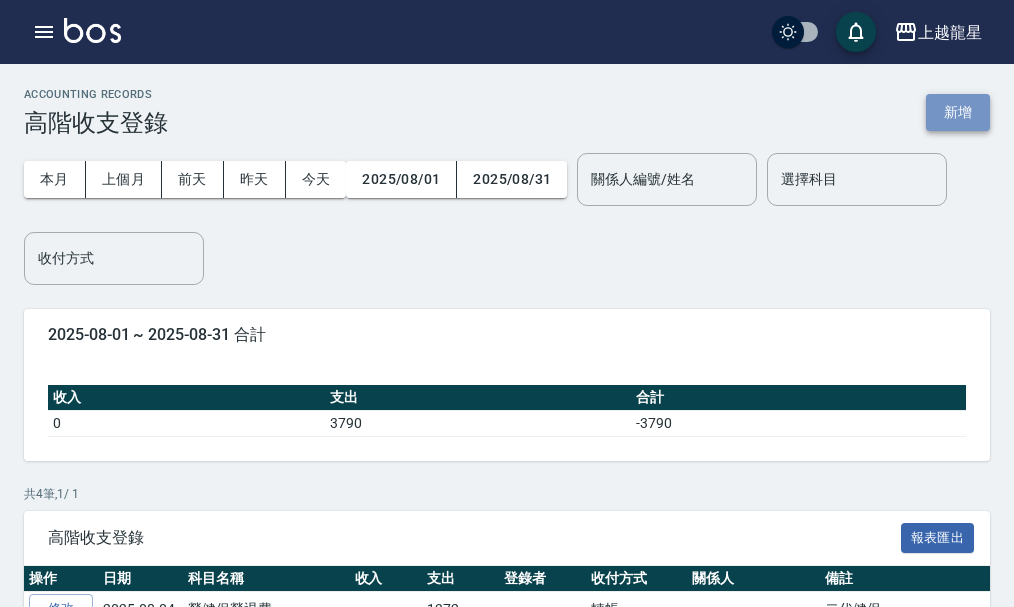 click on "新增" at bounding box center (958, 112) 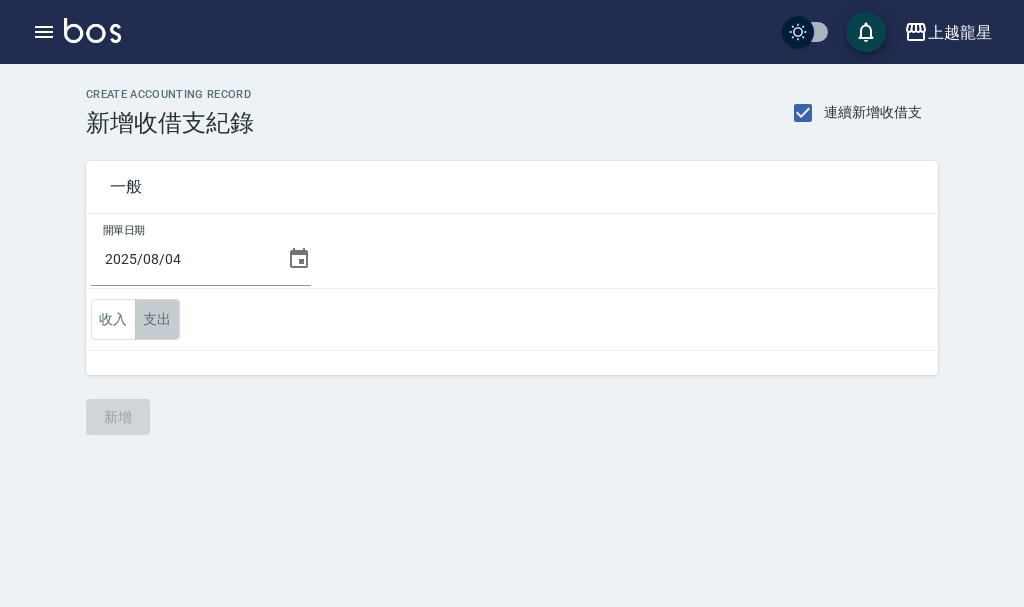 click on "支出" at bounding box center [157, 319] 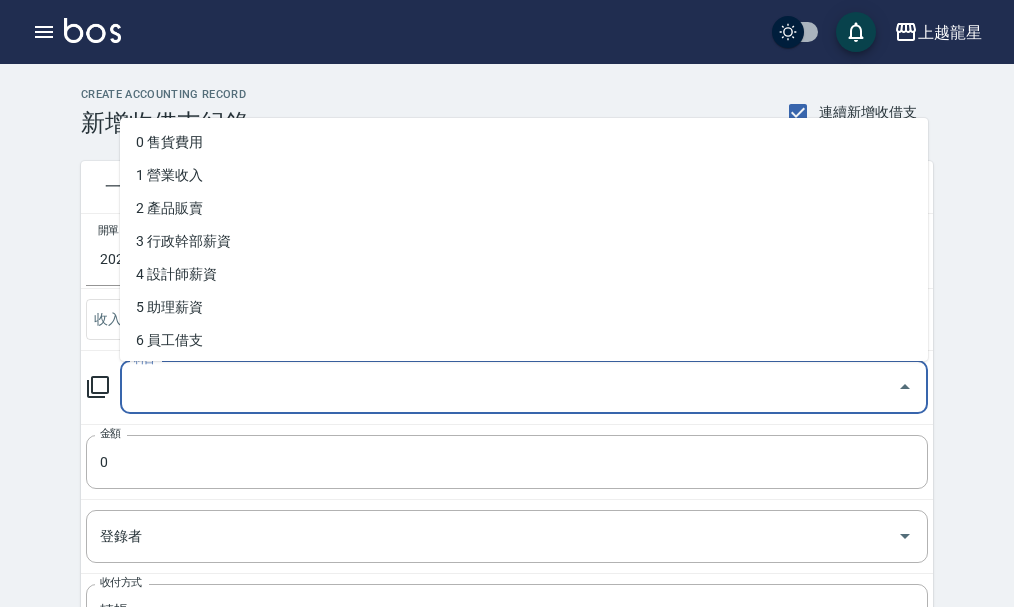 click on "科目" at bounding box center [509, 387] 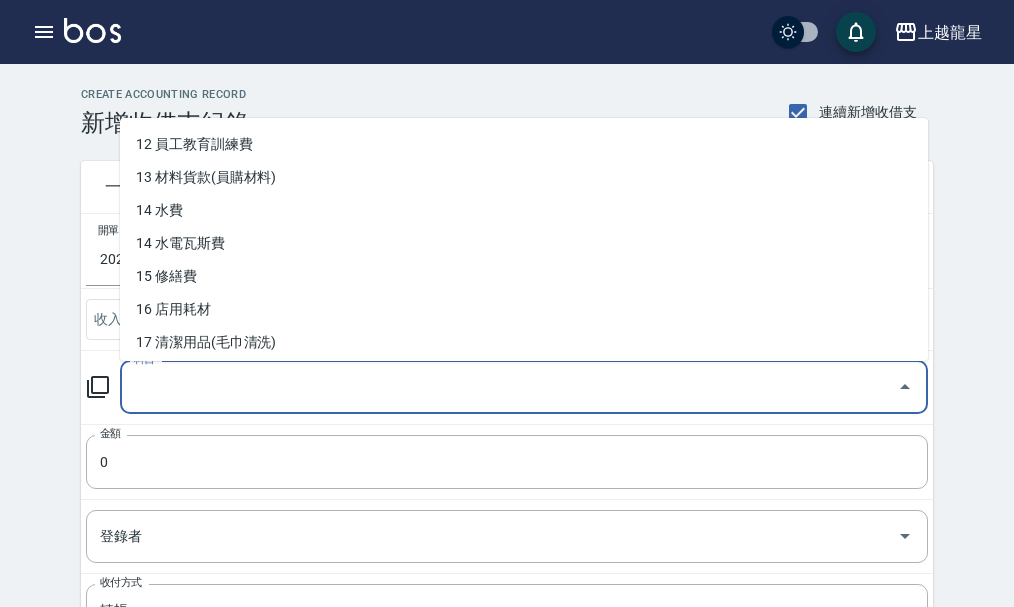 scroll, scrollTop: 400, scrollLeft: 0, axis: vertical 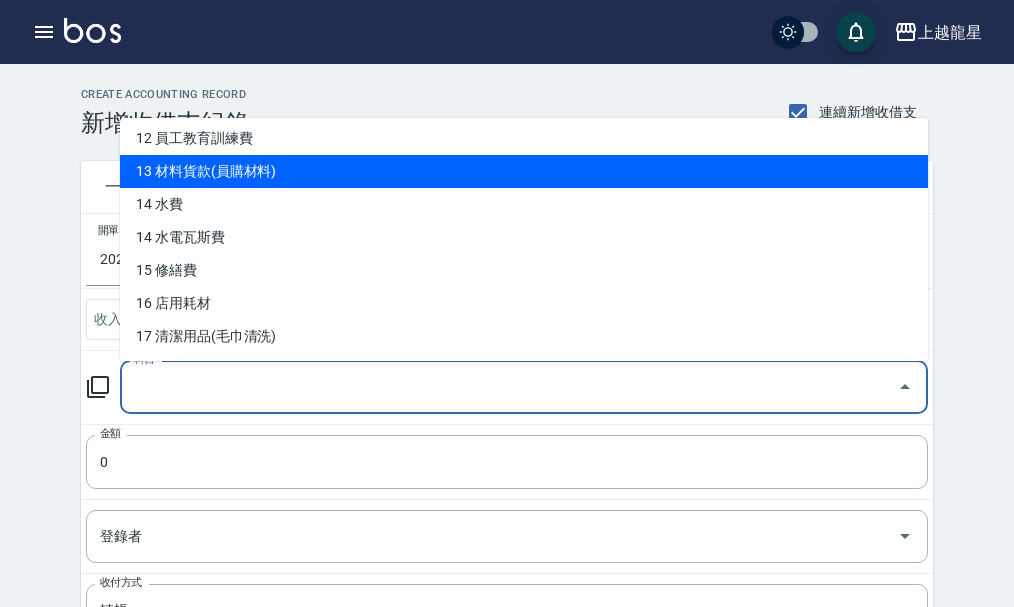 click on "13 材料貨款(員購材料)" at bounding box center [524, 171] 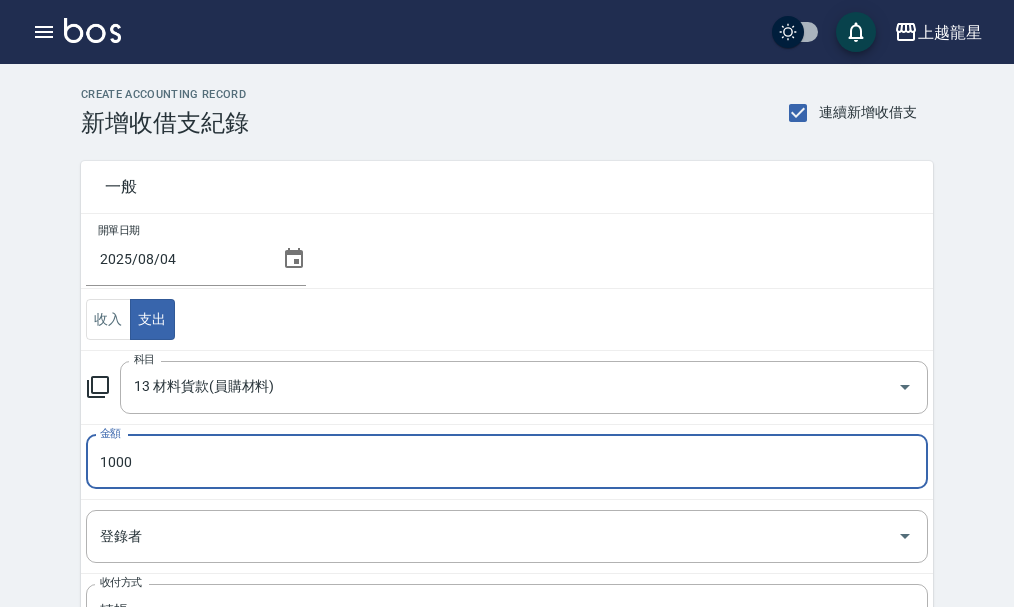 type on "1000" 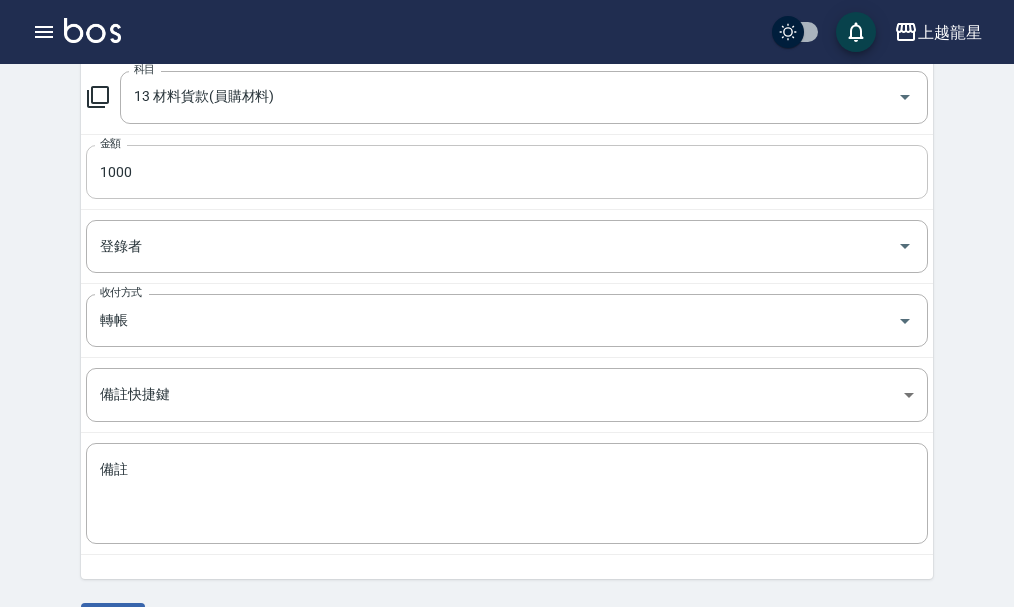 scroll, scrollTop: 300, scrollLeft: 0, axis: vertical 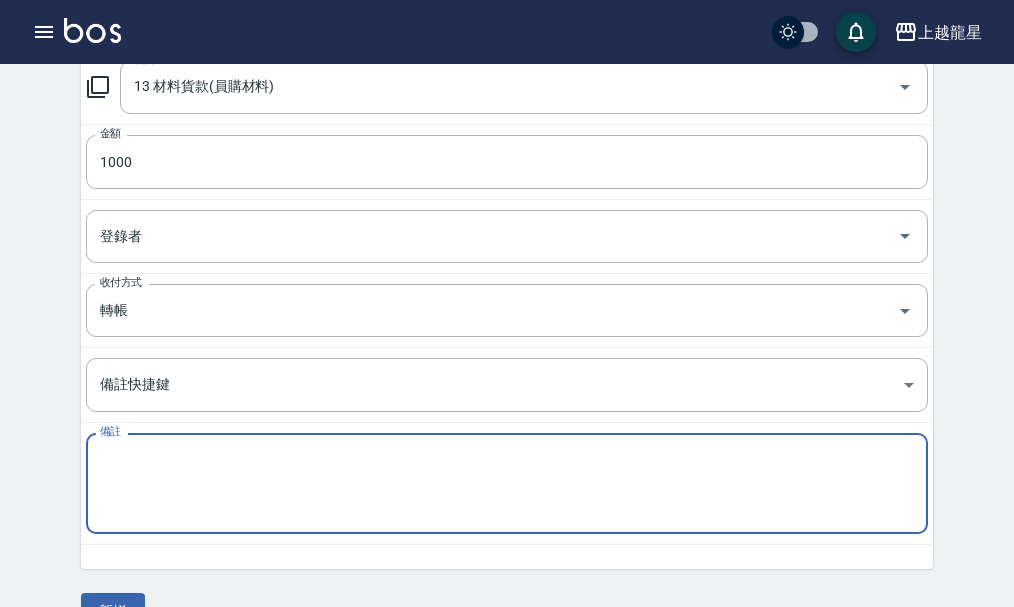 click on "備註" at bounding box center (507, 484) 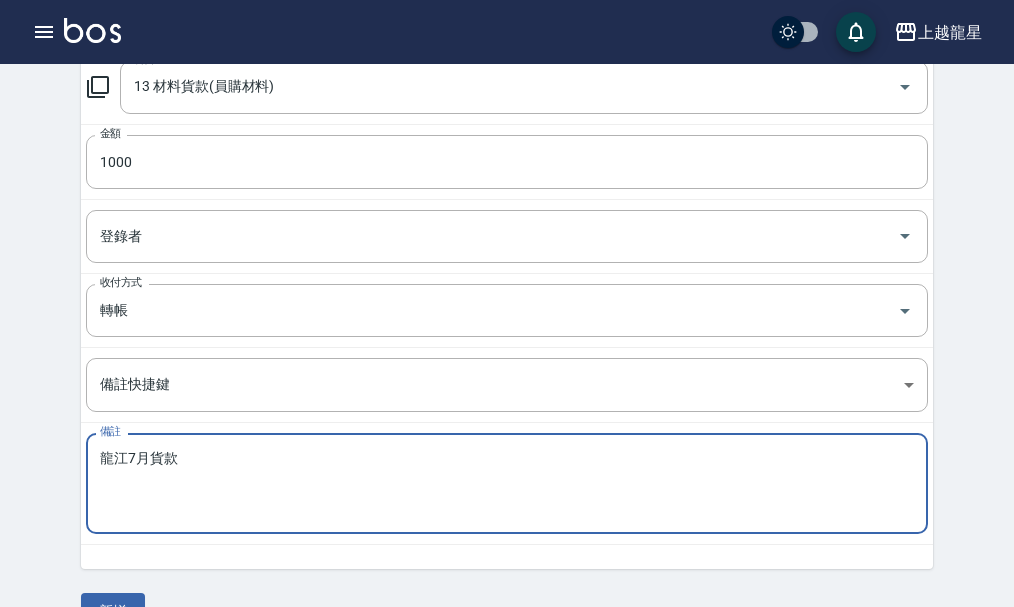 scroll, scrollTop: 347, scrollLeft: 0, axis: vertical 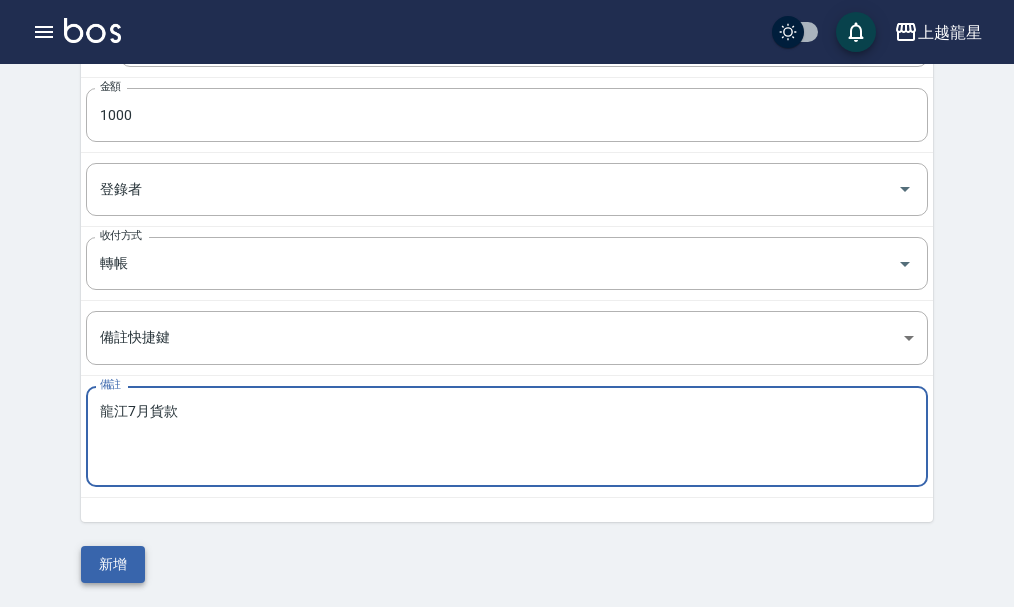 type on "龍江7月貨款" 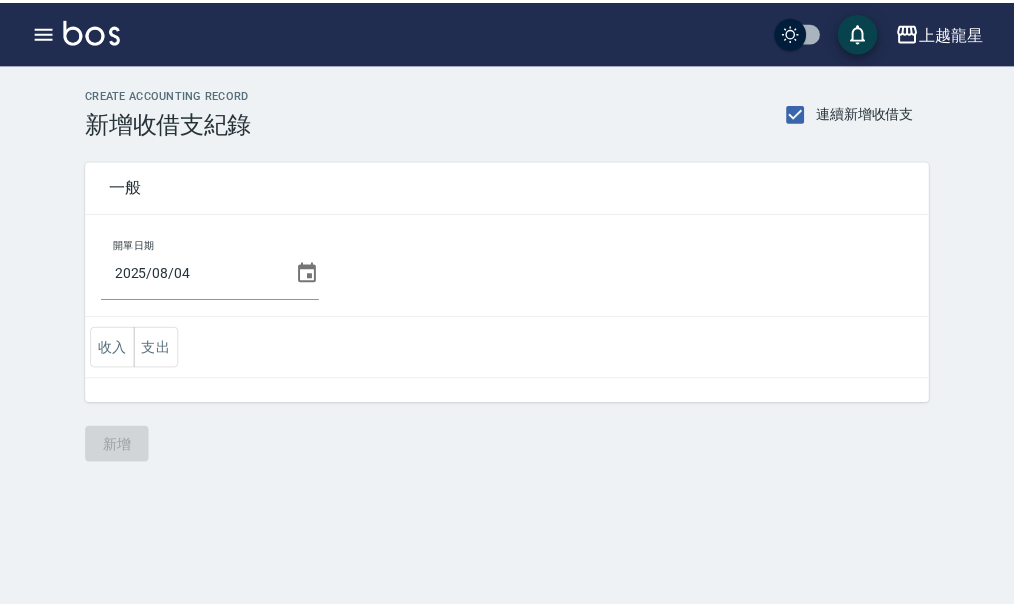 scroll, scrollTop: 0, scrollLeft: 0, axis: both 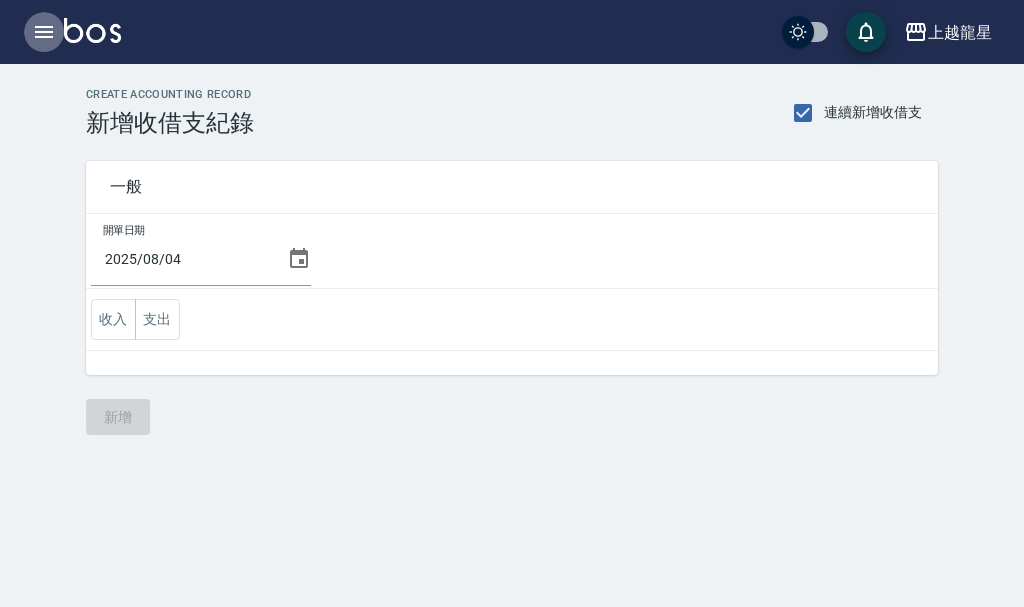 click 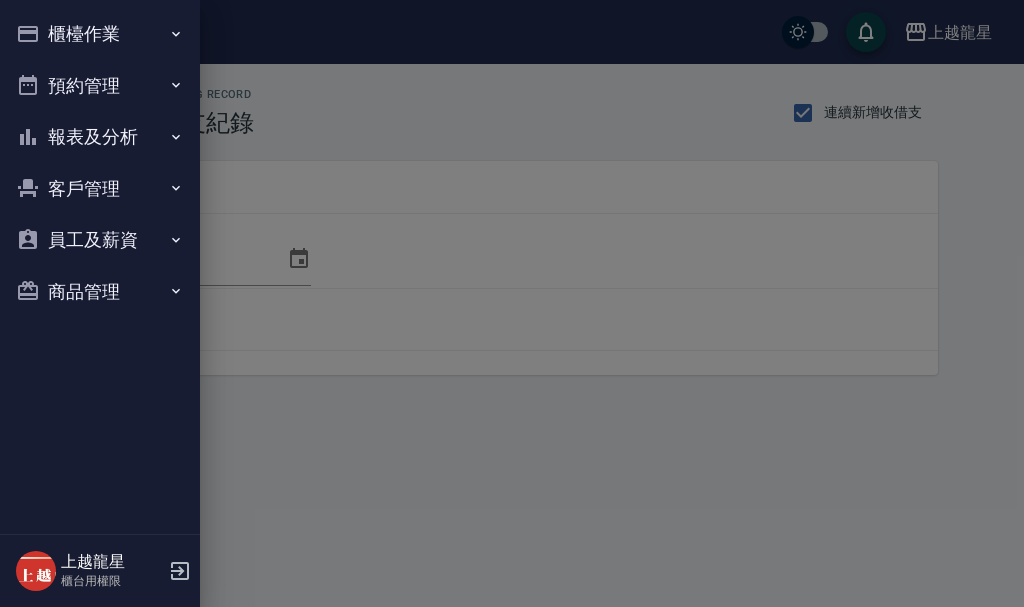 click on "櫃檯作業" at bounding box center [100, 34] 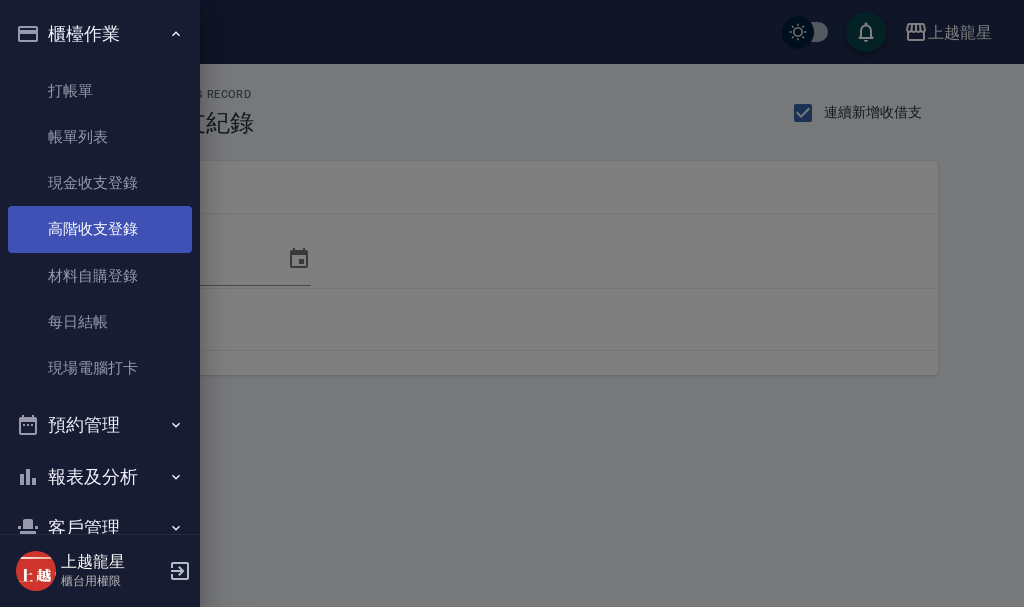click on "高階收支登錄" at bounding box center (100, 229) 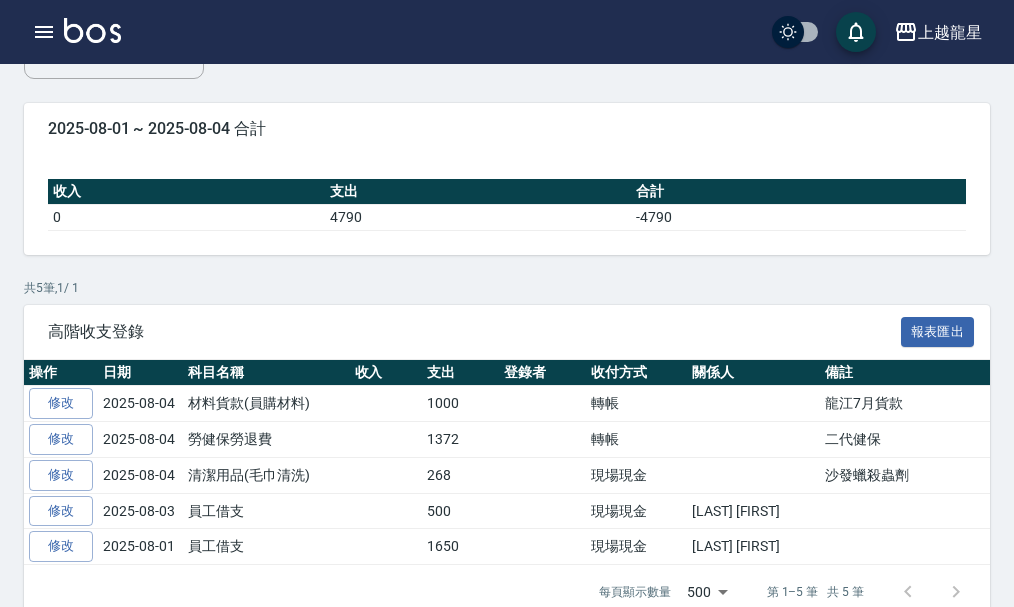 scroll, scrollTop: 242, scrollLeft: 0, axis: vertical 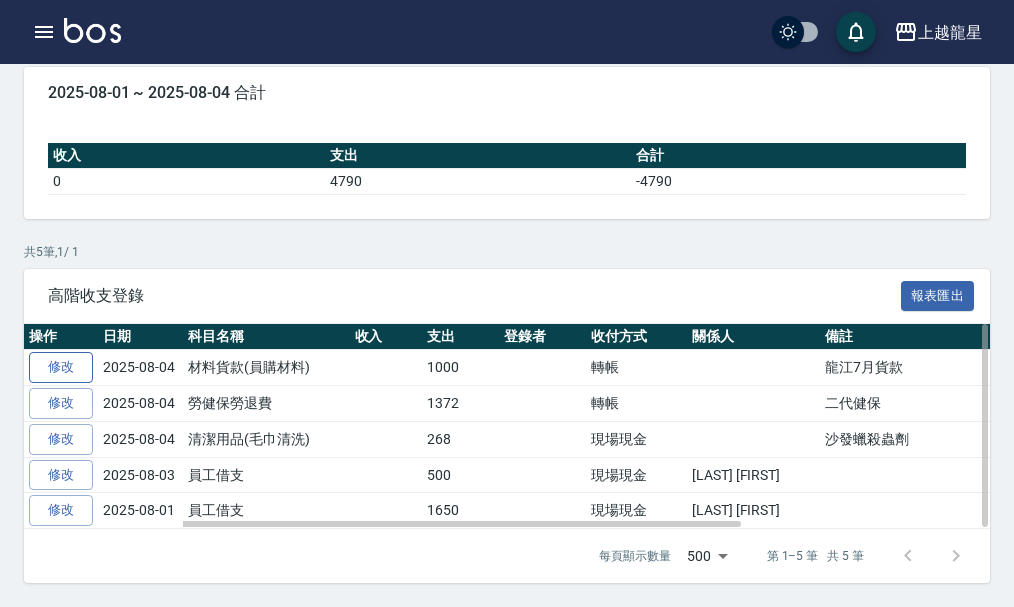 click on "修改" at bounding box center [61, 367] 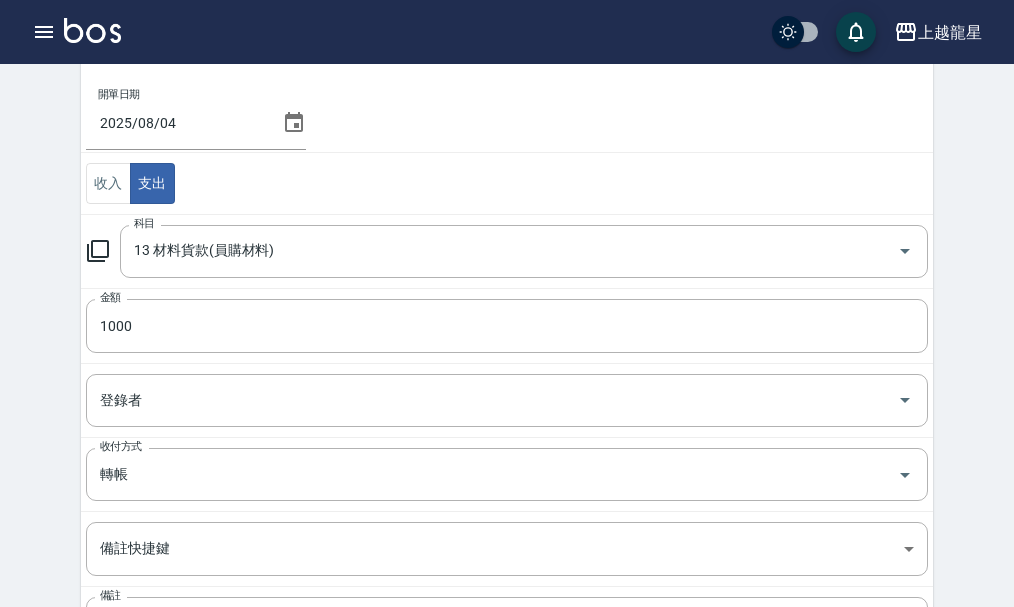scroll, scrollTop: 0, scrollLeft: 0, axis: both 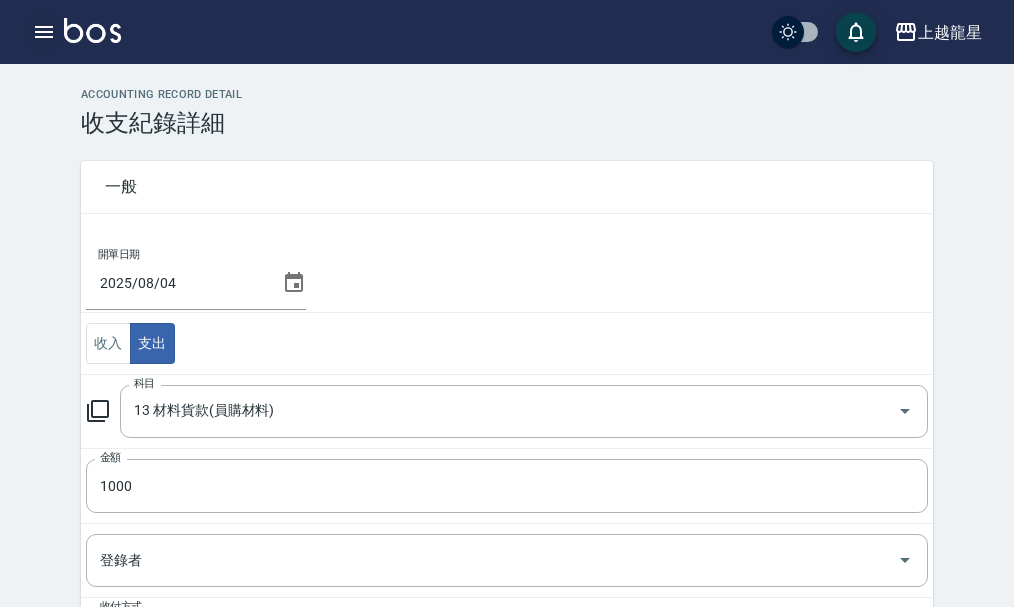 click 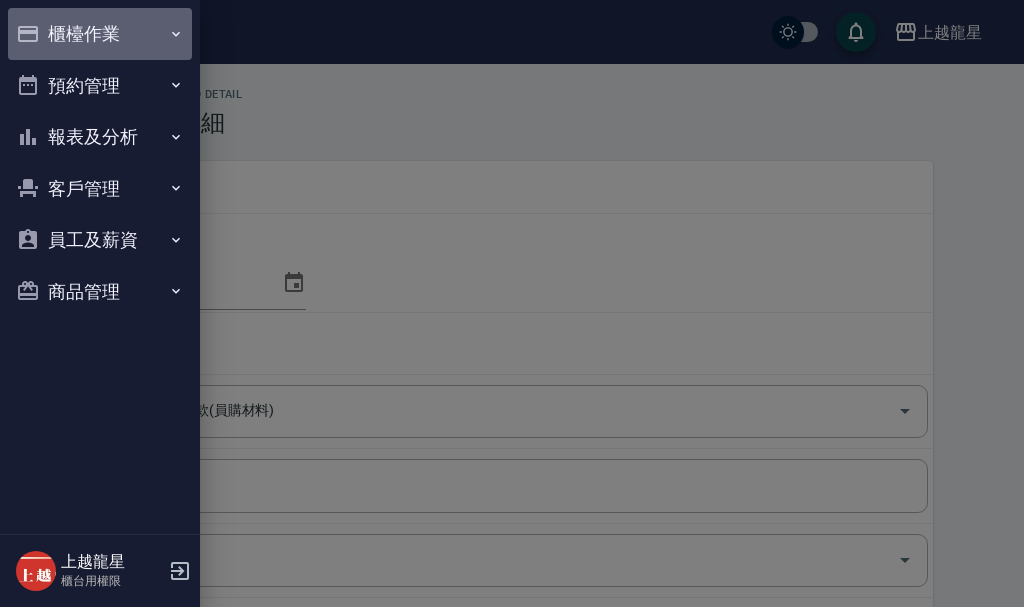 click on "櫃檯作業" at bounding box center [100, 34] 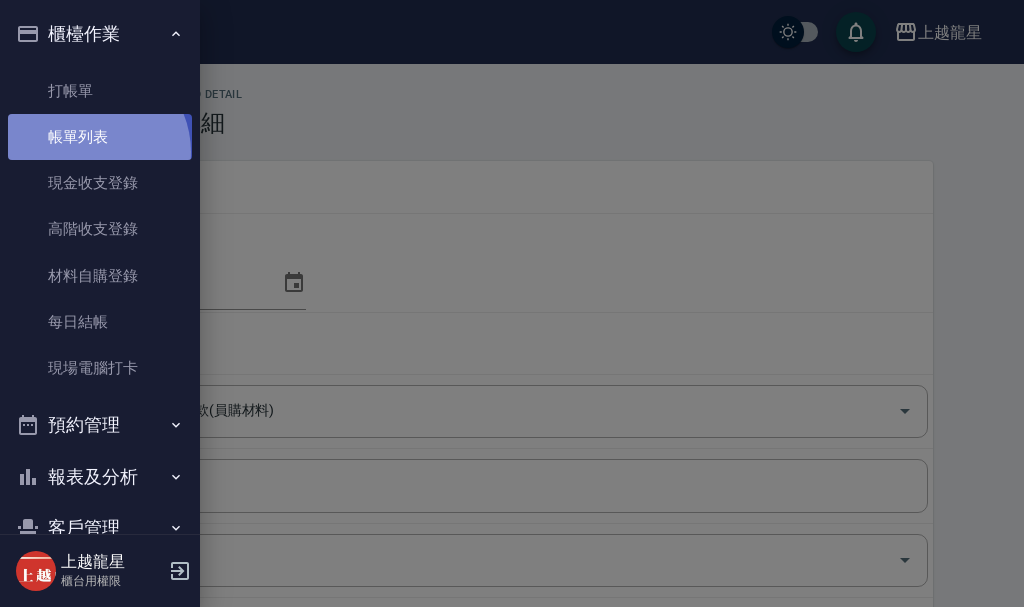 click on "帳單列表" at bounding box center (100, 137) 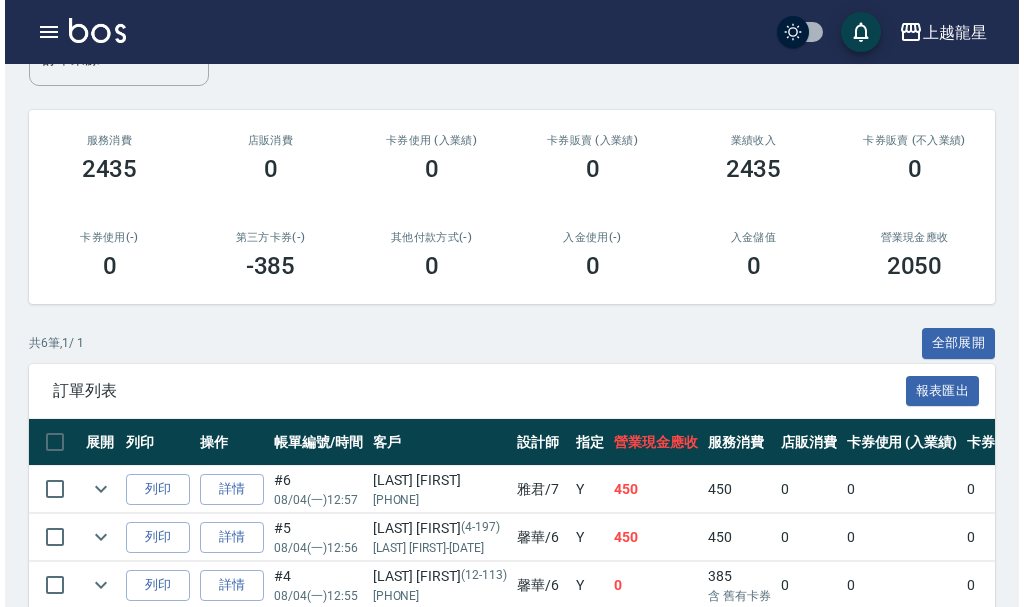 scroll, scrollTop: 300, scrollLeft: 0, axis: vertical 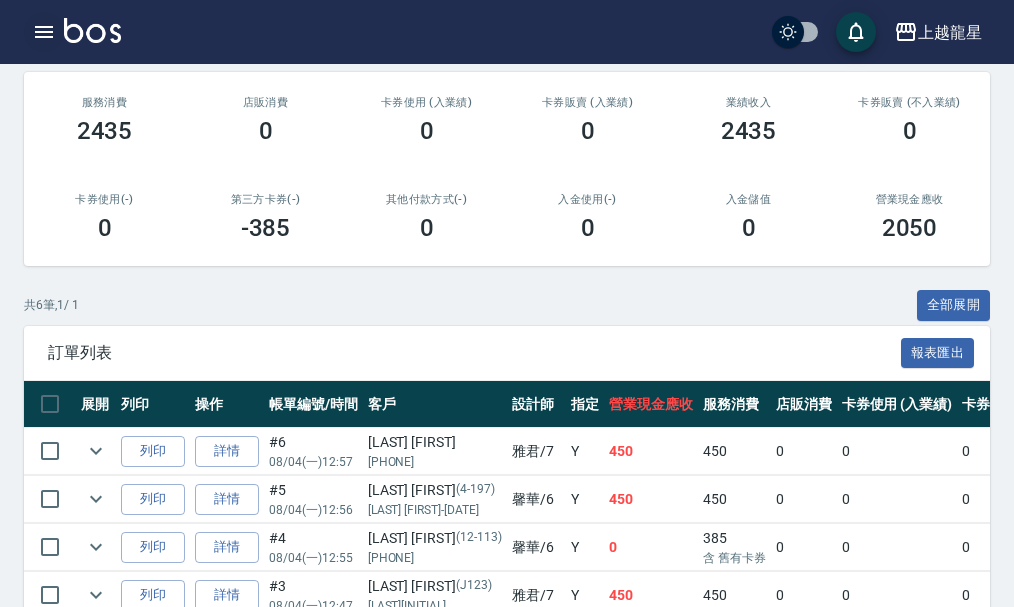 click 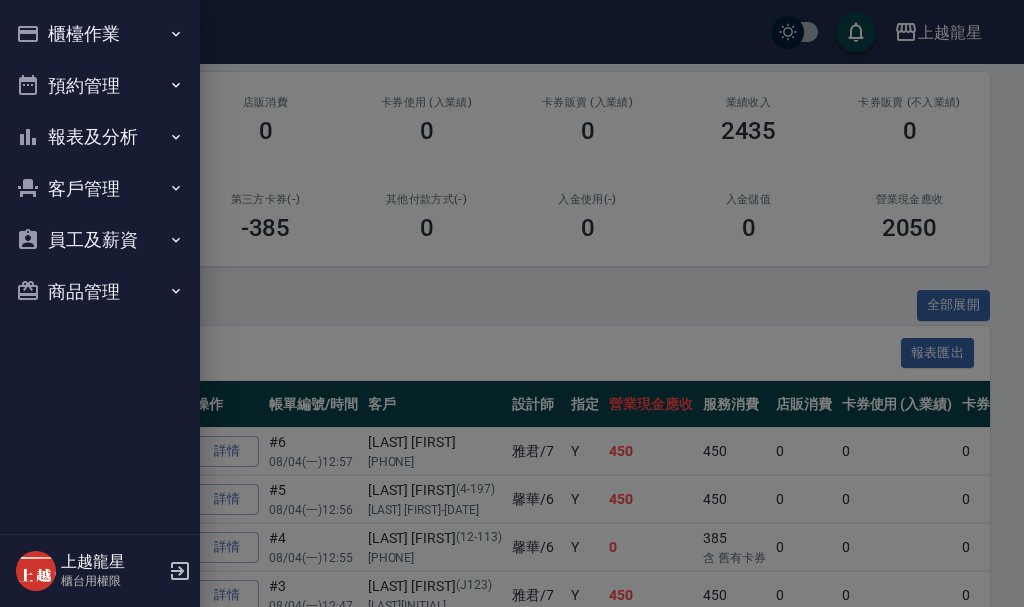 click on "櫃檯作業" at bounding box center [100, 34] 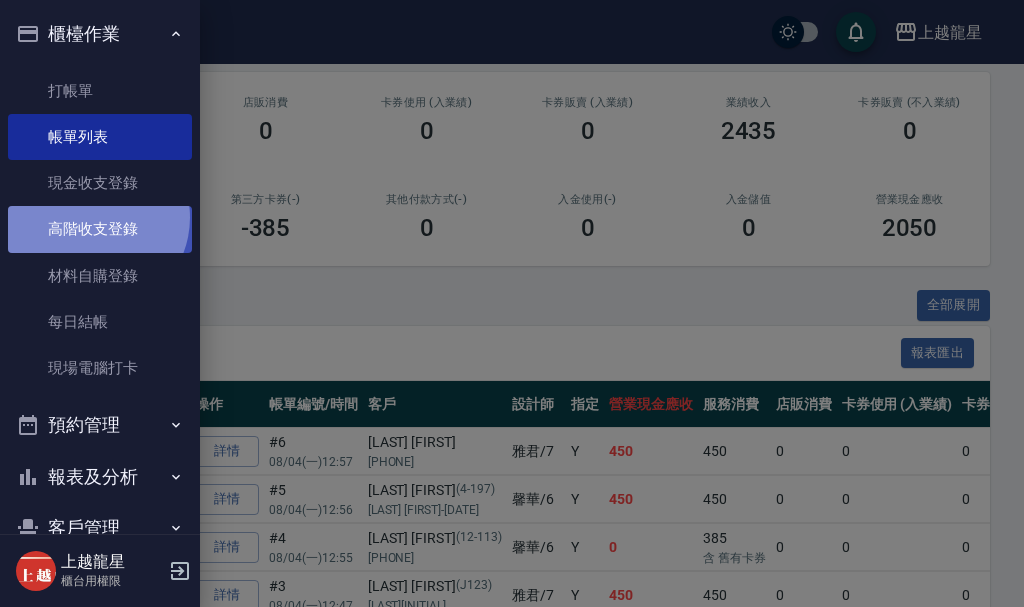 click on "高階收支登錄" at bounding box center (100, 229) 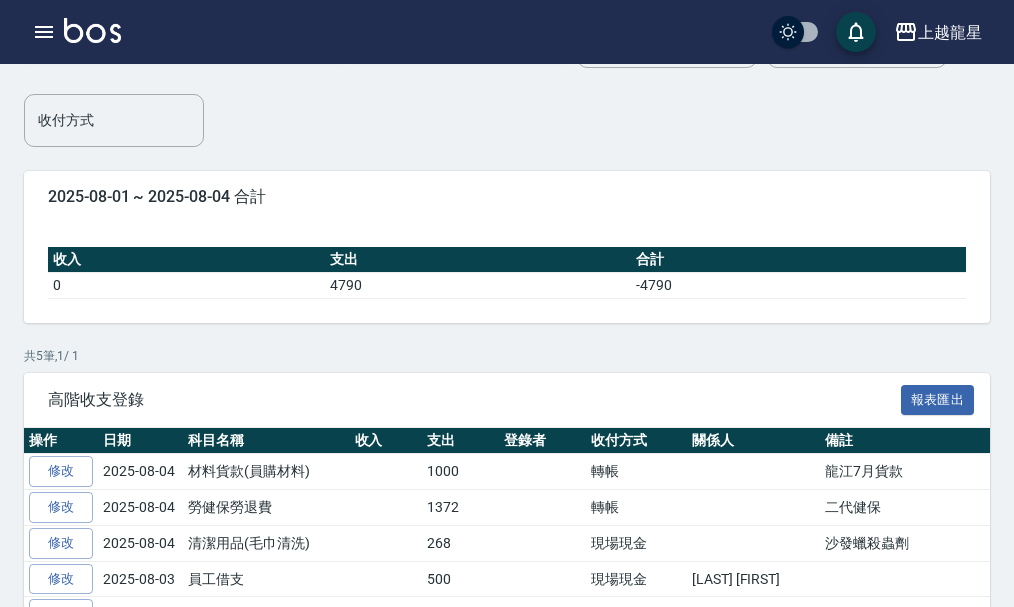scroll, scrollTop: 42, scrollLeft: 0, axis: vertical 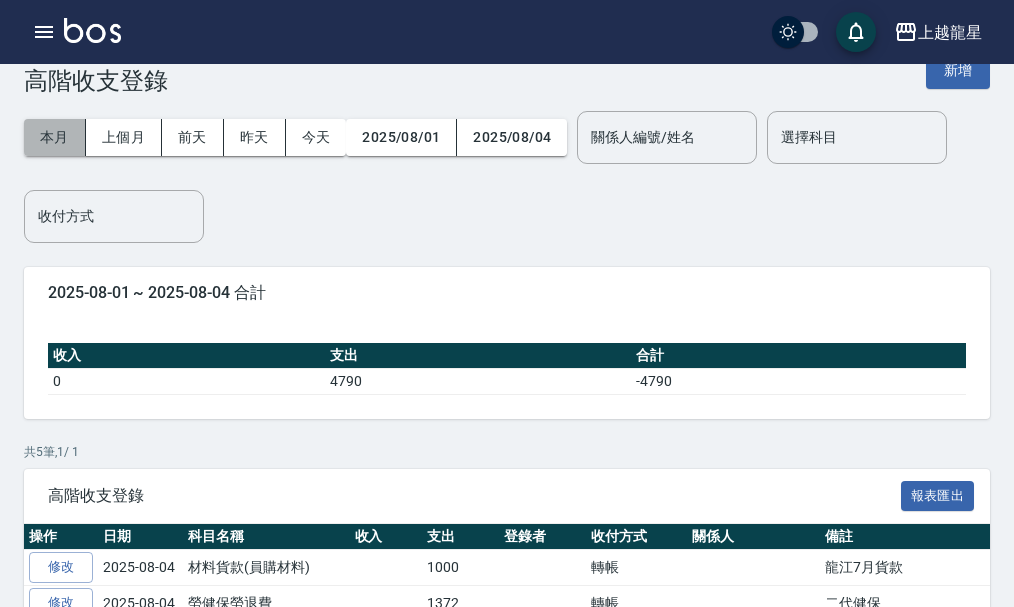 click on "本月" at bounding box center (55, 137) 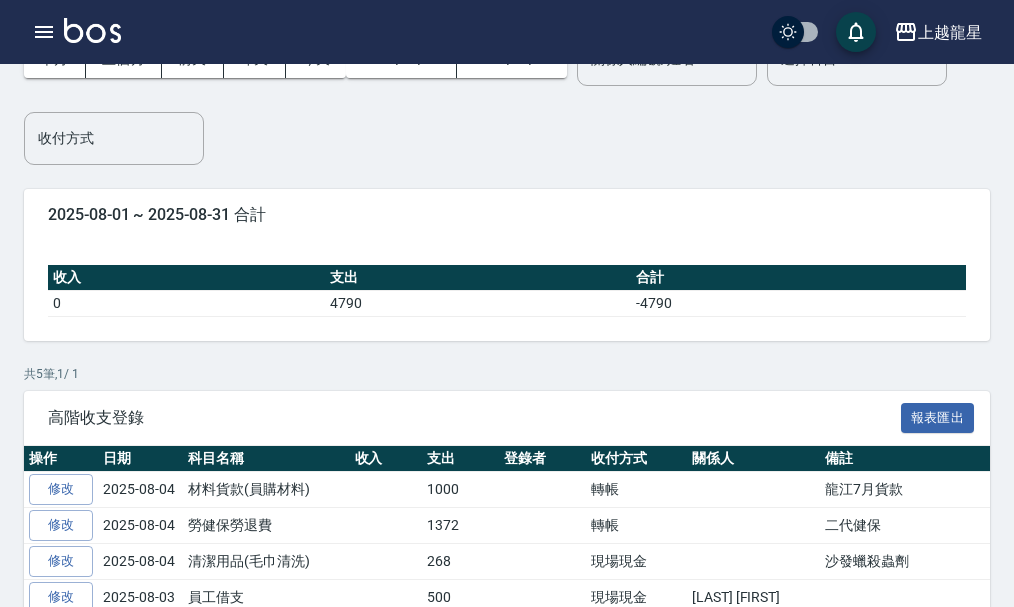 scroll, scrollTop: 242, scrollLeft: 0, axis: vertical 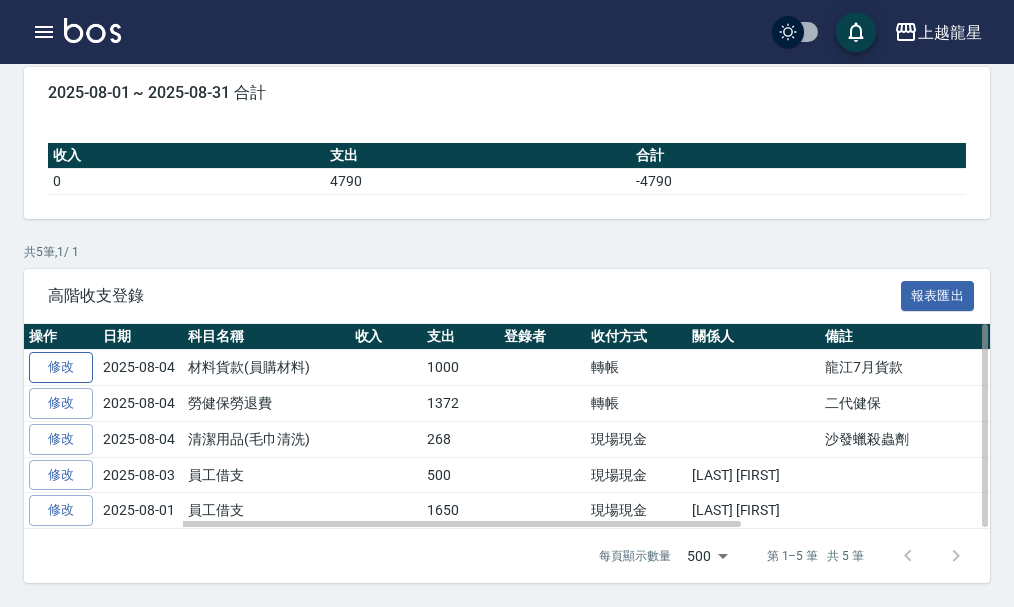 click on "修改" at bounding box center [61, 367] 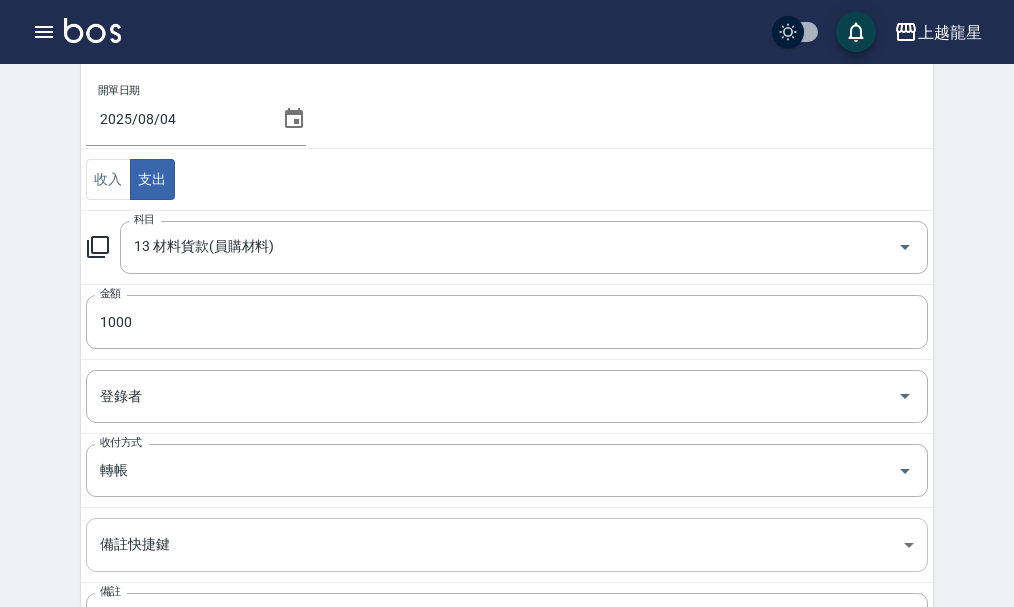 scroll, scrollTop: 371, scrollLeft: 0, axis: vertical 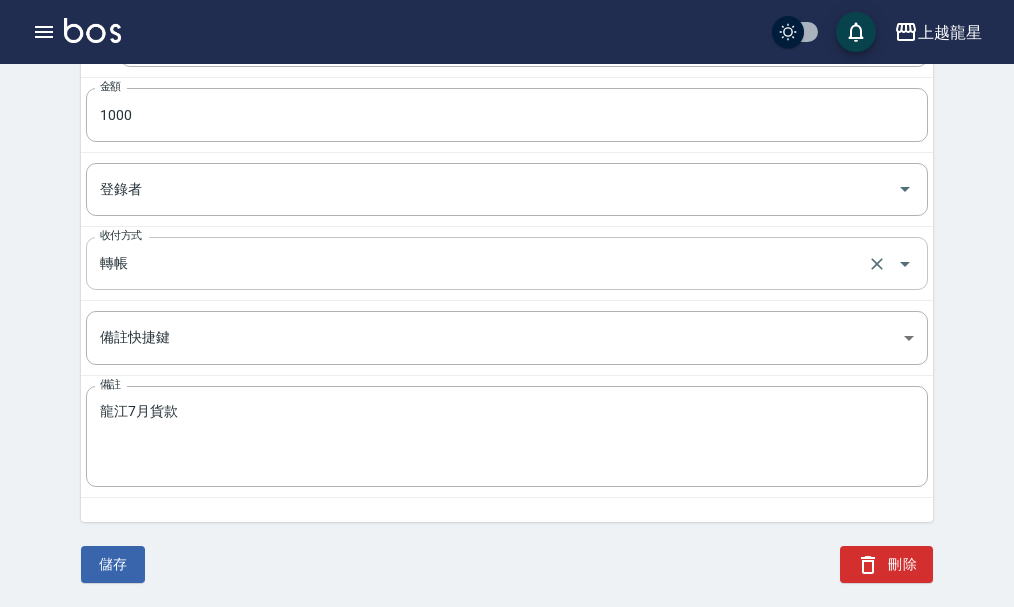 click on "轉帳" at bounding box center [479, 263] 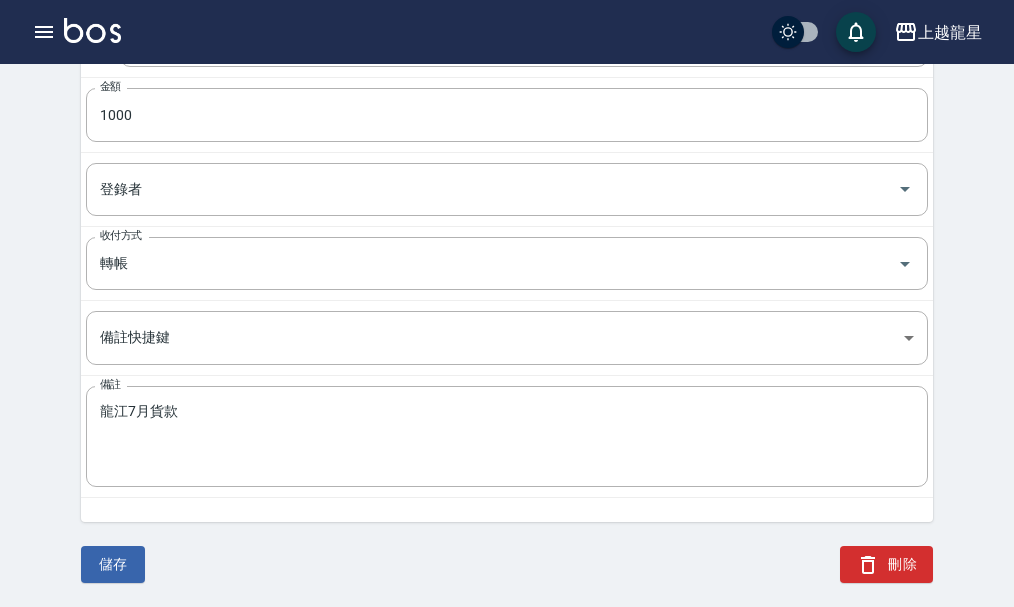 click on "儲存" at bounding box center [101, 552] 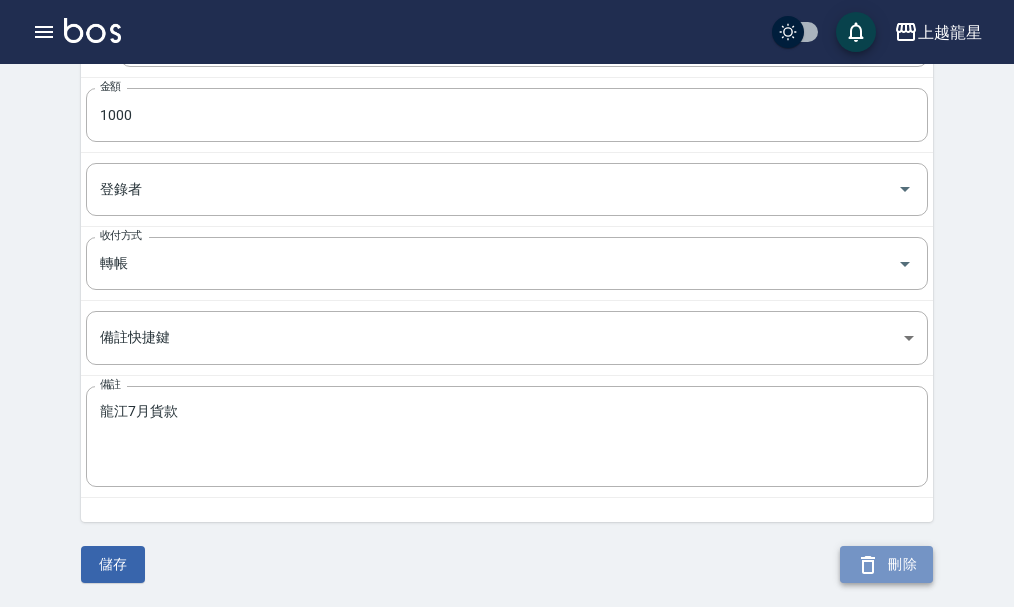 click 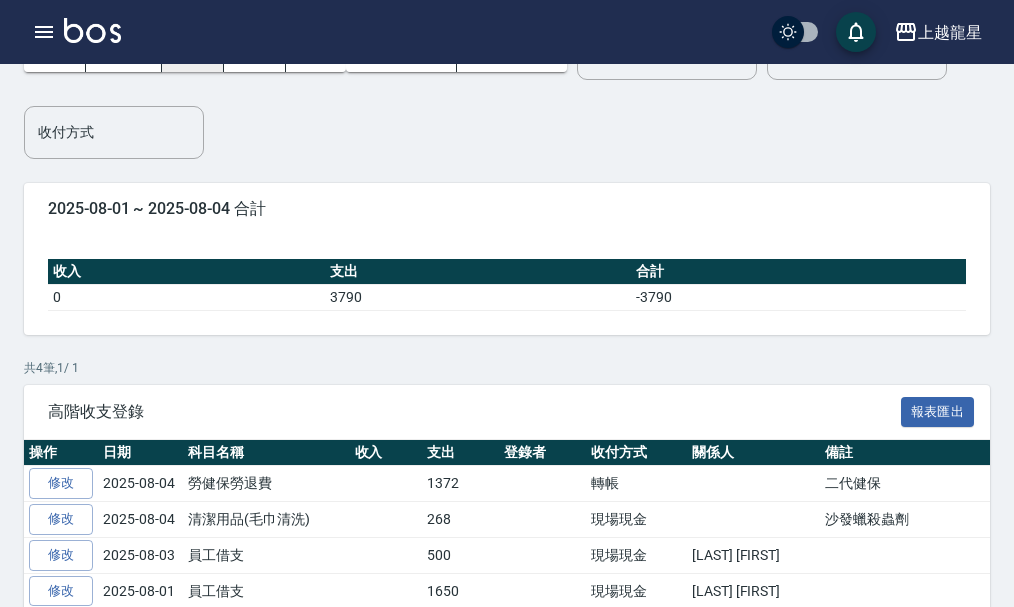 scroll, scrollTop: 0, scrollLeft: 0, axis: both 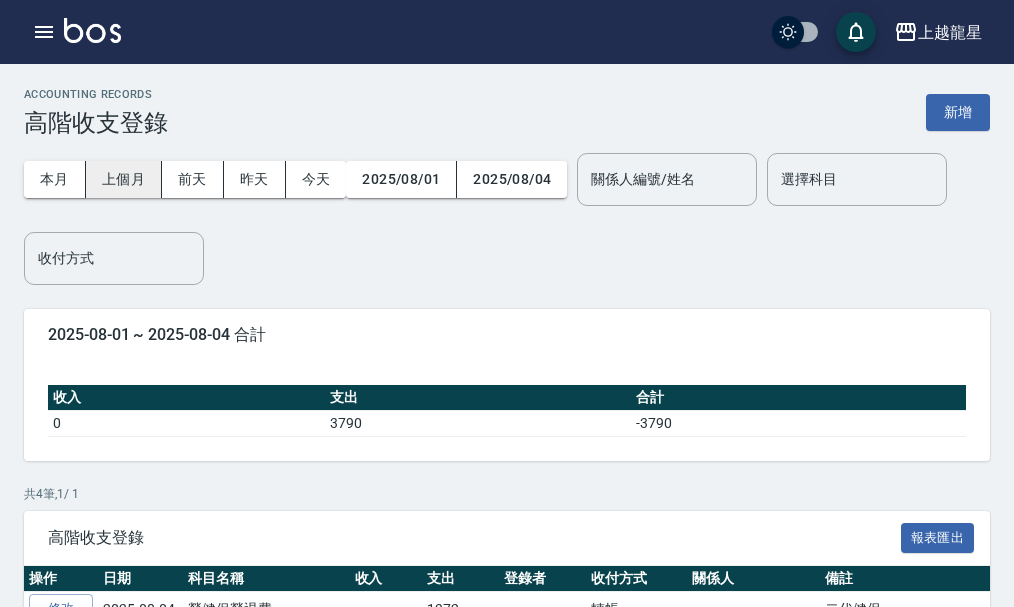 click on "上個月" at bounding box center (124, 179) 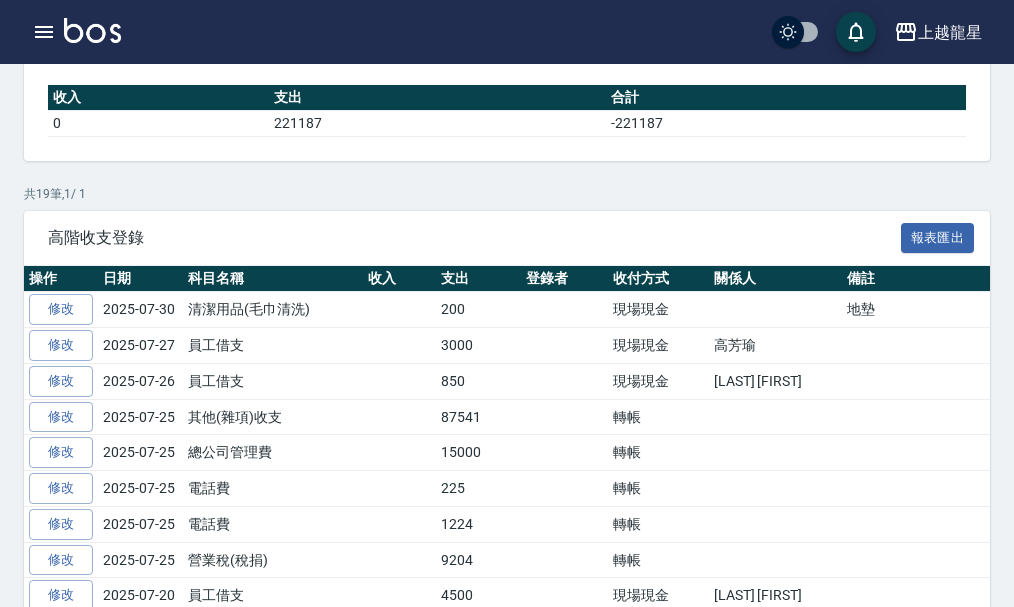scroll, scrollTop: 0, scrollLeft: 0, axis: both 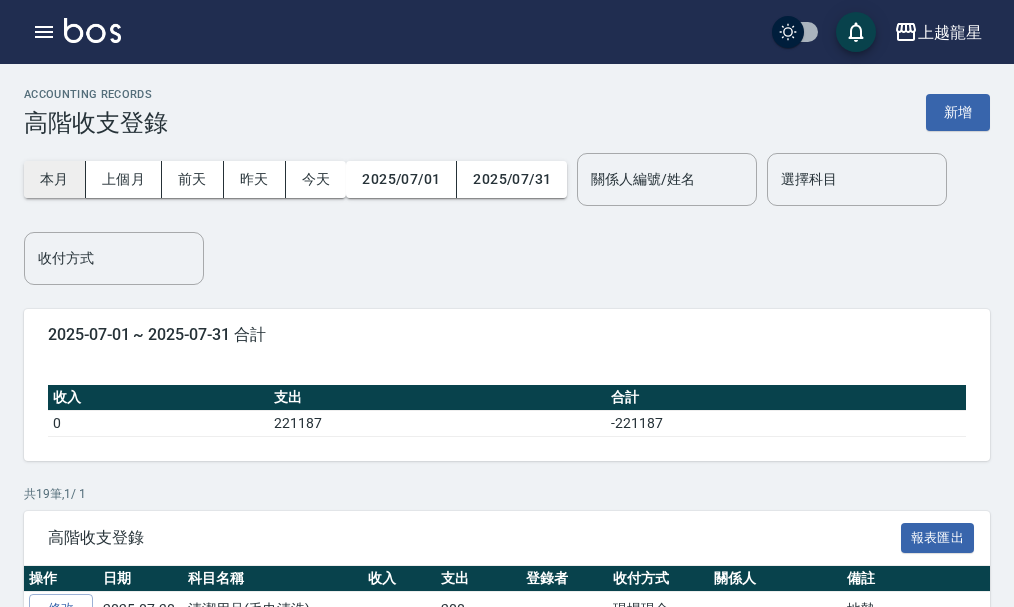click on "本月" at bounding box center [55, 179] 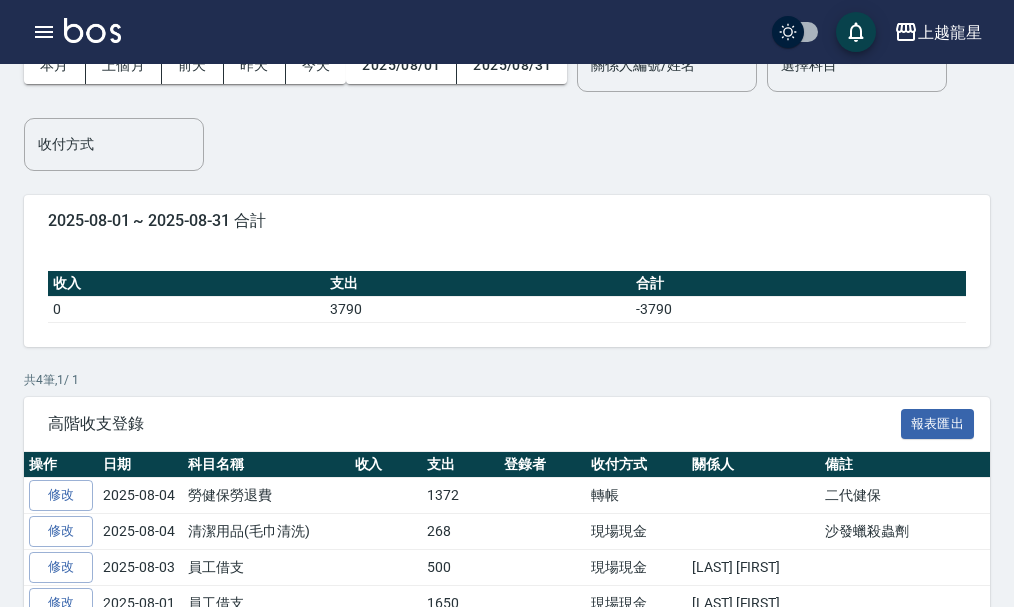 scroll, scrollTop: 207, scrollLeft: 0, axis: vertical 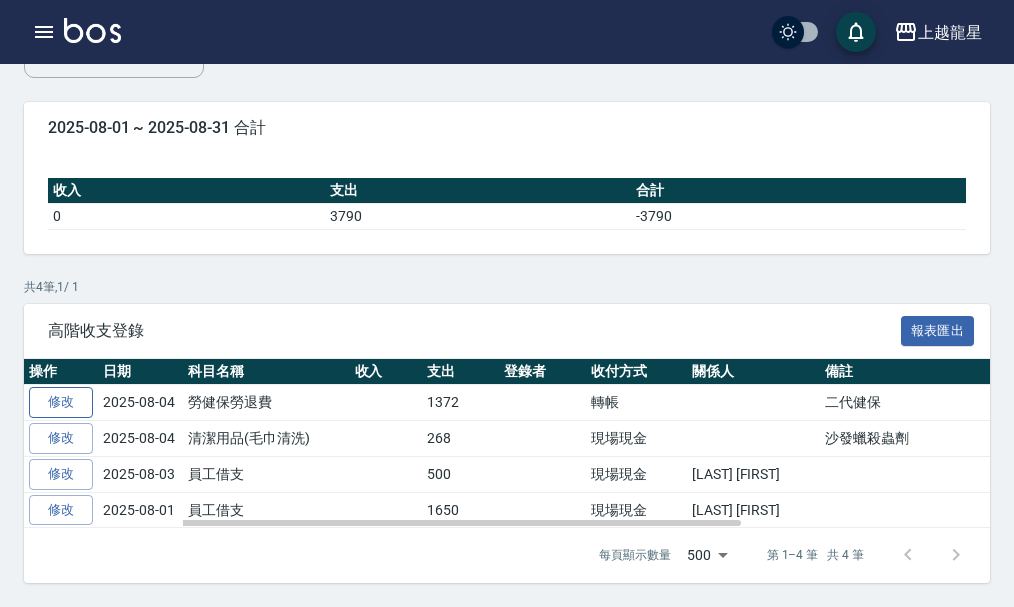 click on "修改" at bounding box center (61, 402) 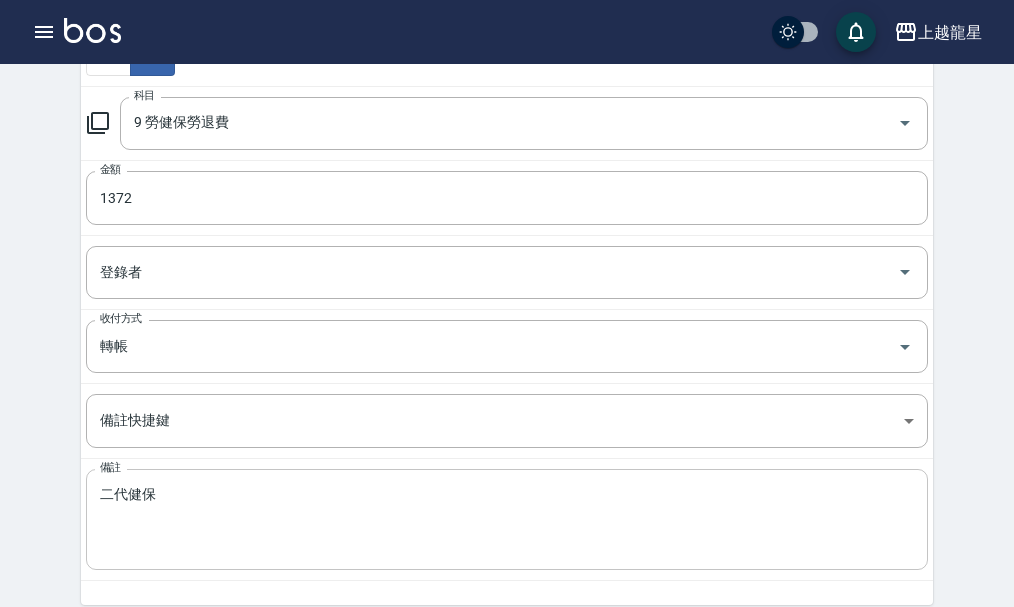 scroll, scrollTop: 371, scrollLeft: 0, axis: vertical 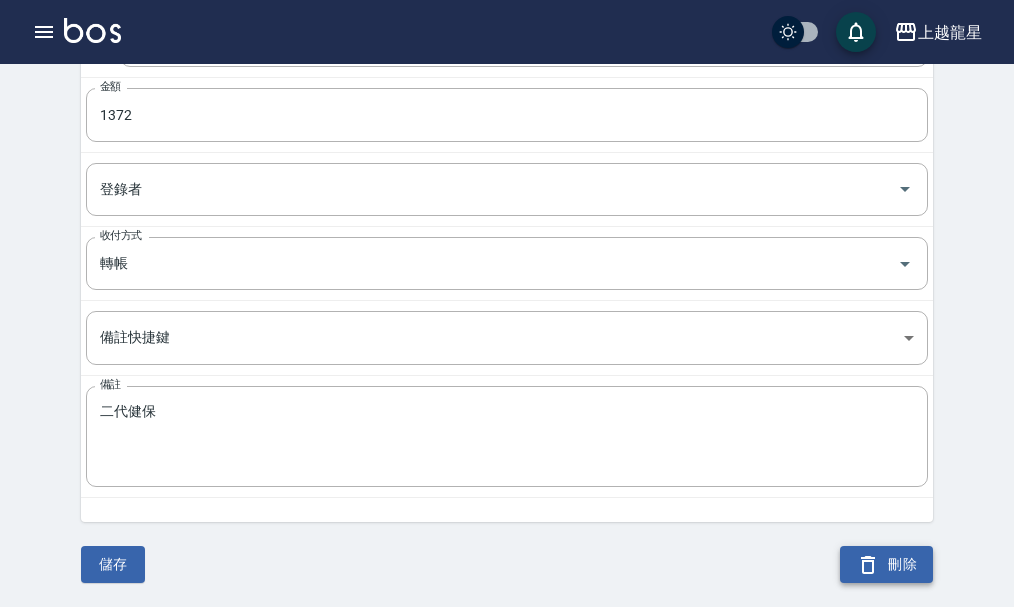 click 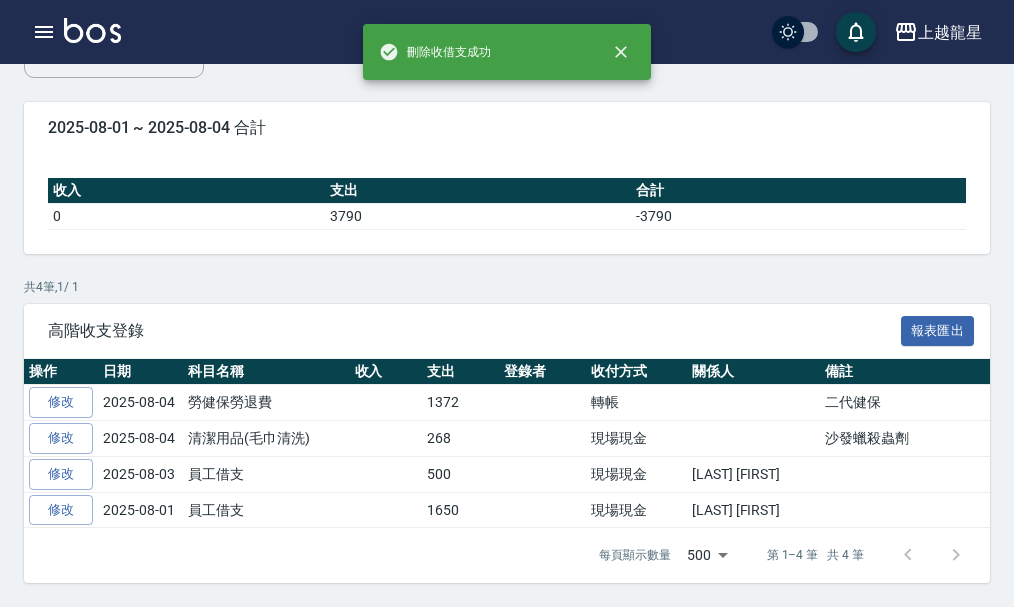 scroll, scrollTop: 0, scrollLeft: 0, axis: both 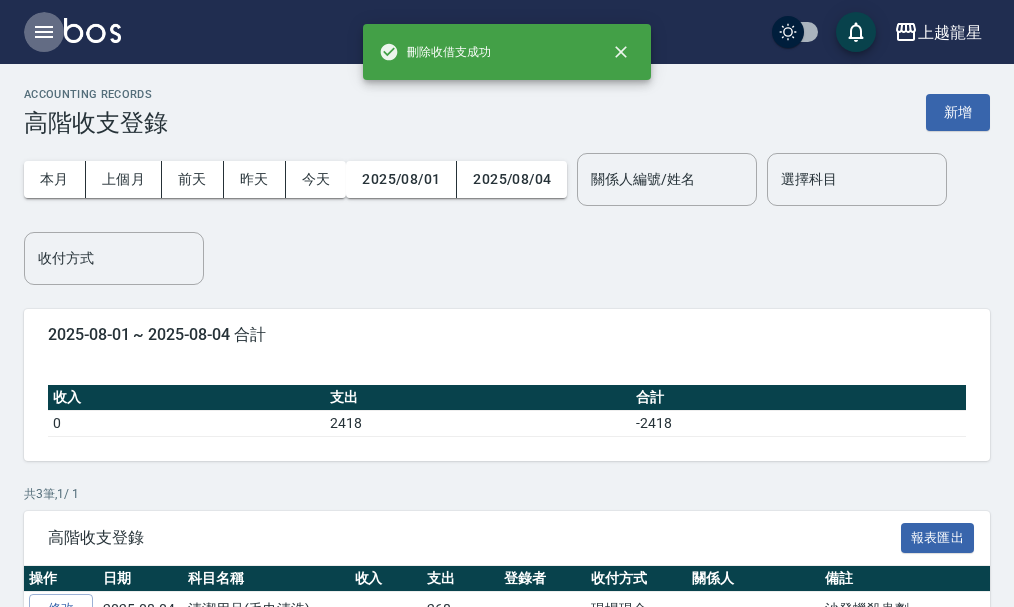 click 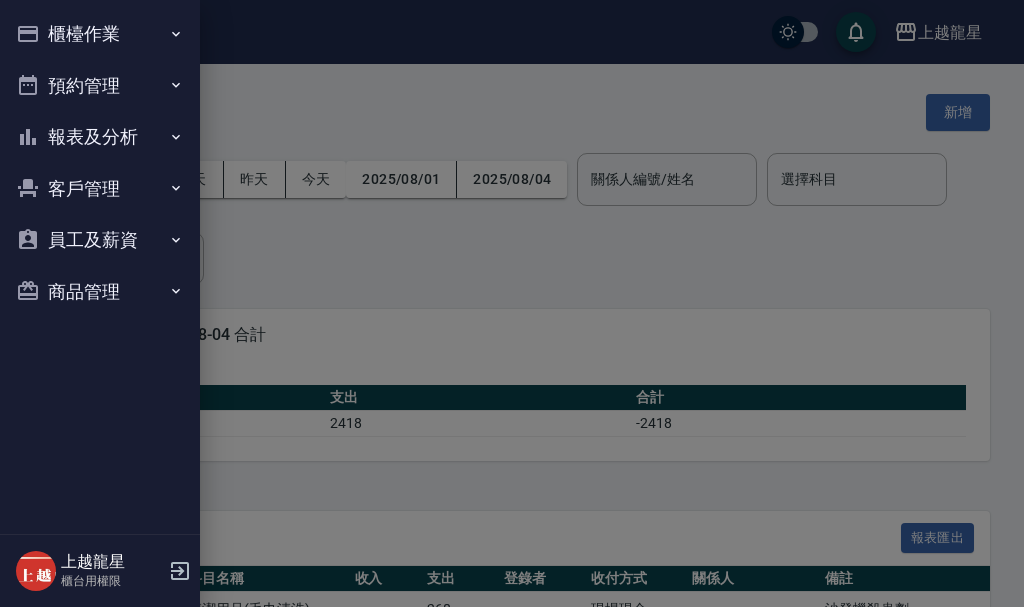 click on "櫃檯作業" at bounding box center [100, 34] 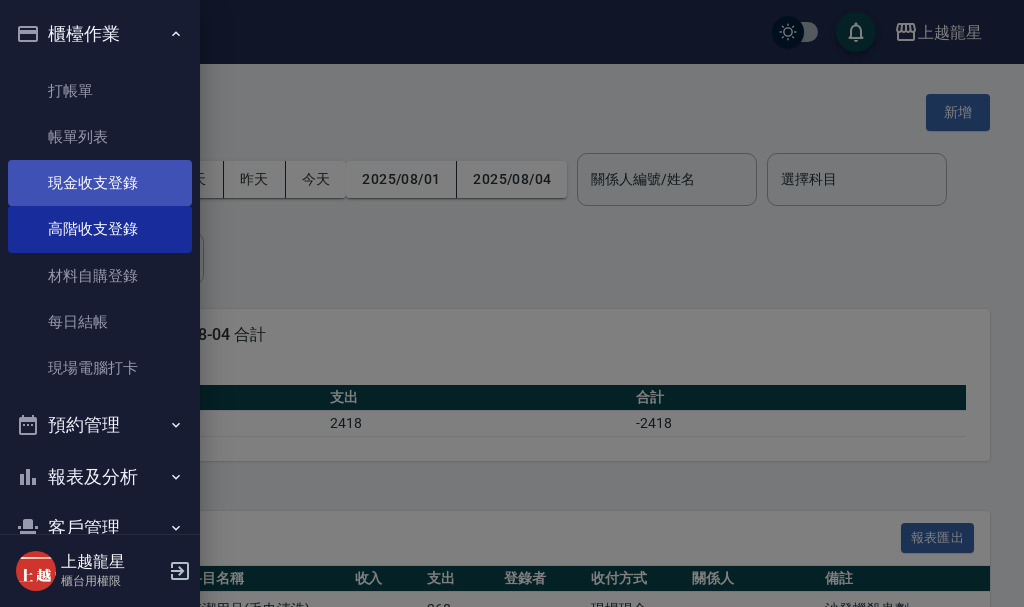 click on "現金收支登錄" at bounding box center [100, 183] 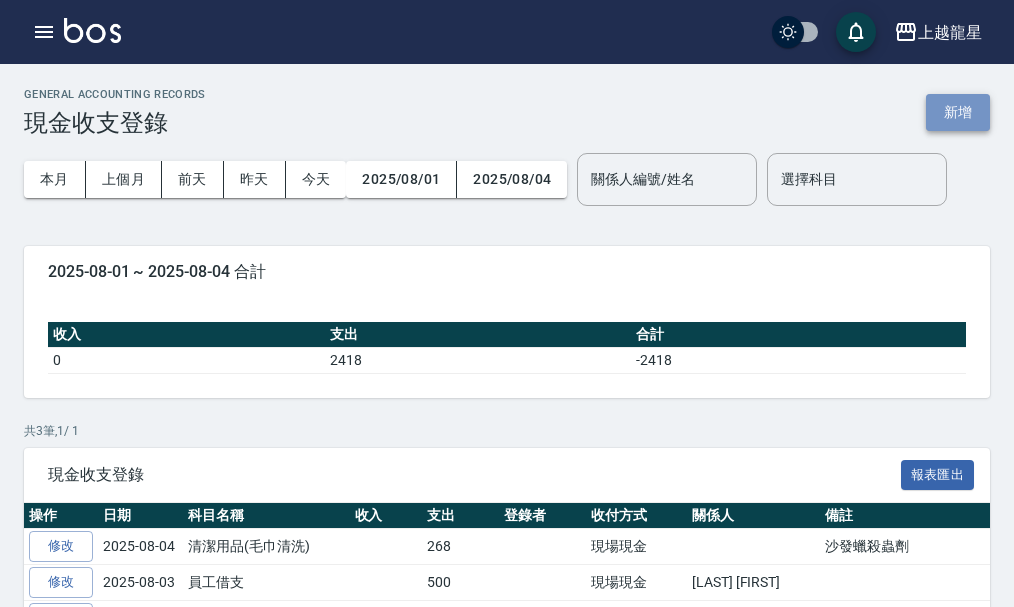 click on "新增" at bounding box center (958, 112) 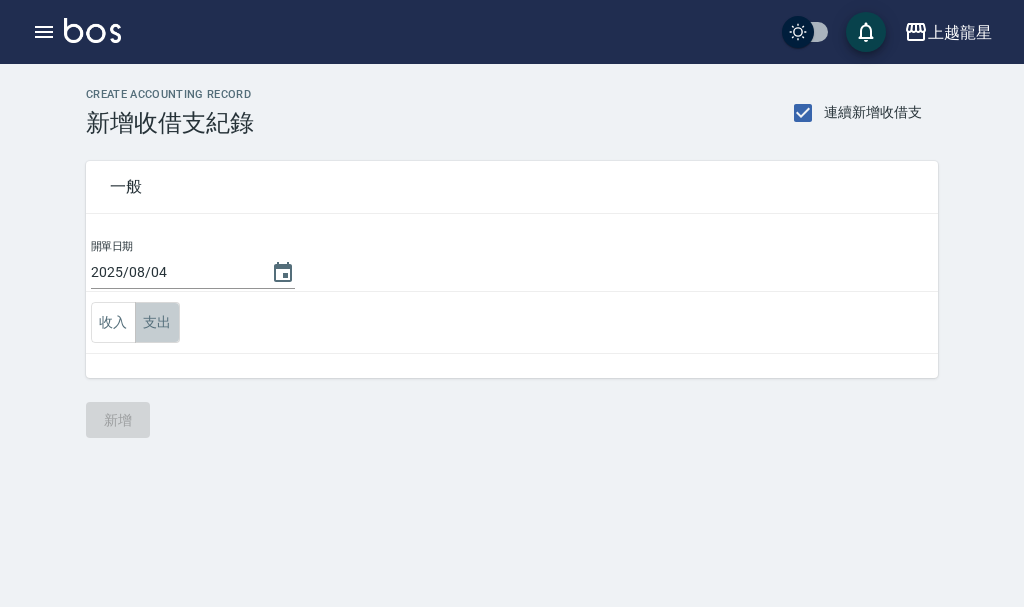 click on "支出" at bounding box center (157, 322) 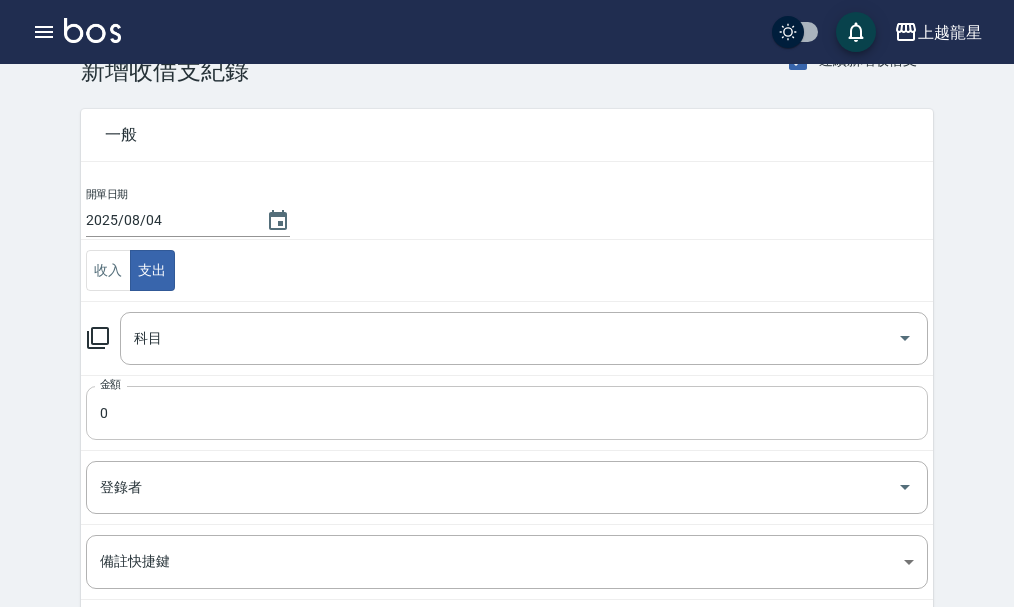 scroll, scrollTop: 100, scrollLeft: 0, axis: vertical 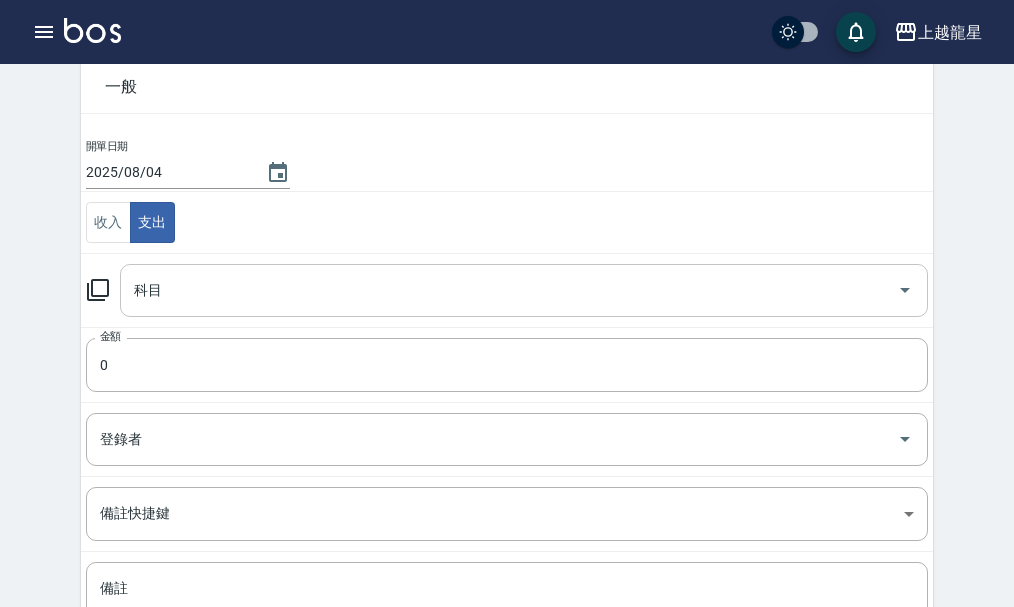 click on "科目" at bounding box center [509, 290] 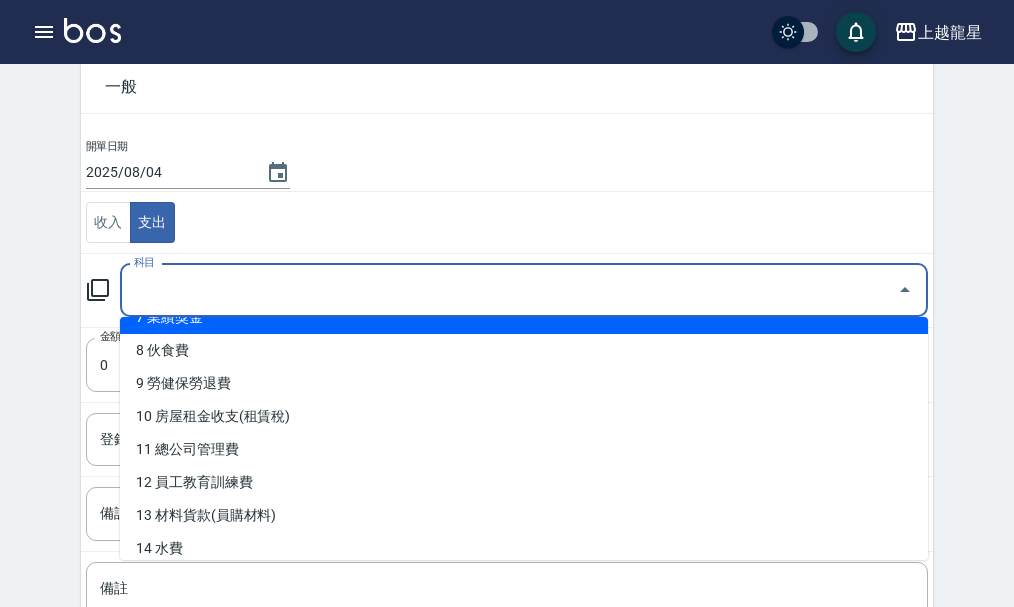 scroll, scrollTop: 300, scrollLeft: 0, axis: vertical 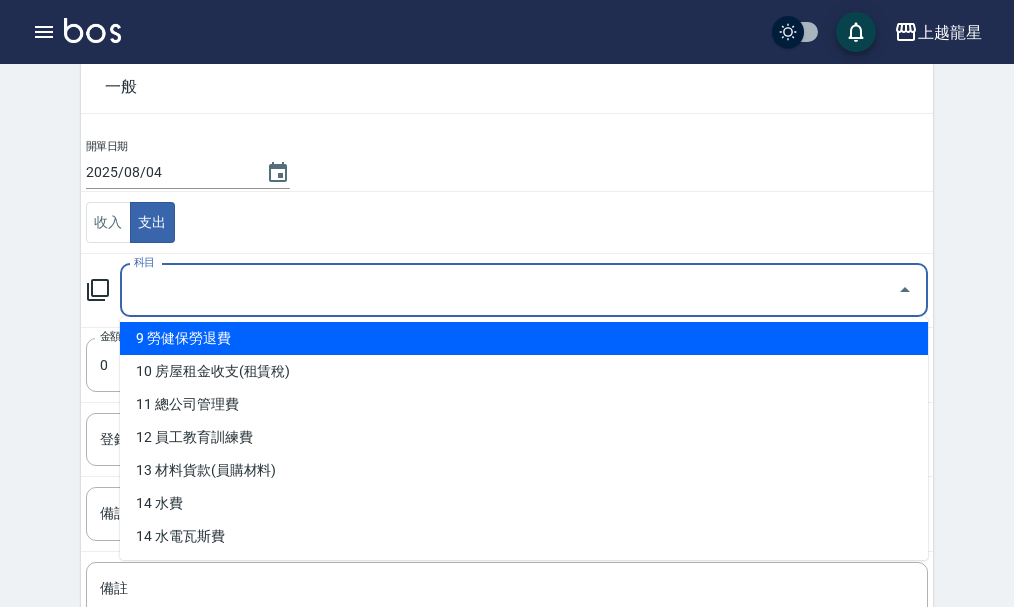 click on "9 勞健保勞退費" at bounding box center [524, 338] 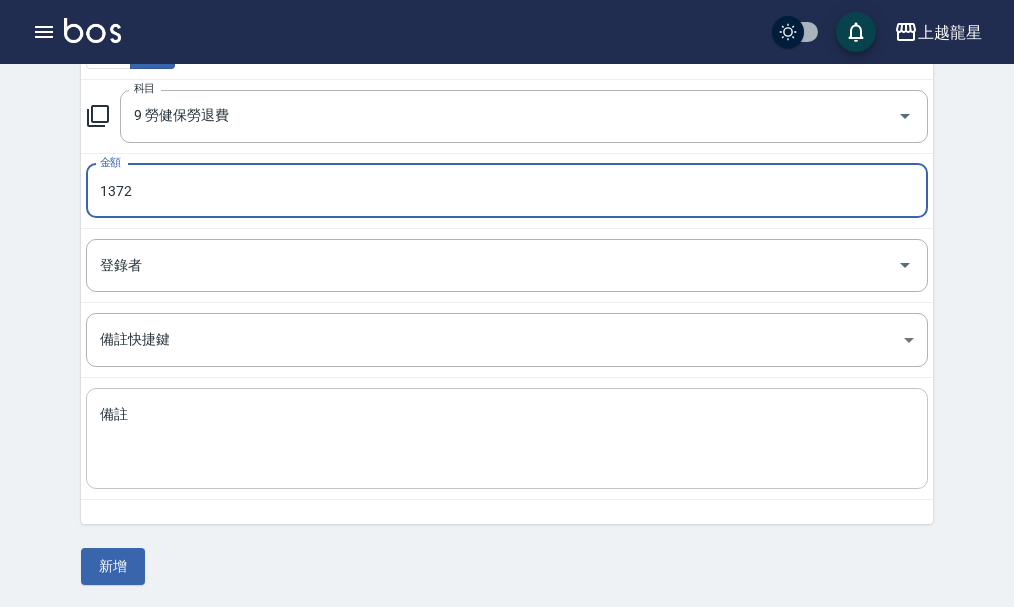 scroll, scrollTop: 276, scrollLeft: 0, axis: vertical 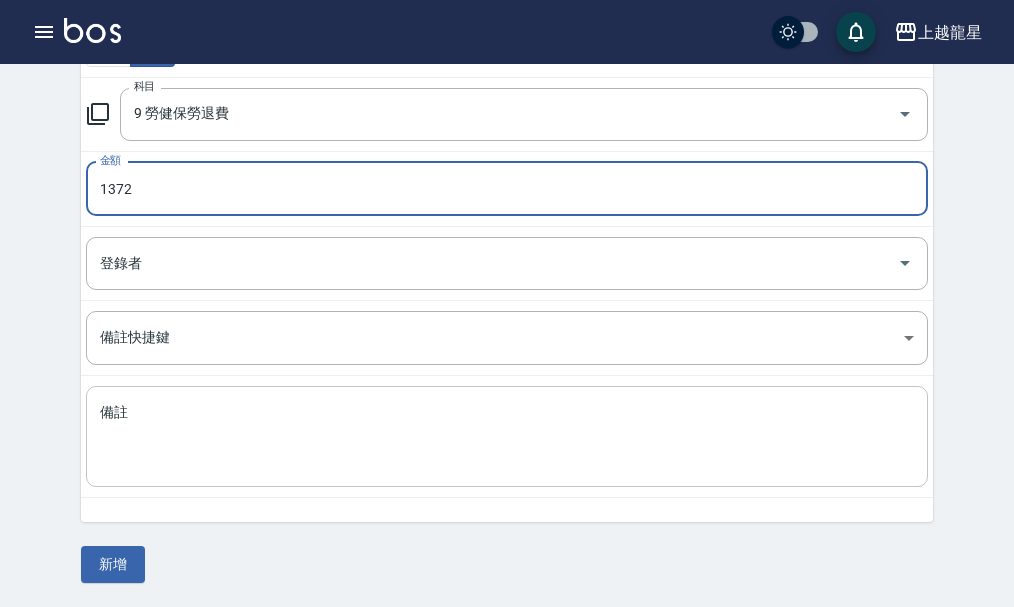 type on "1372" 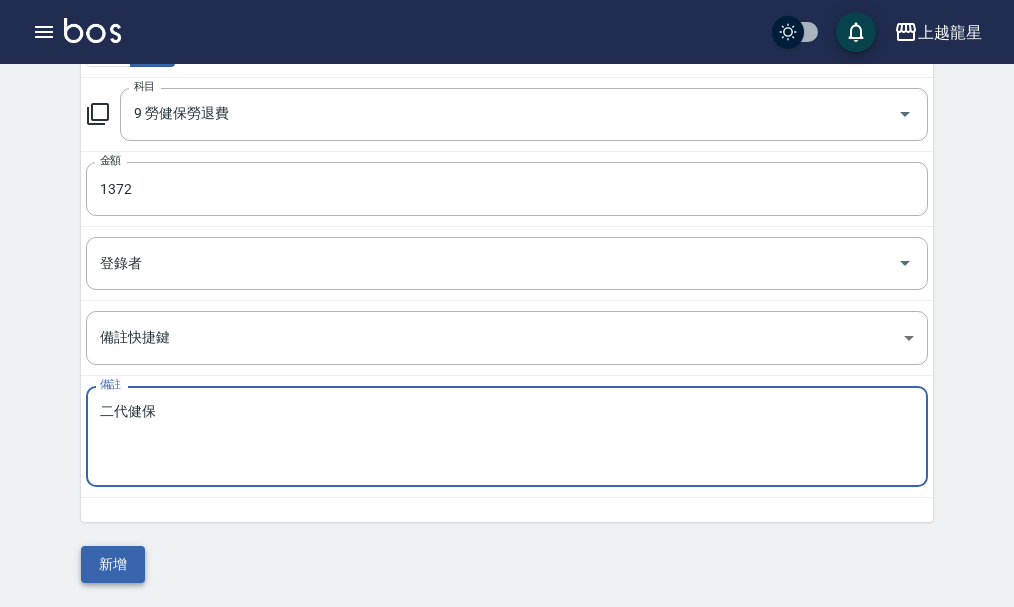 type on "二代健保" 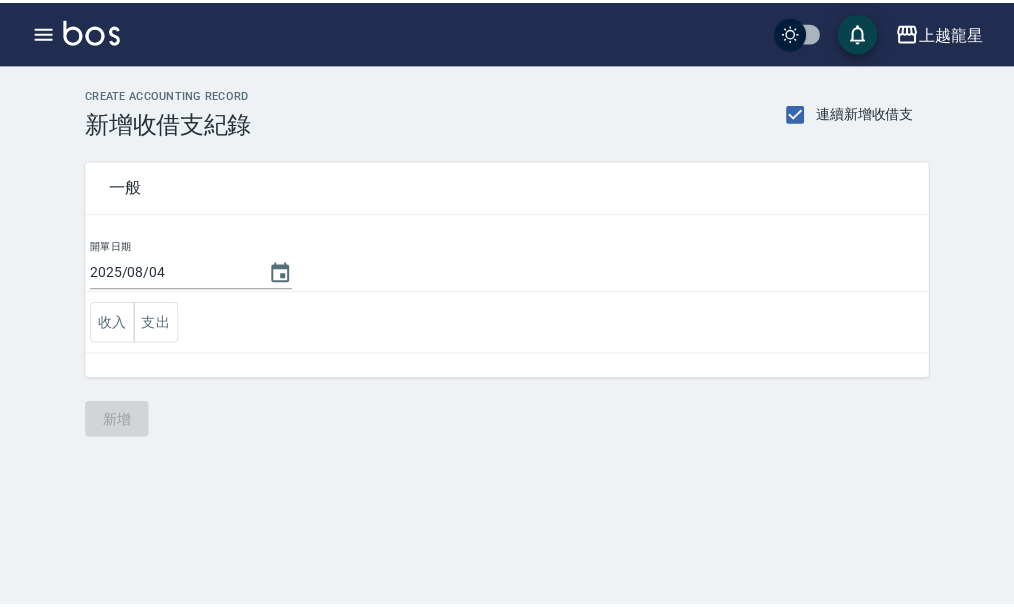 scroll, scrollTop: 0, scrollLeft: 0, axis: both 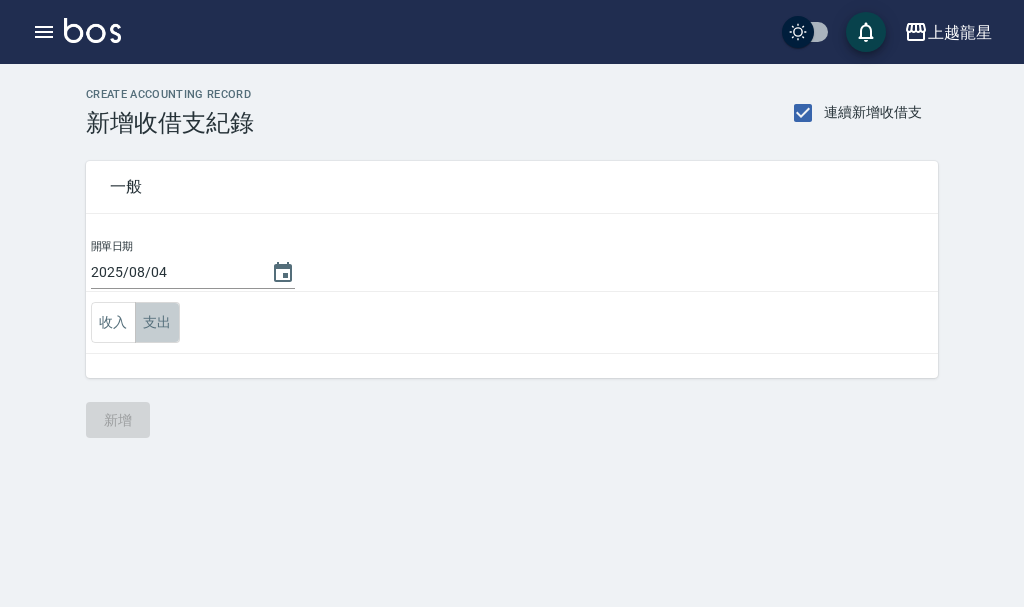 click on "支出" at bounding box center (157, 322) 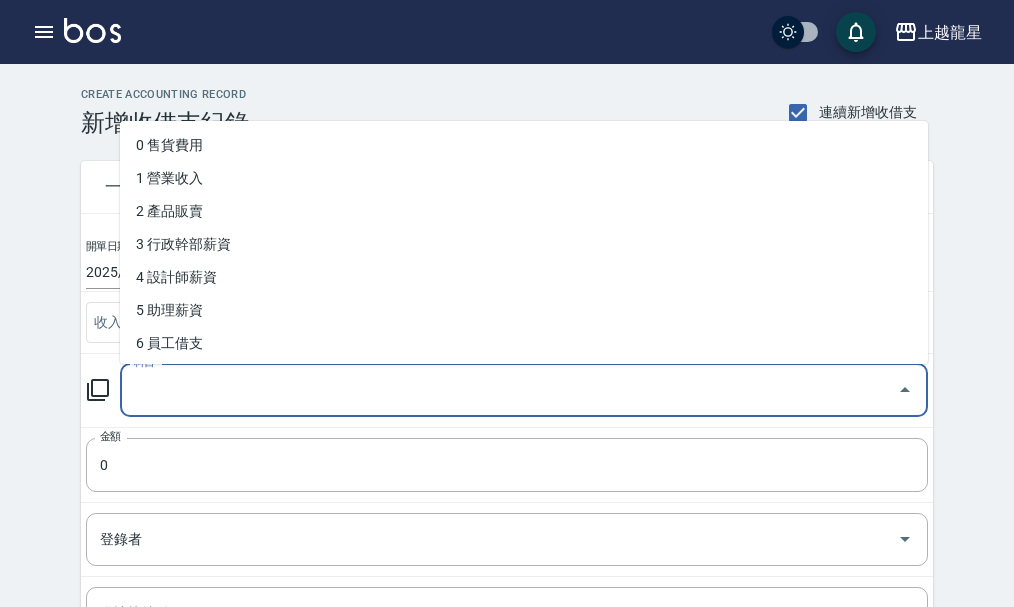 click on "科目" at bounding box center (509, 390) 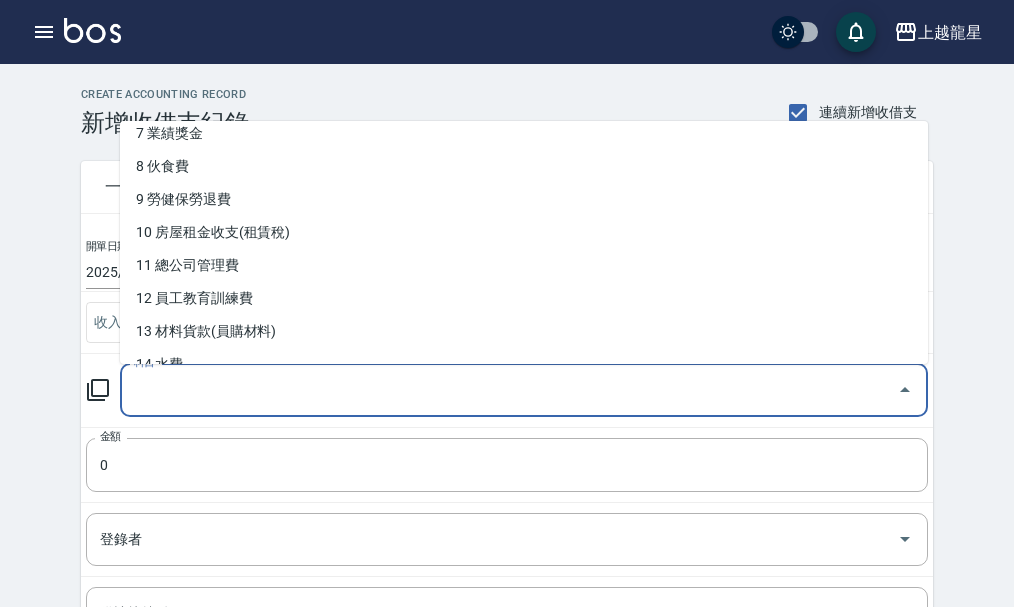 scroll, scrollTop: 300, scrollLeft: 0, axis: vertical 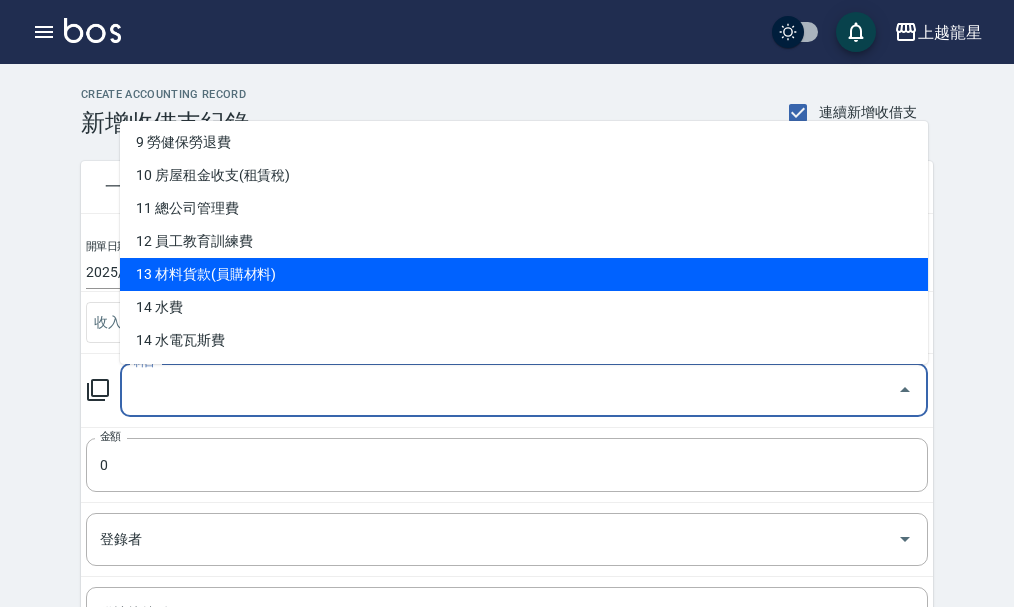click on "13 材料貨款(員購材料)" at bounding box center [524, 274] 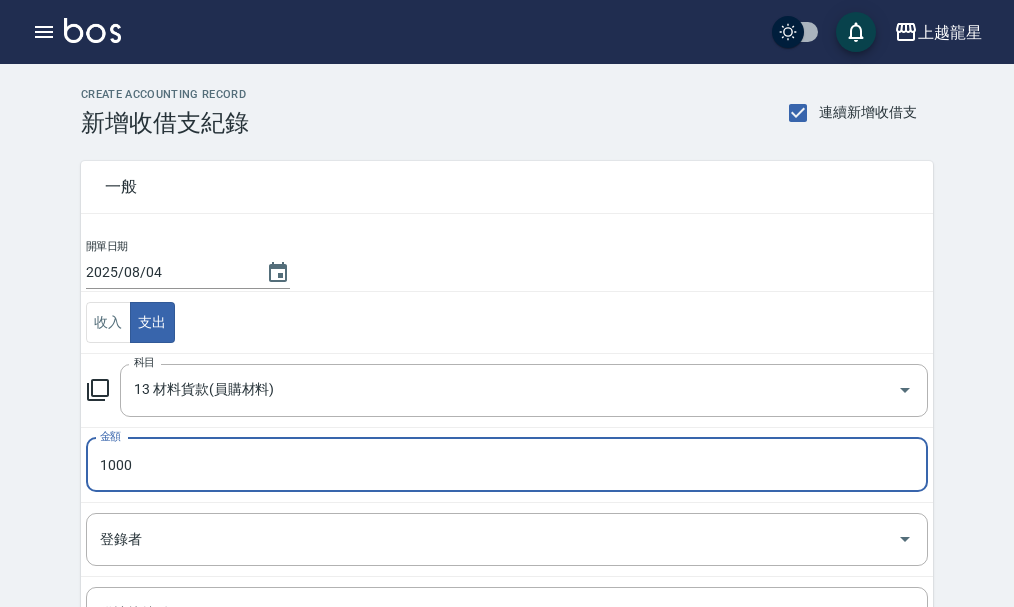 type on "1000" 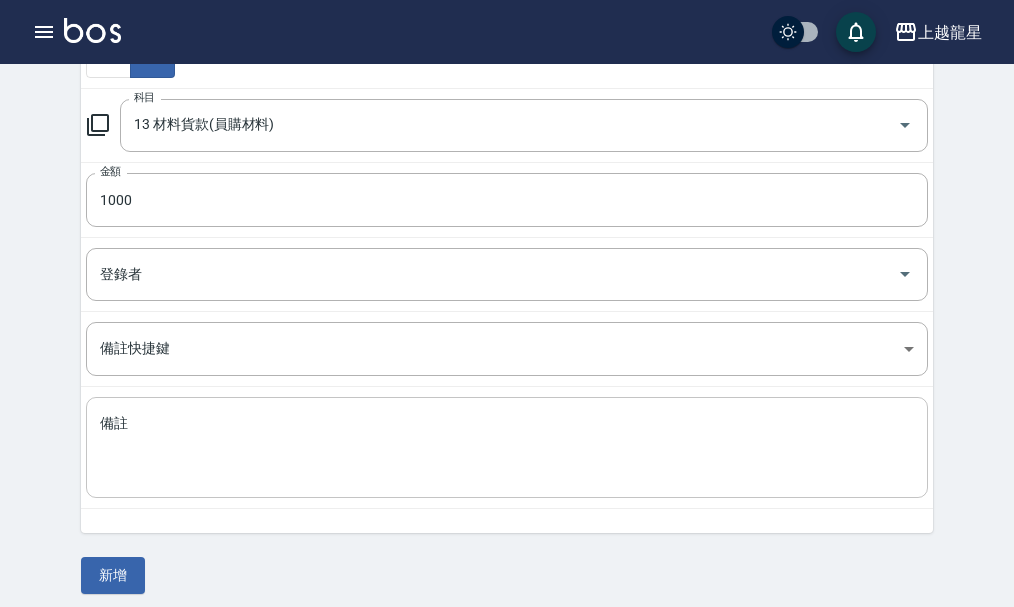 scroll, scrollTop: 276, scrollLeft: 0, axis: vertical 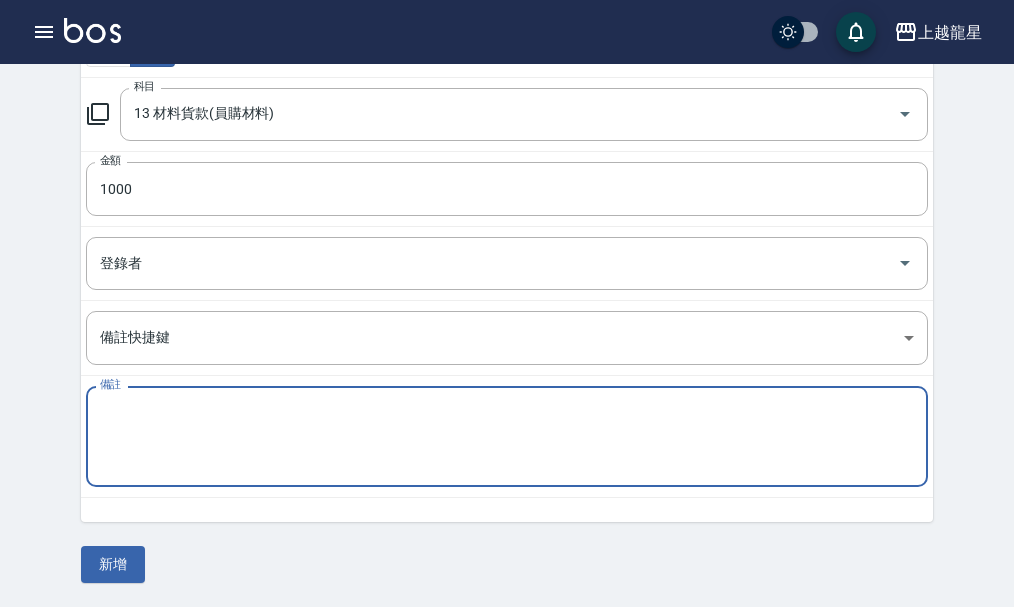 click on "備註" at bounding box center [507, 437] 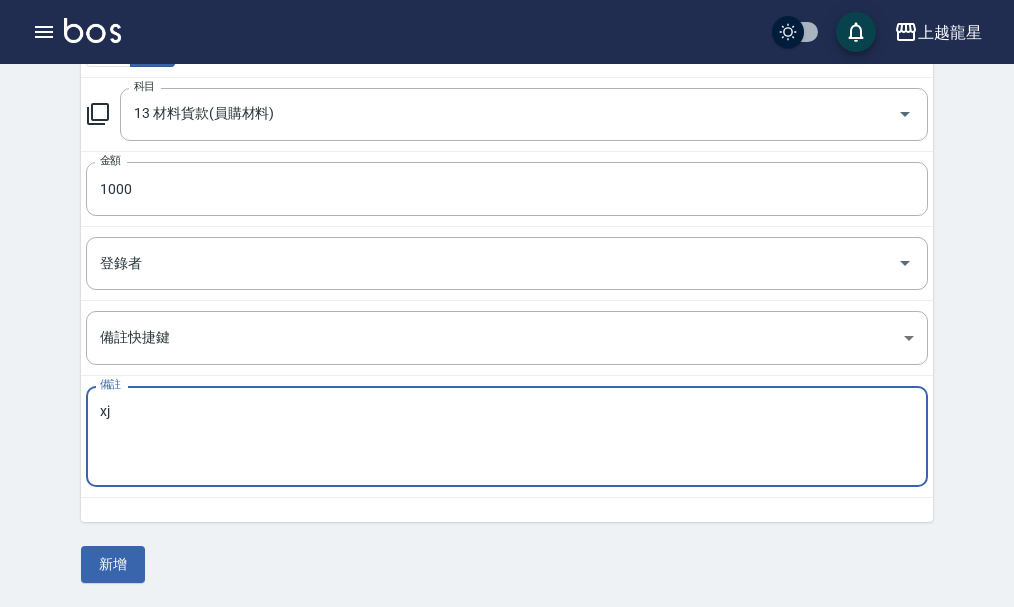 type on "x" 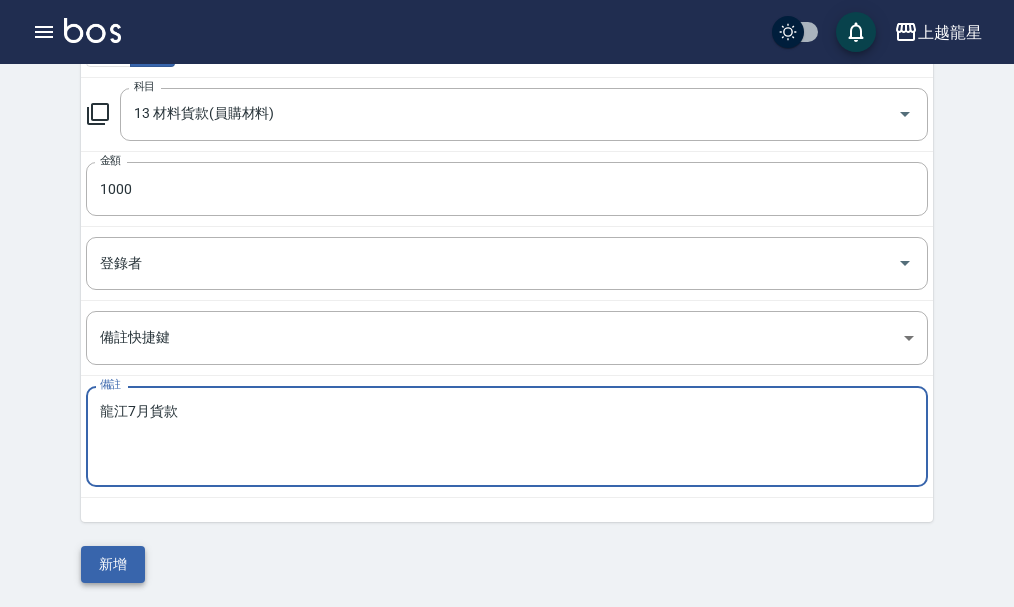 type on "龍江7月貨款" 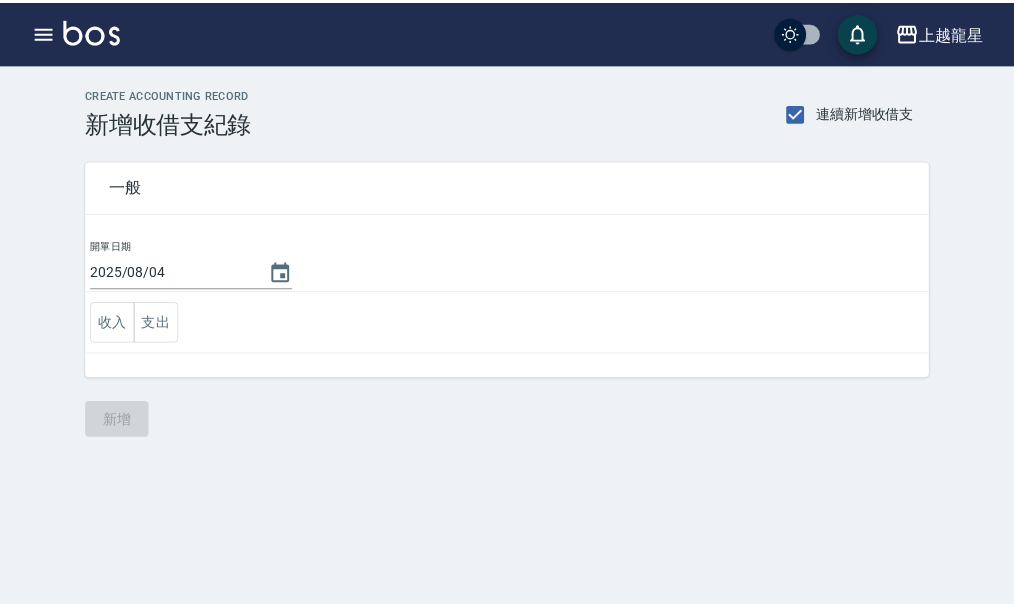 scroll, scrollTop: 0, scrollLeft: 0, axis: both 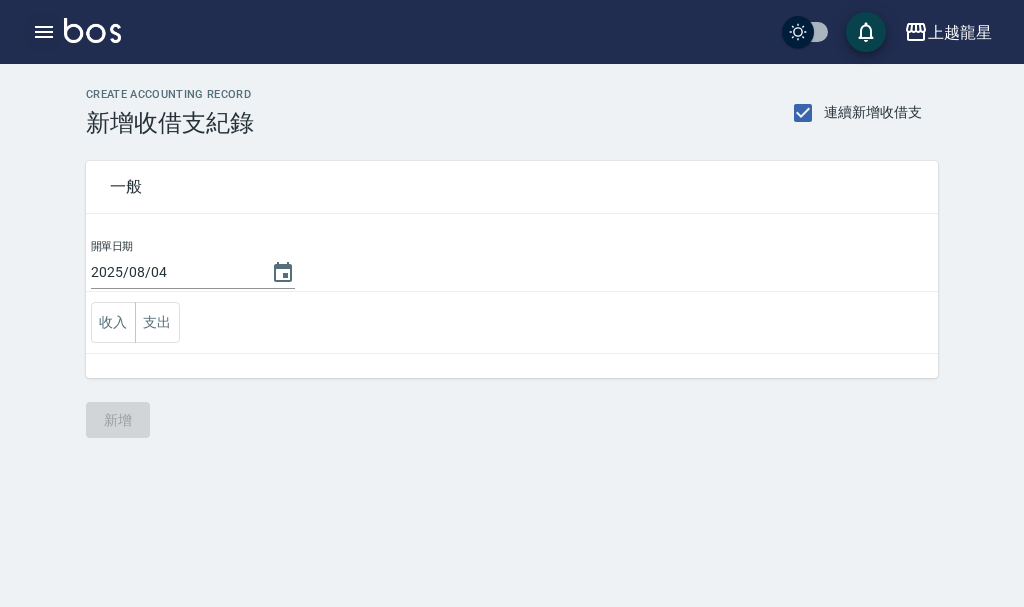 click 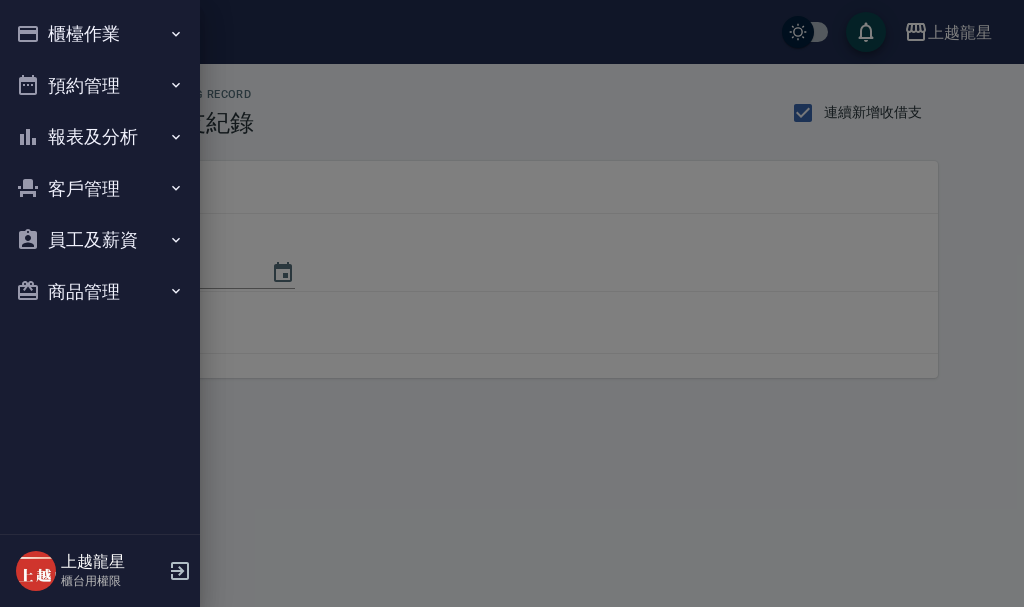 click on "櫃檯作業" at bounding box center (100, 34) 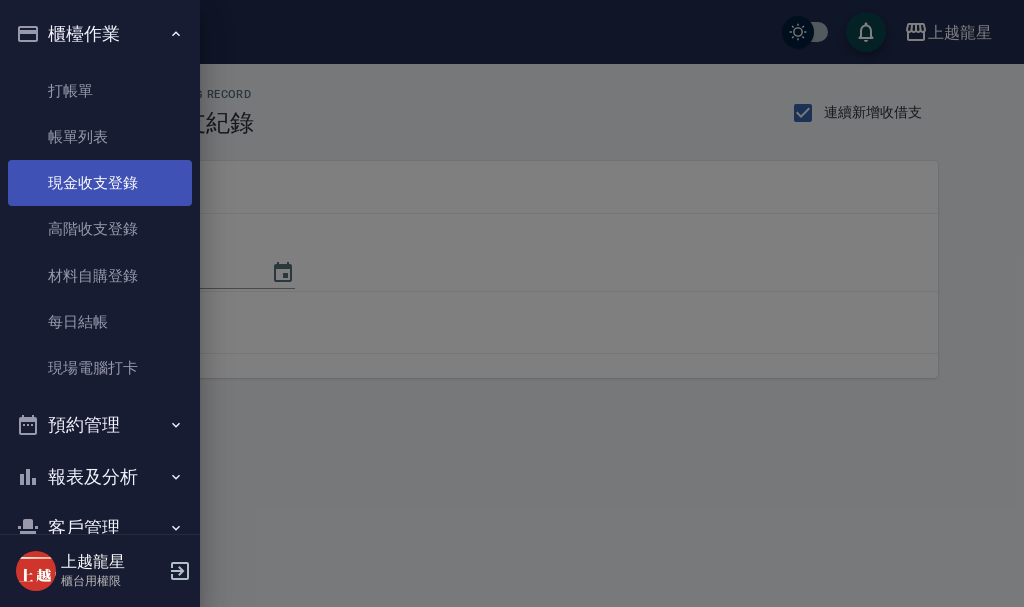click on "現金收支登錄" at bounding box center [100, 183] 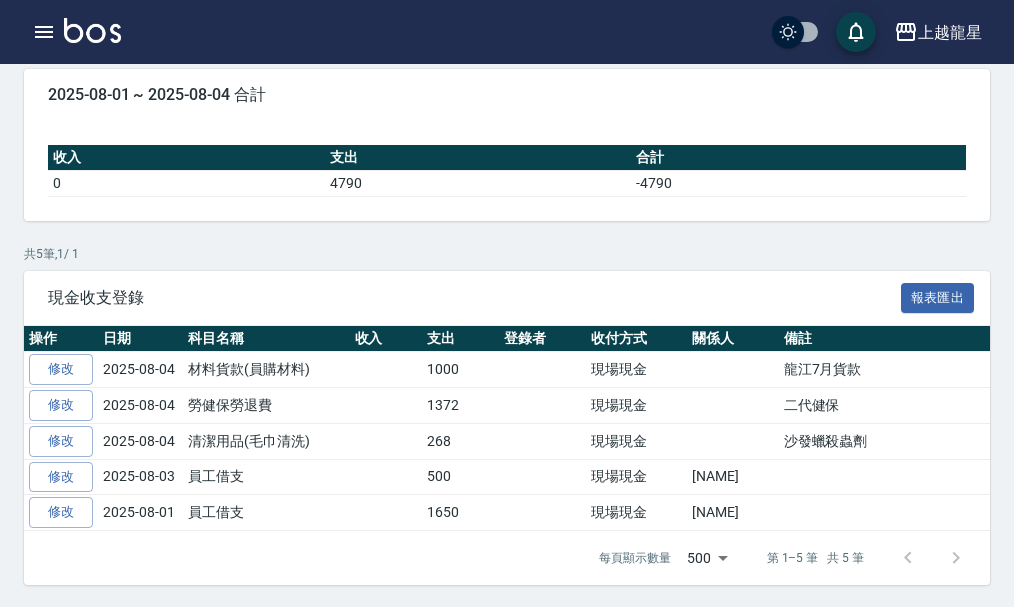 scroll, scrollTop: 179, scrollLeft: 0, axis: vertical 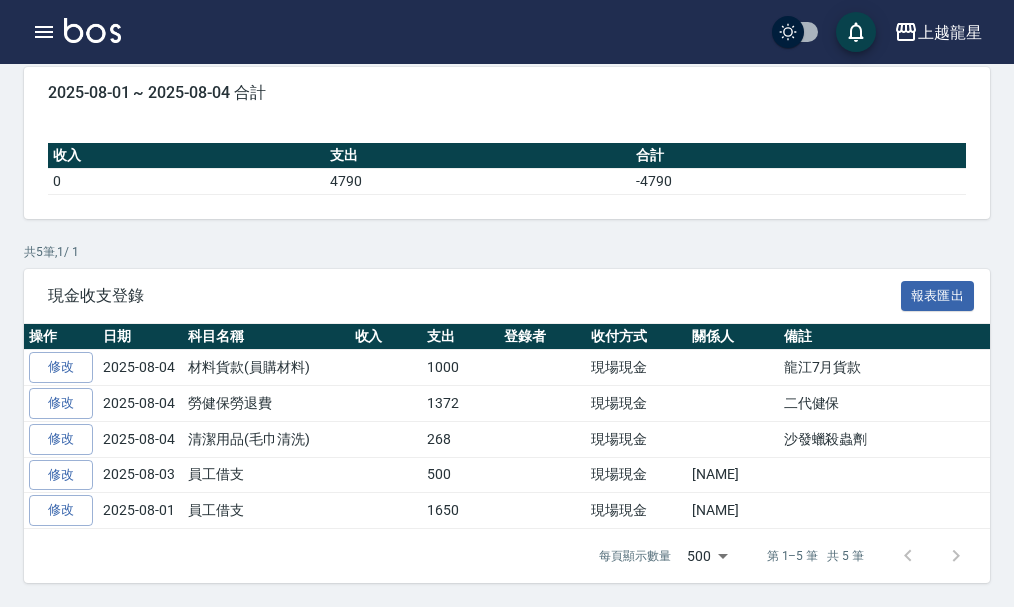 click at bounding box center (92, 30) 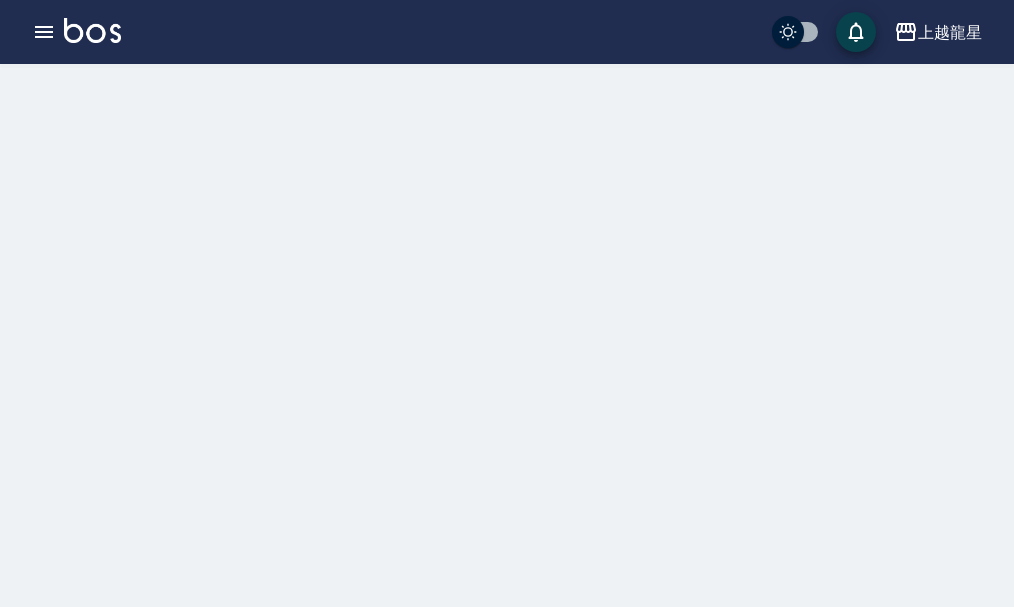 scroll, scrollTop: 0, scrollLeft: 0, axis: both 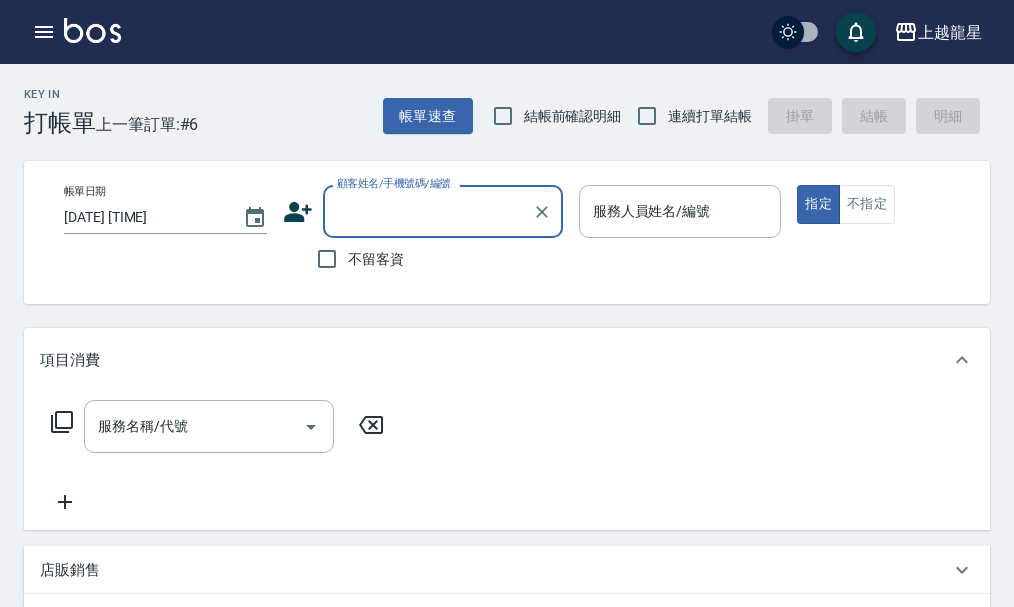 click on "顧客姓名/手機號碼/編號" at bounding box center (428, 211) 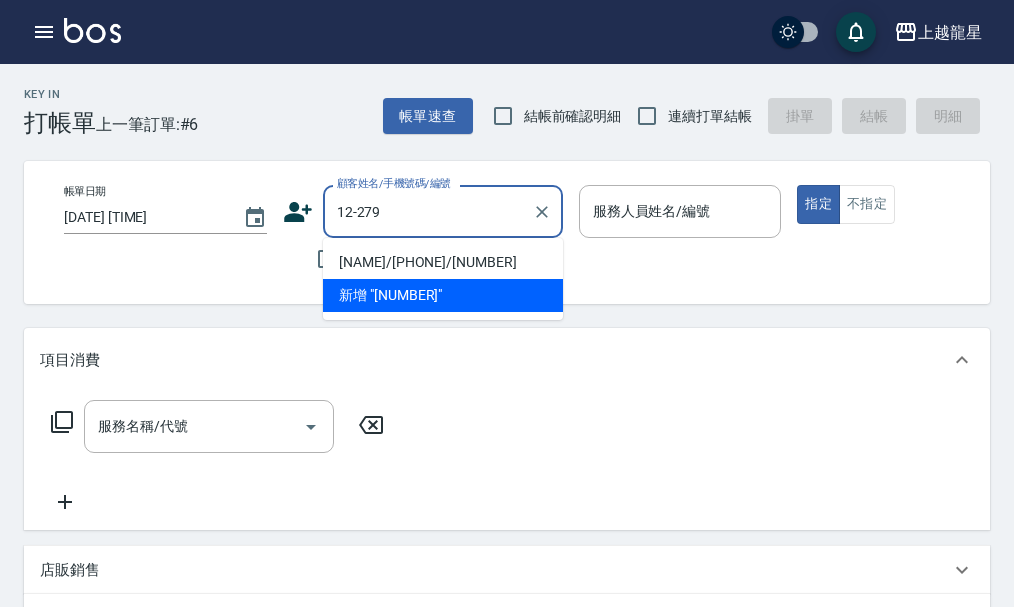 click on "[NAME]/[PHONE]/[NUMBER]" at bounding box center (443, 262) 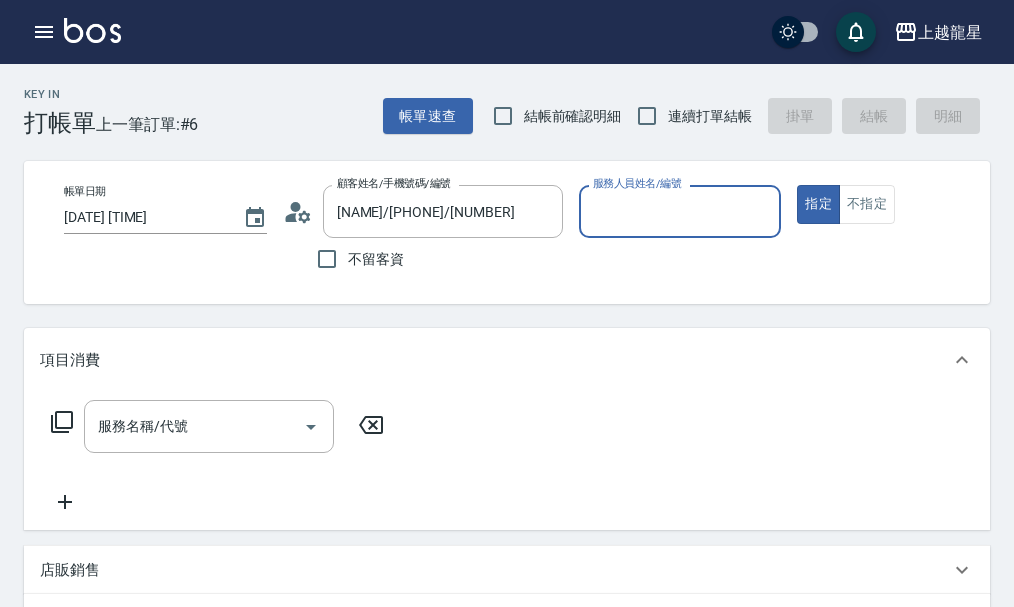 type on "Alisa-10" 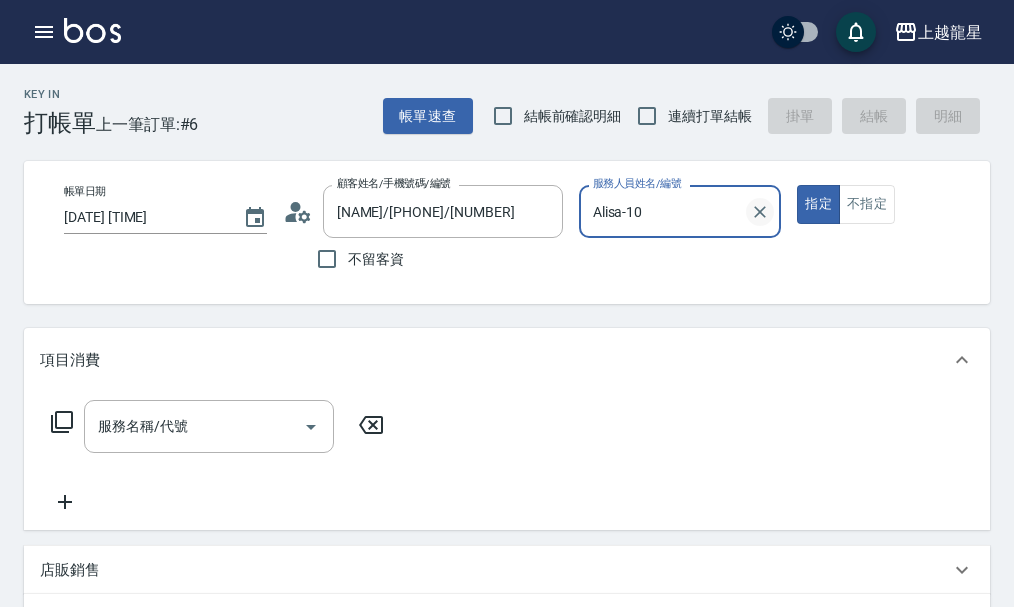 click 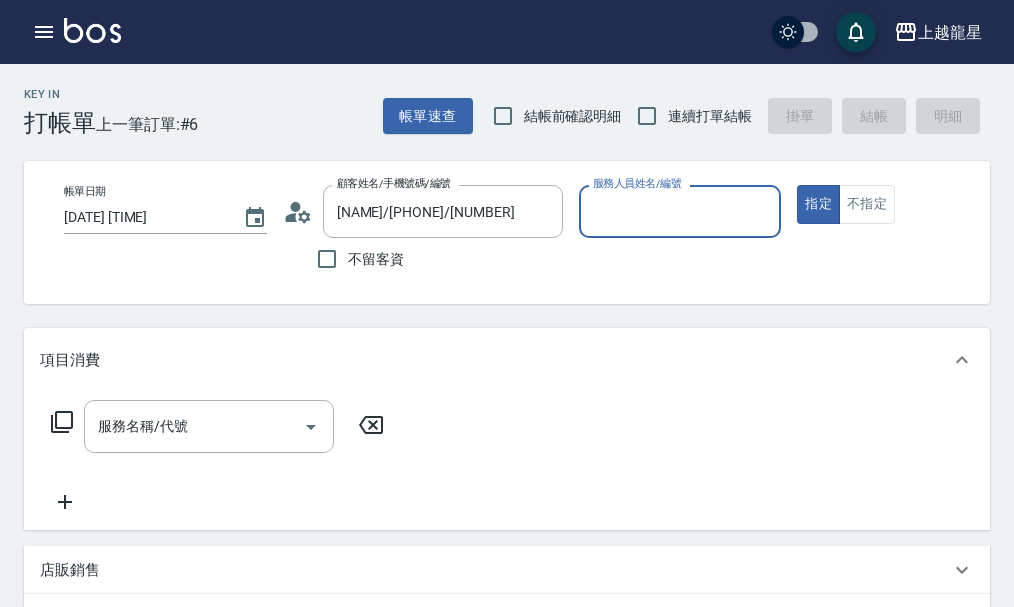 click on "服務人員姓名/編號" at bounding box center [680, 211] 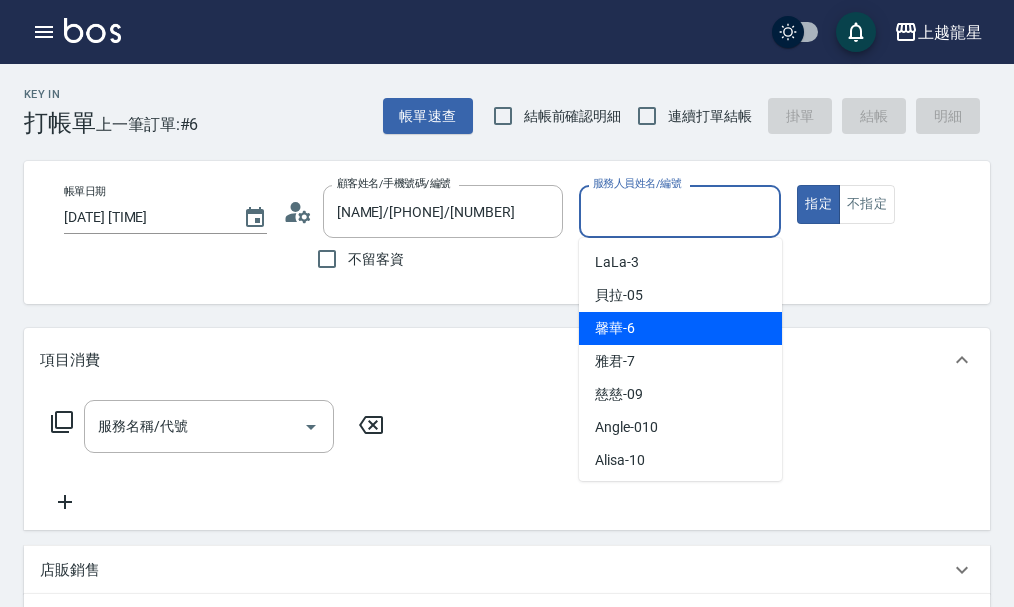 click on "馨華 -6" at bounding box center [680, 328] 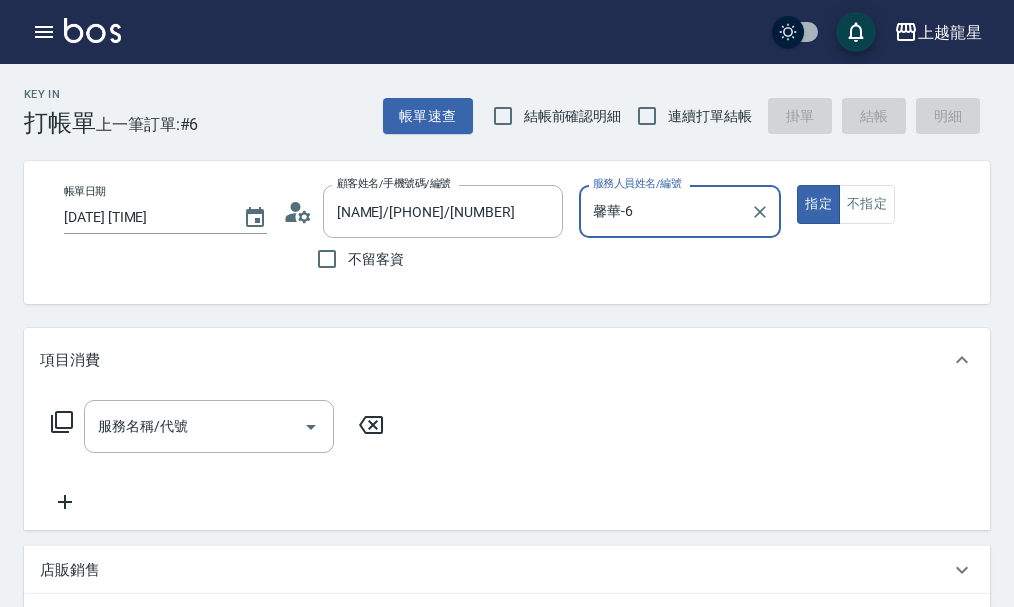 scroll, scrollTop: 100, scrollLeft: 0, axis: vertical 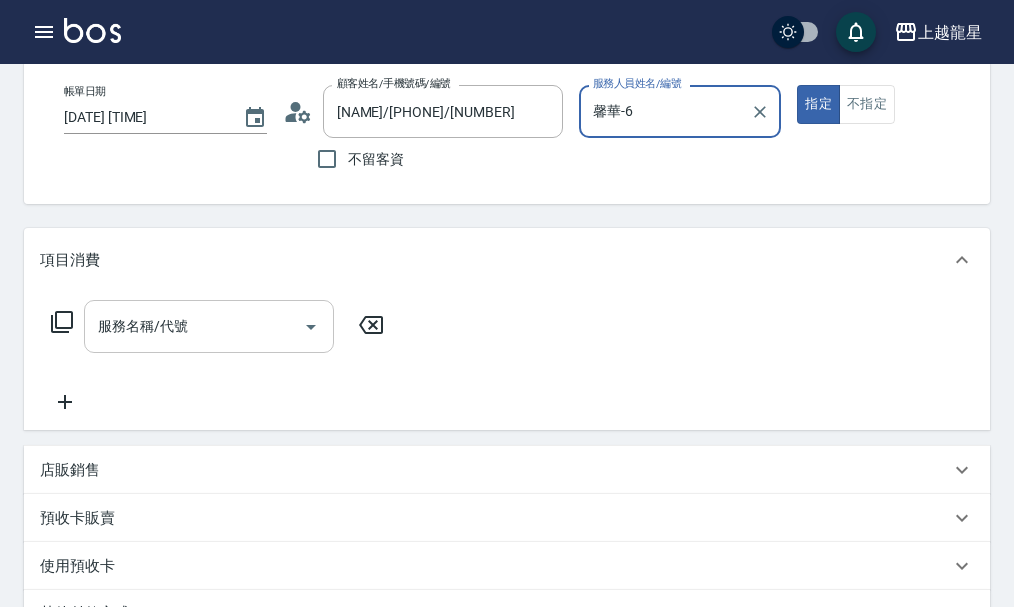 click on "服務名稱/代號 服務名稱/代號" at bounding box center (209, 326) 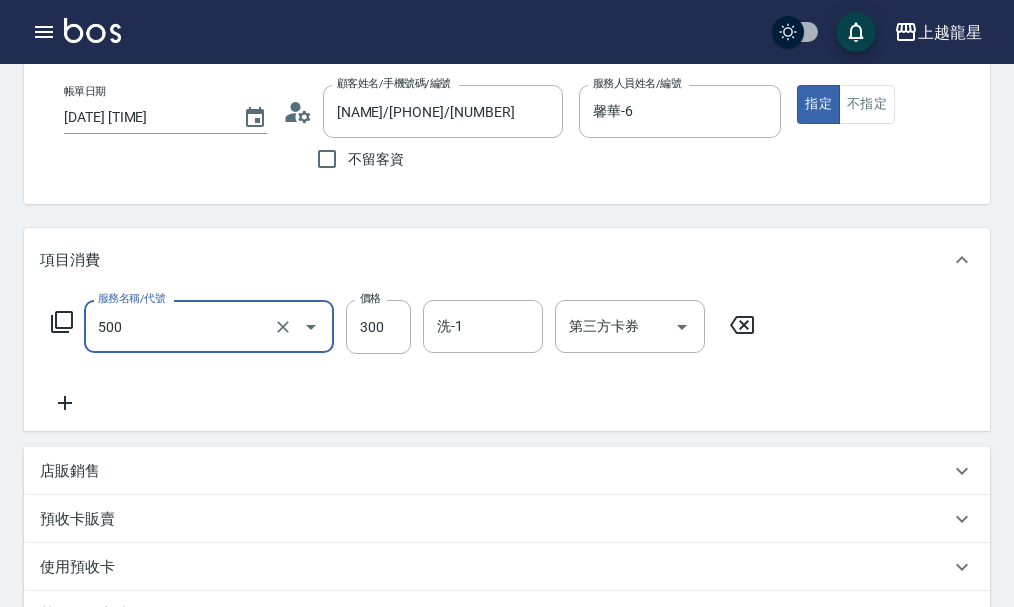 type on "一般洗髮(500)" 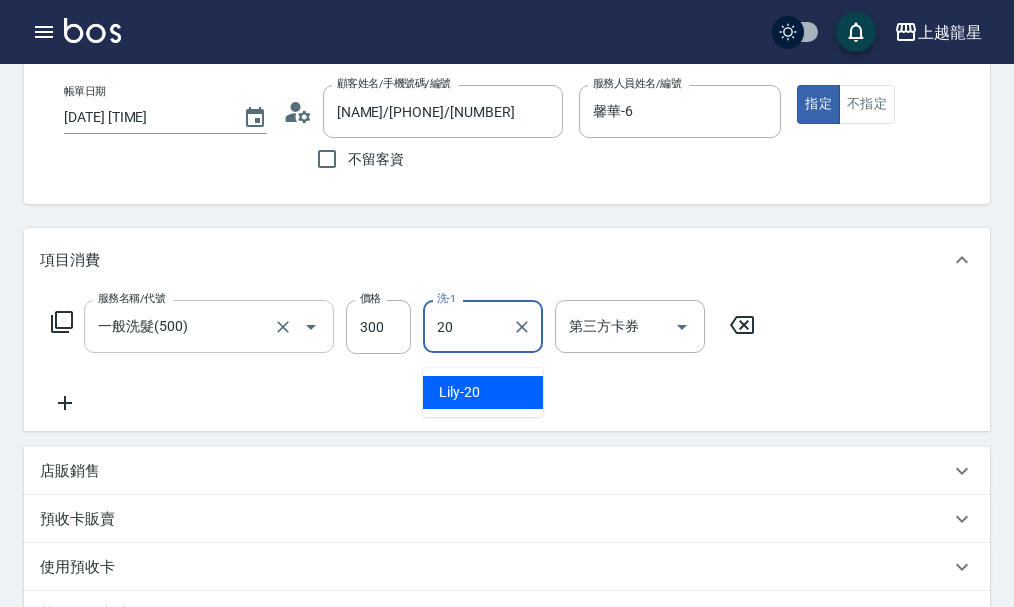 type on "Lily-20" 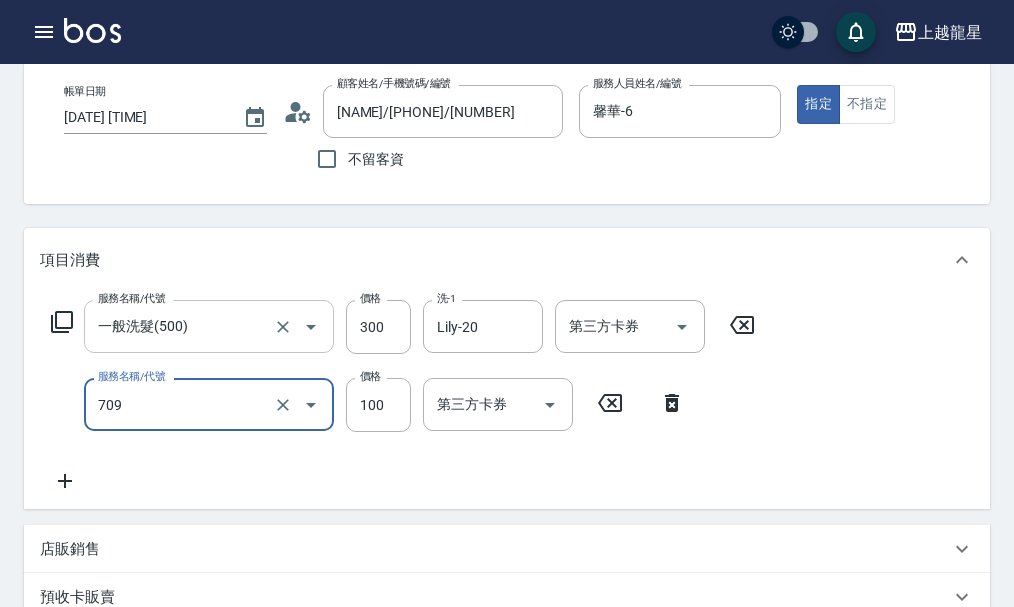 type on "電棒.夾直(709)" 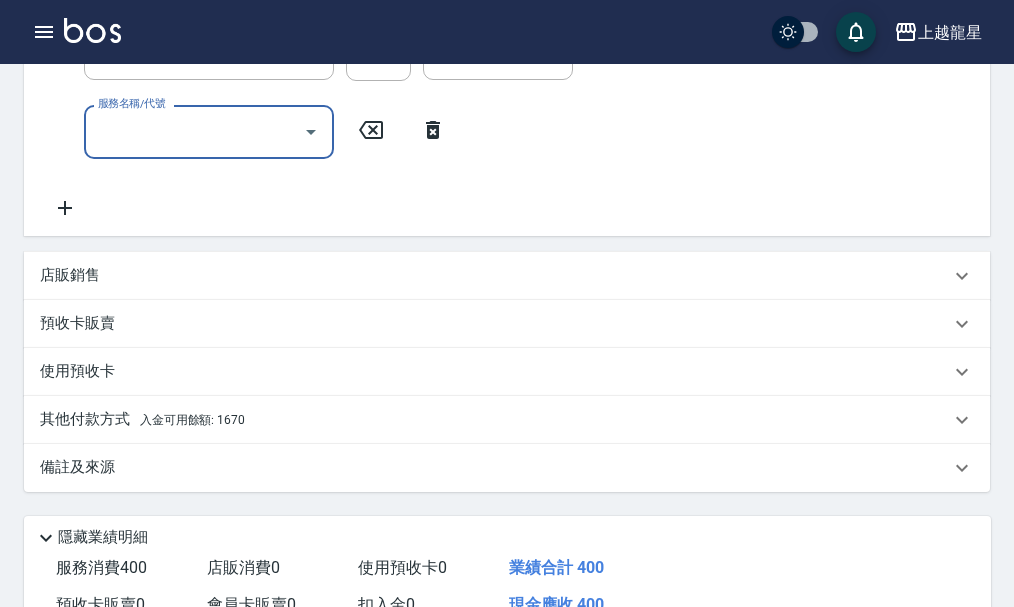 scroll, scrollTop: 500, scrollLeft: 0, axis: vertical 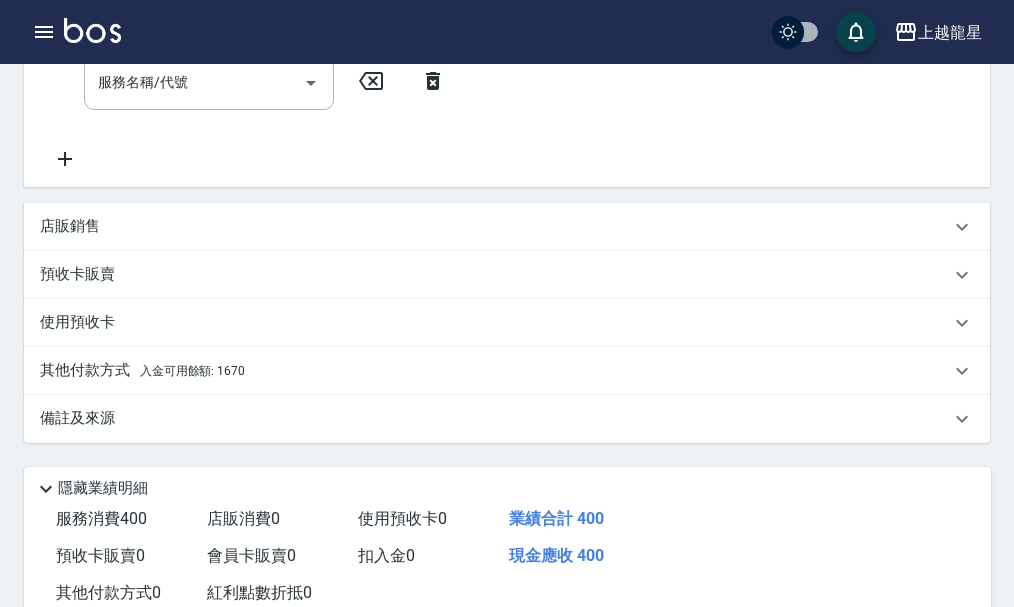 click on "其他付款方式 入金可用餘額: 1670" at bounding box center (495, 371) 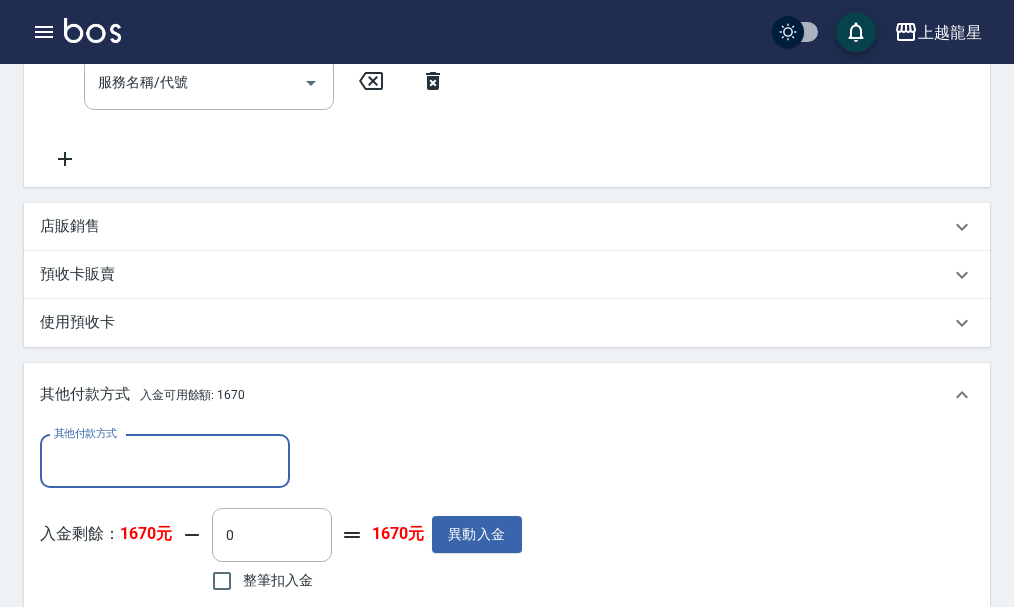 scroll, scrollTop: 0, scrollLeft: 0, axis: both 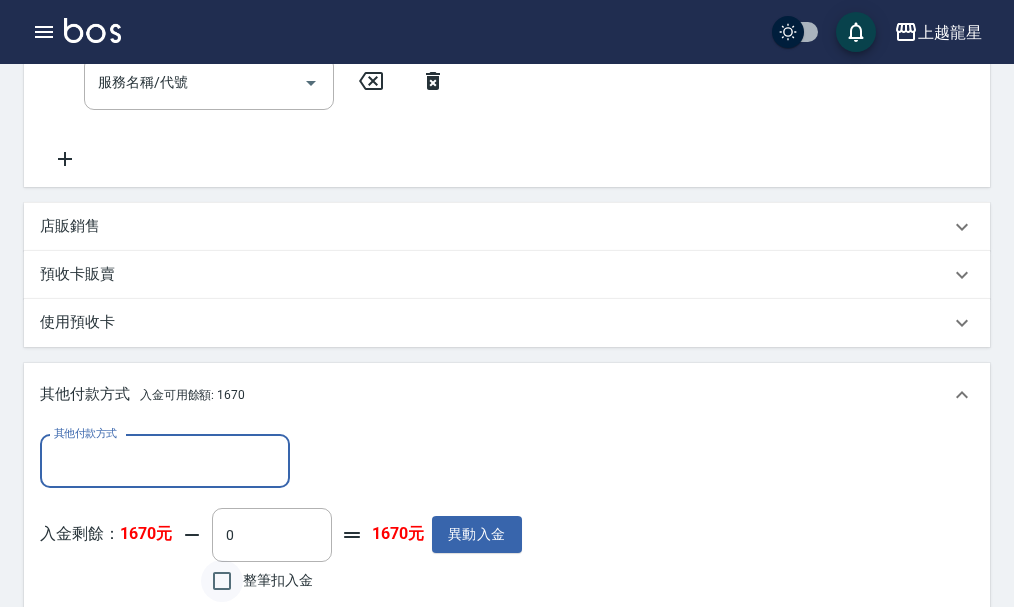 click on "整筆扣入金" at bounding box center (222, 581) 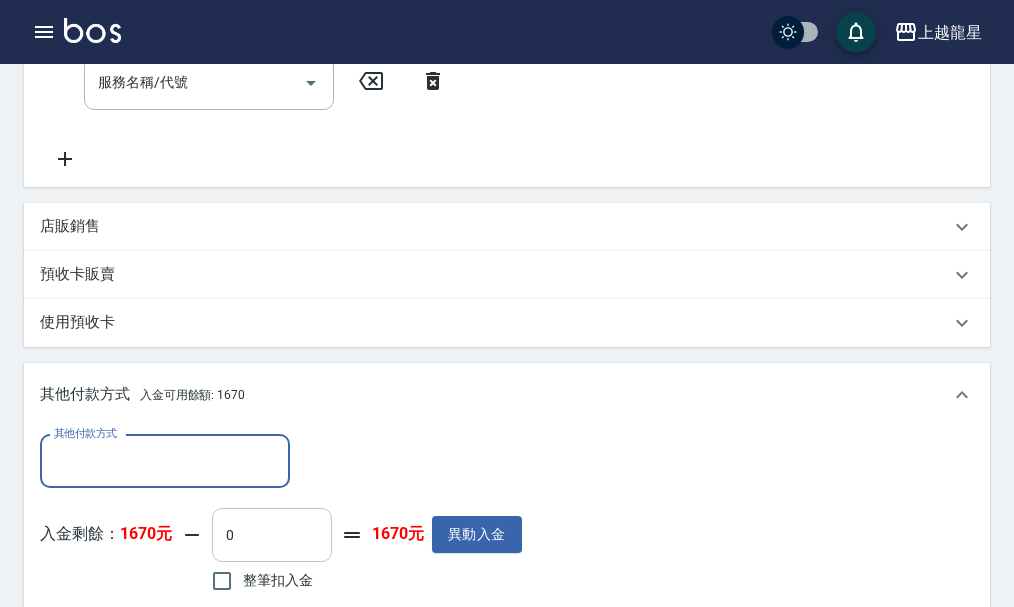 type on "400" 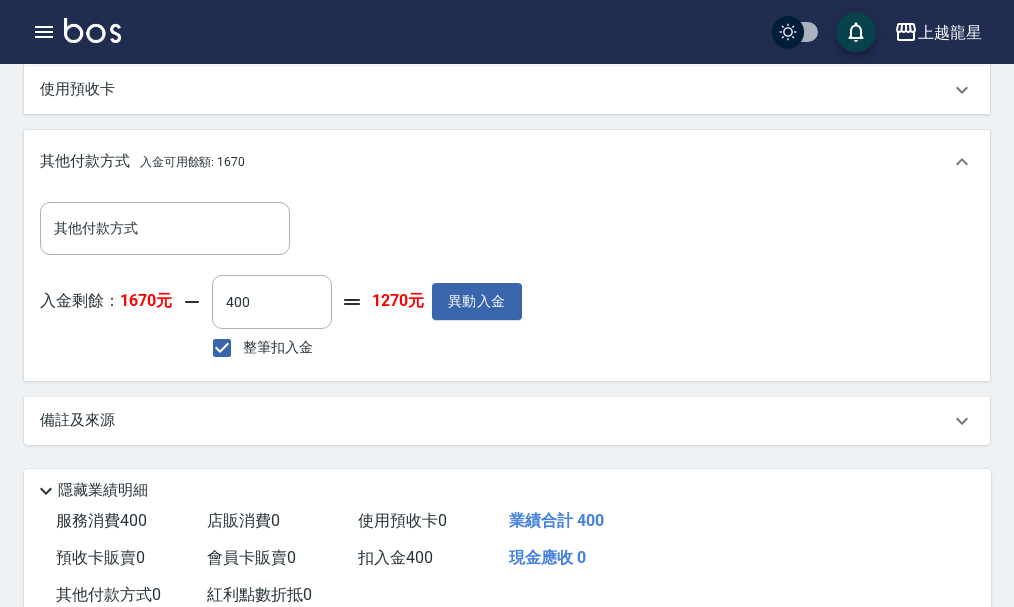 scroll, scrollTop: 900, scrollLeft: 0, axis: vertical 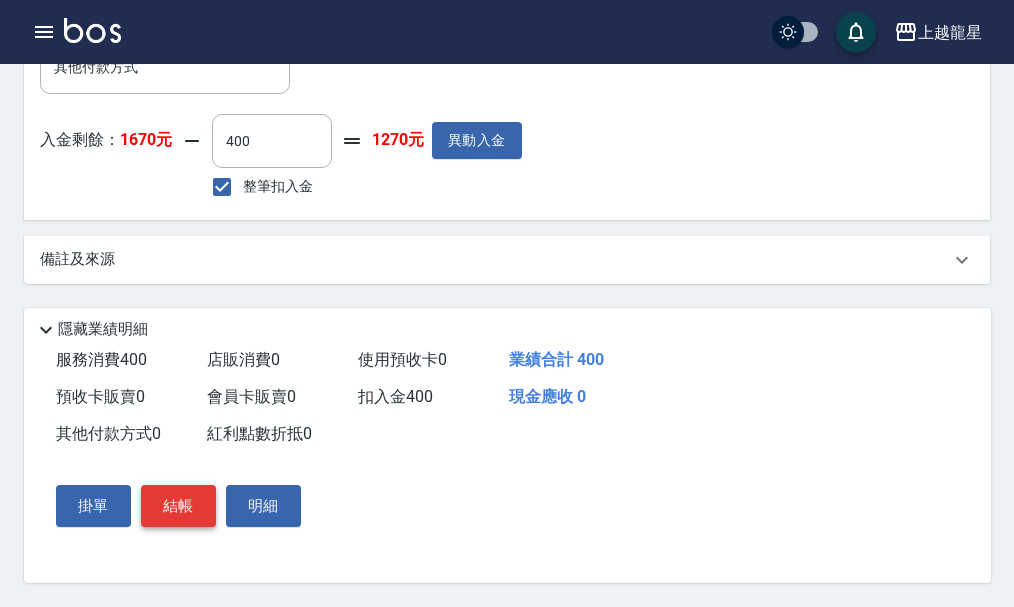 click on "結帳" at bounding box center (178, 506) 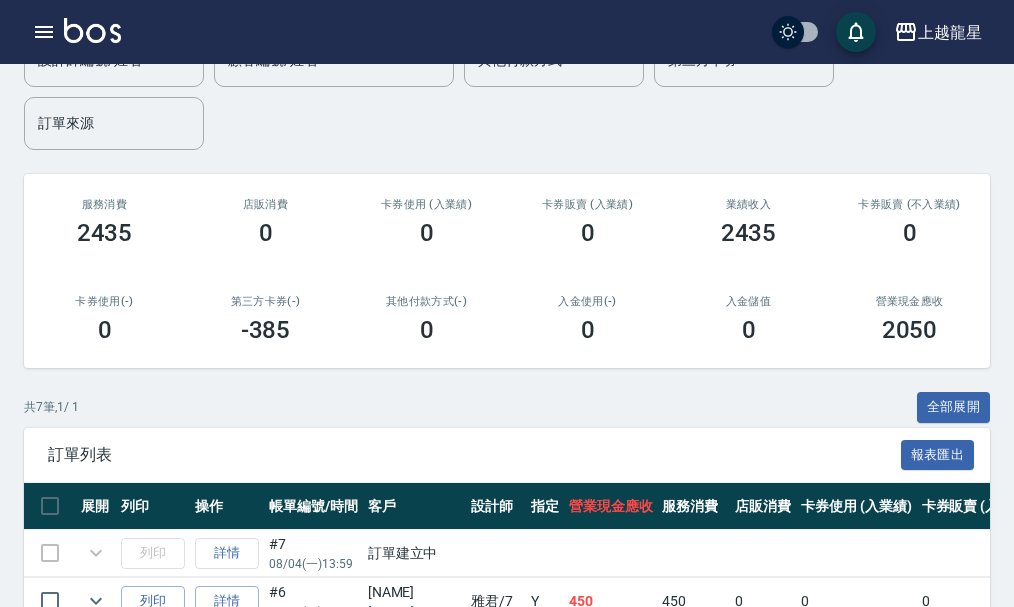 scroll, scrollTop: 300, scrollLeft: 0, axis: vertical 